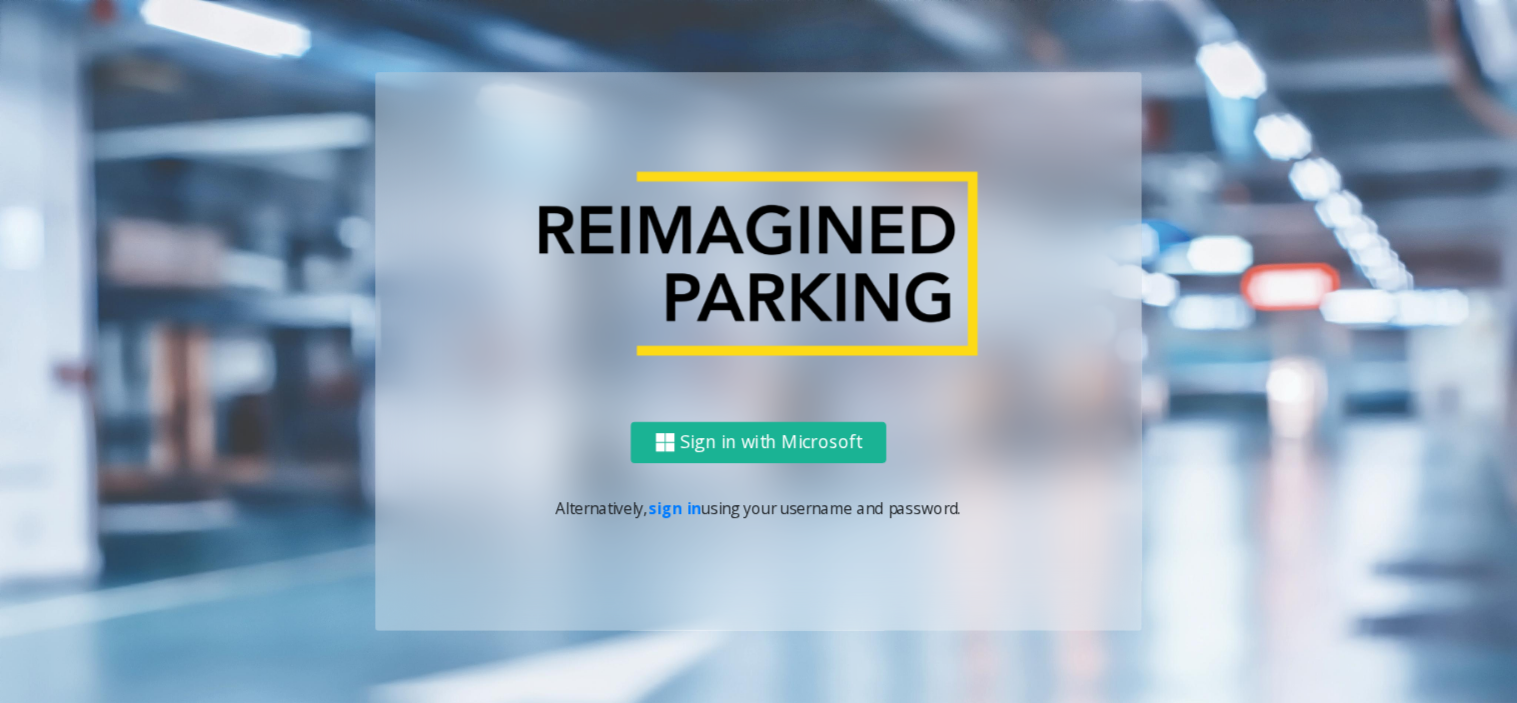 scroll, scrollTop: 0, scrollLeft: 0, axis: both 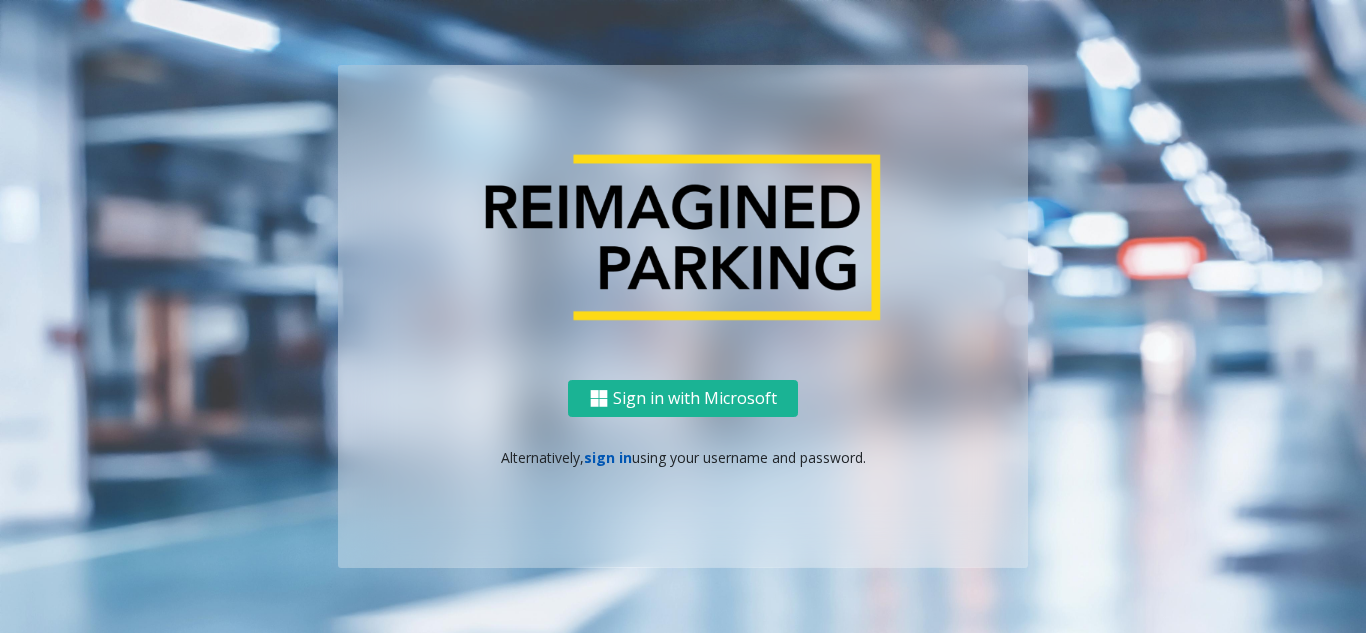 click on "sign in" 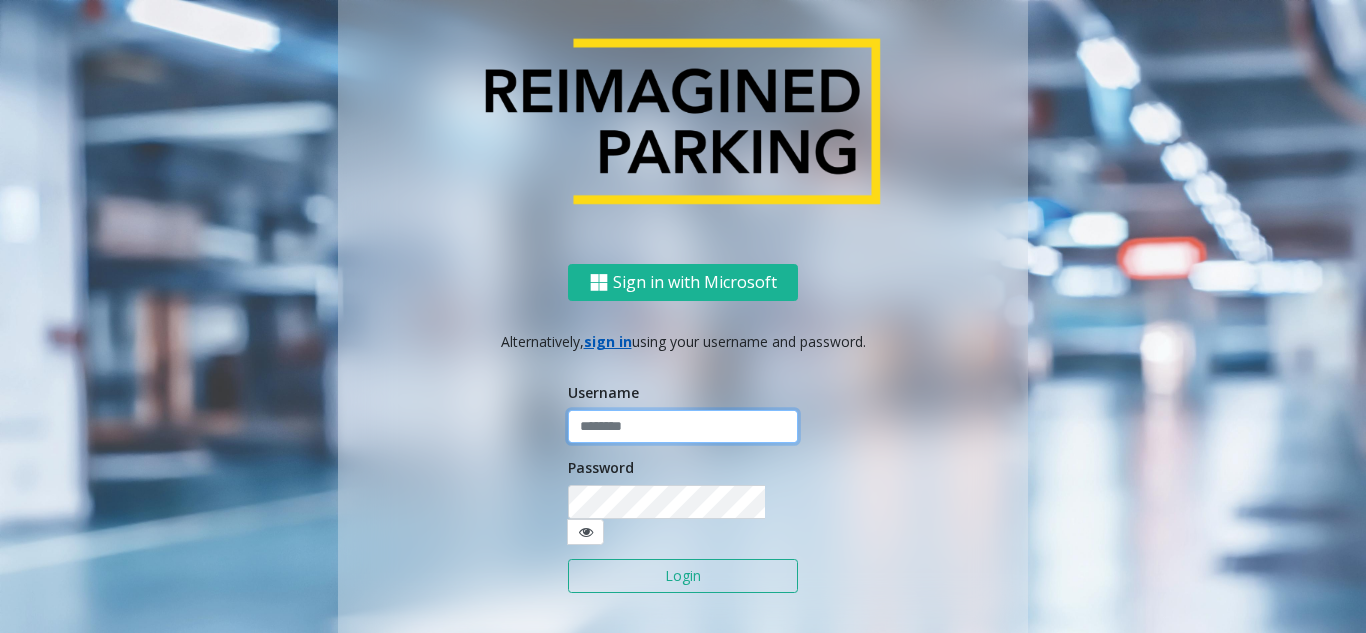 click 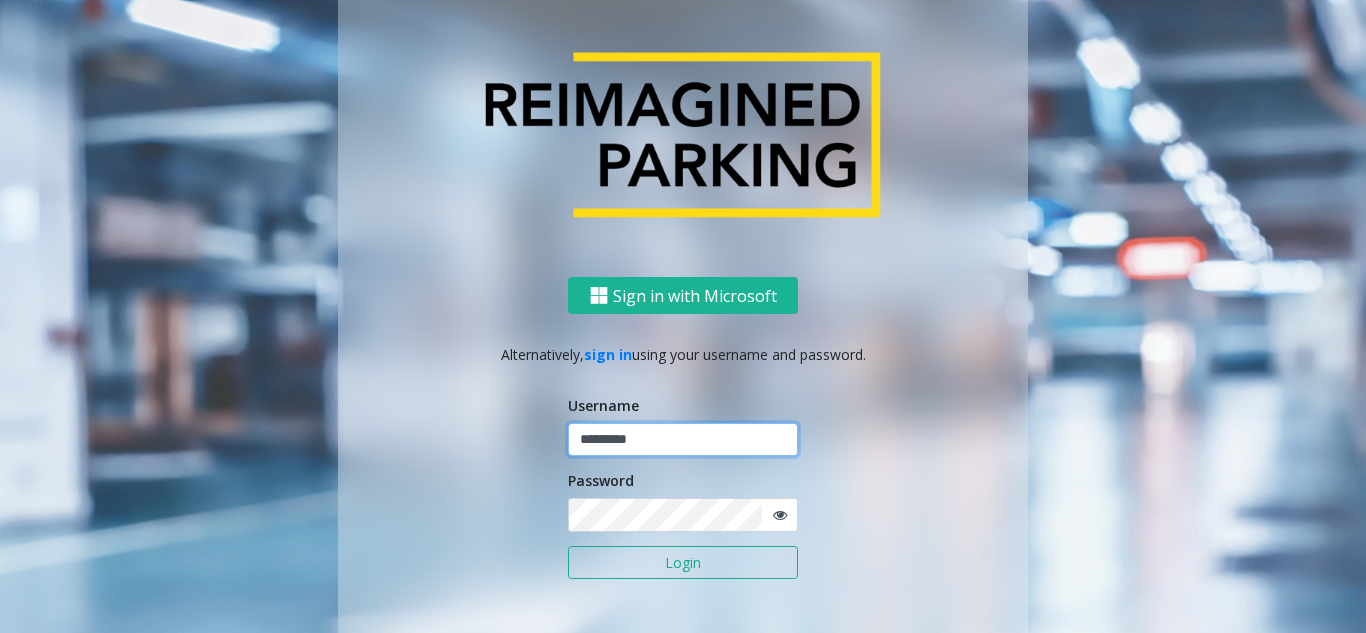 type on "*********" 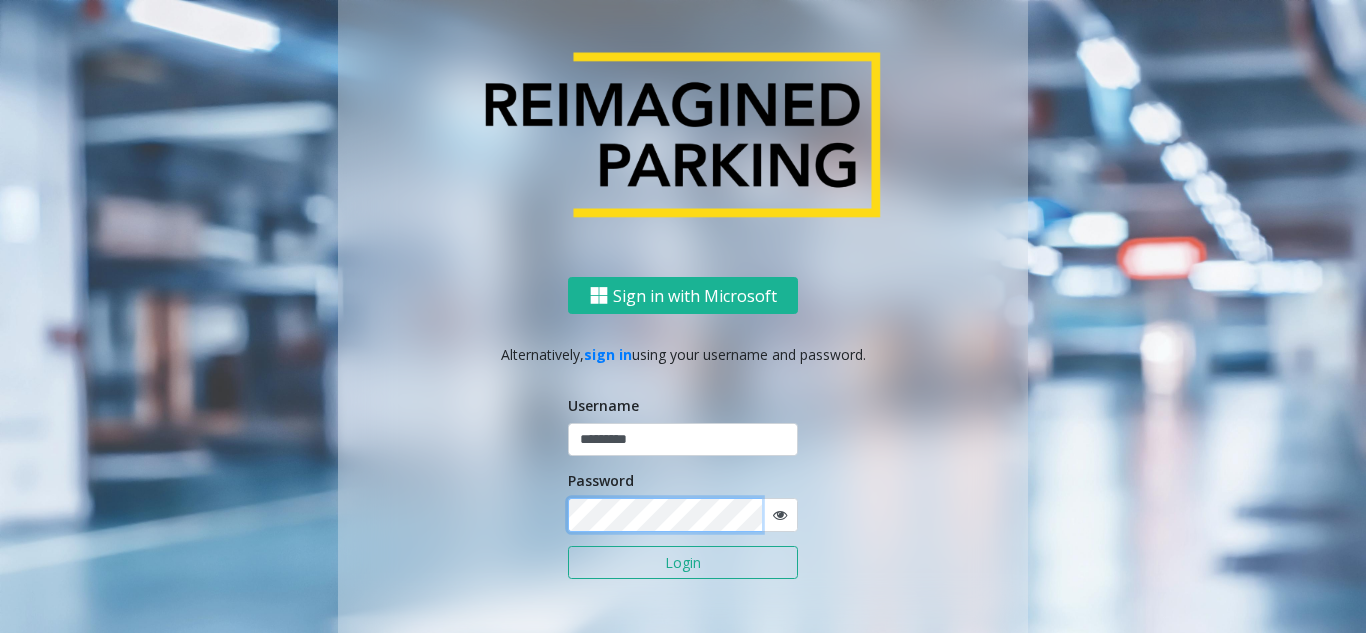 click on "Login" 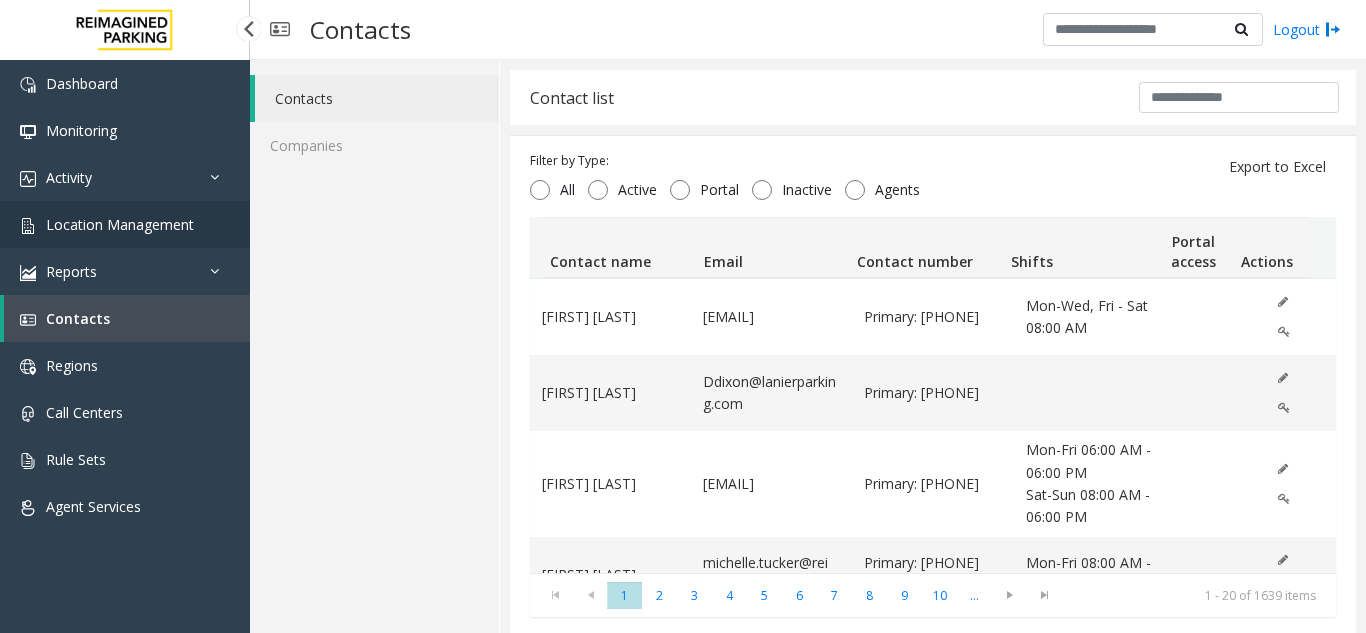 click on "Location Management" at bounding box center (120, 224) 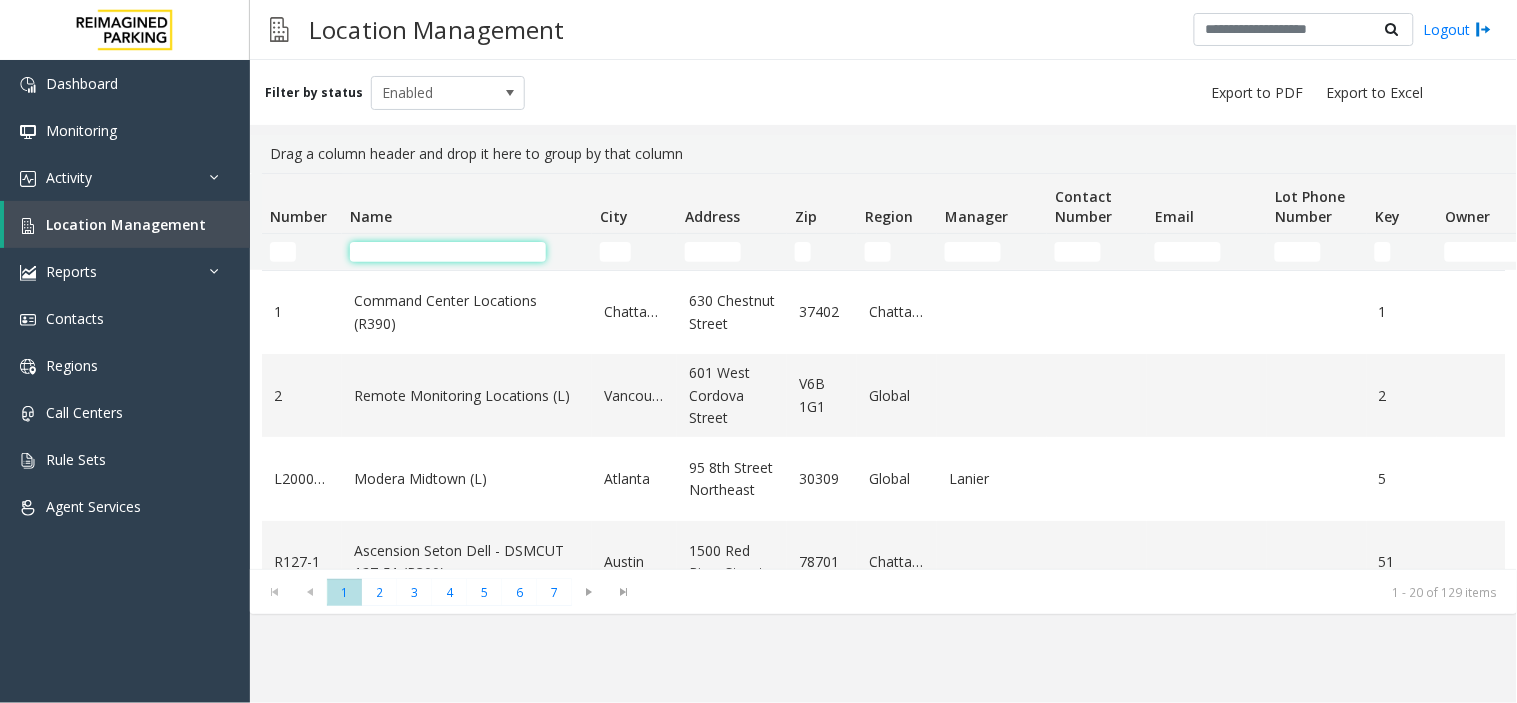 click 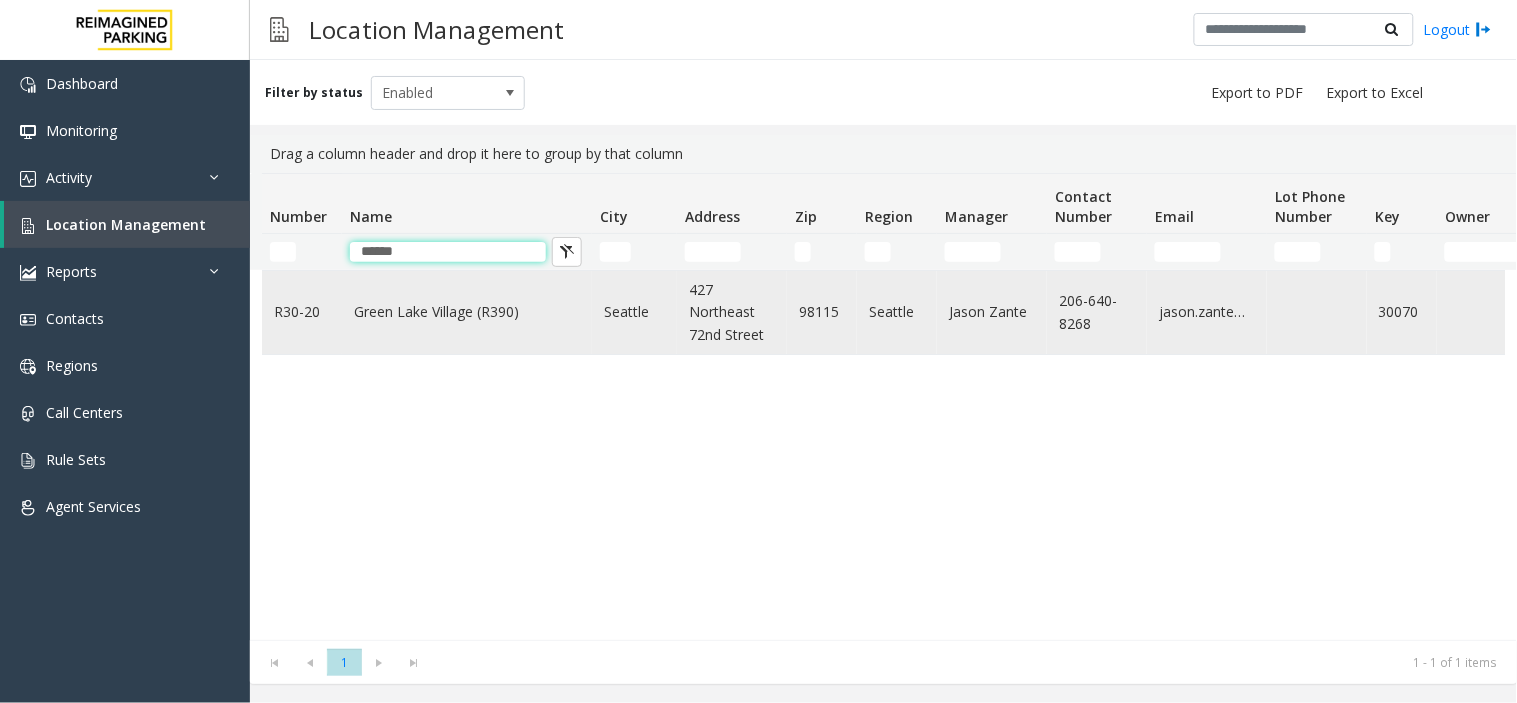 type on "*****" 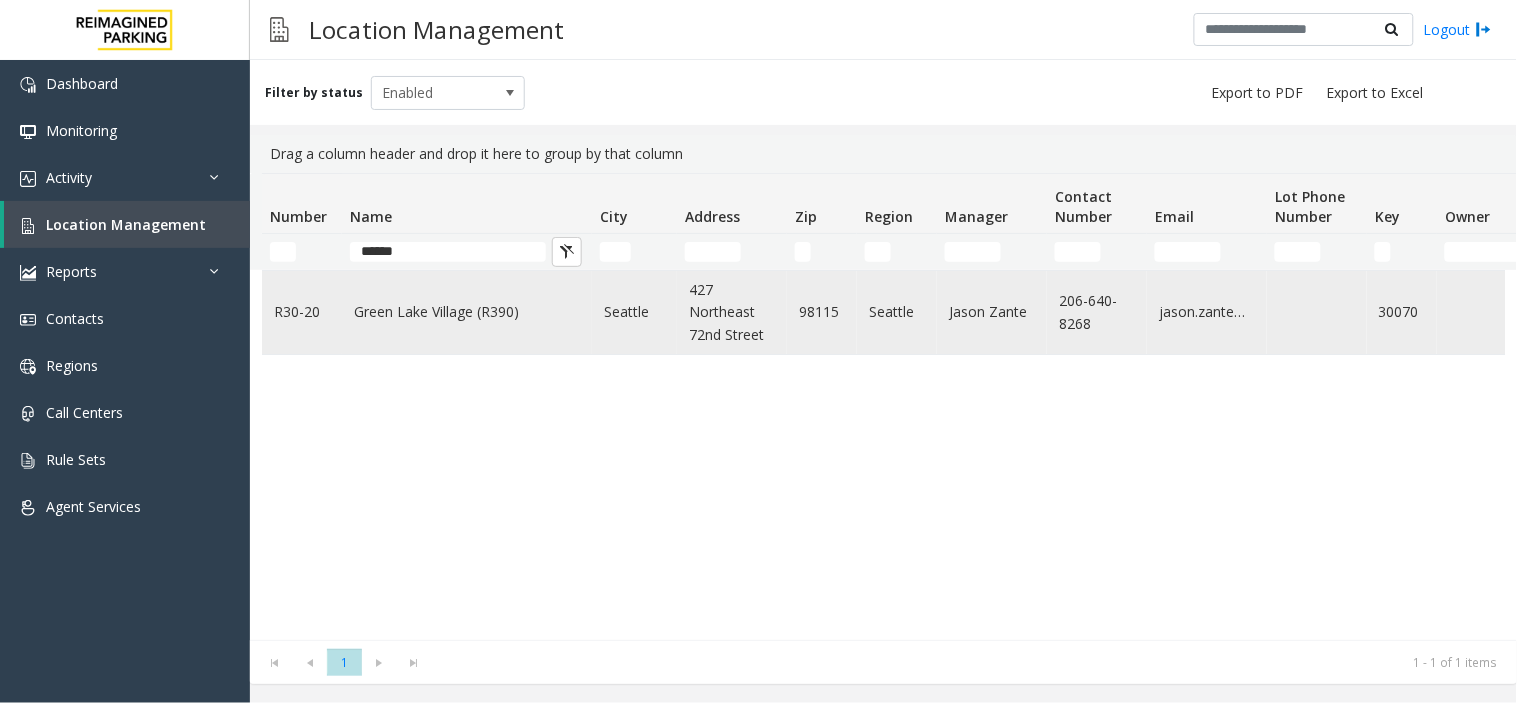click on "Green Lake Village (R390)" 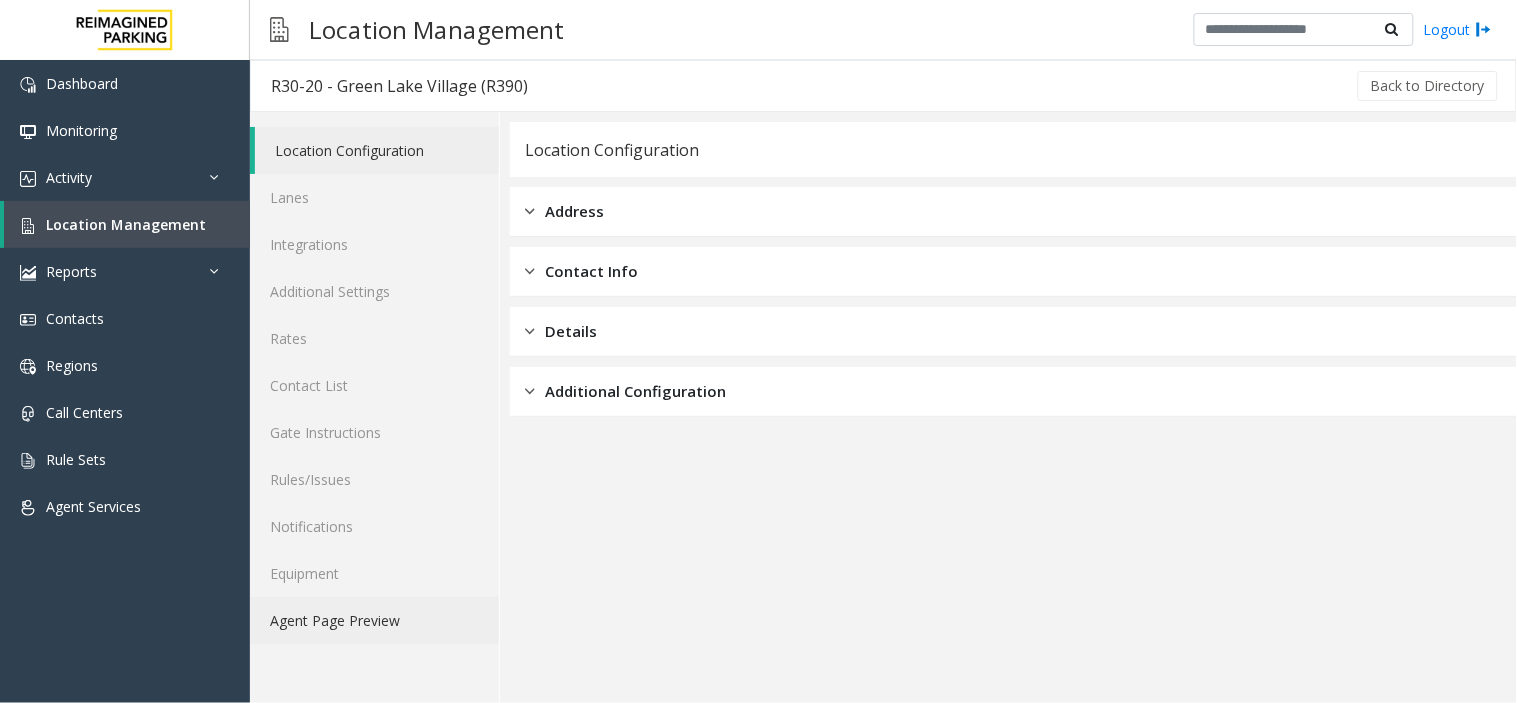 click on "Agent Page Preview" 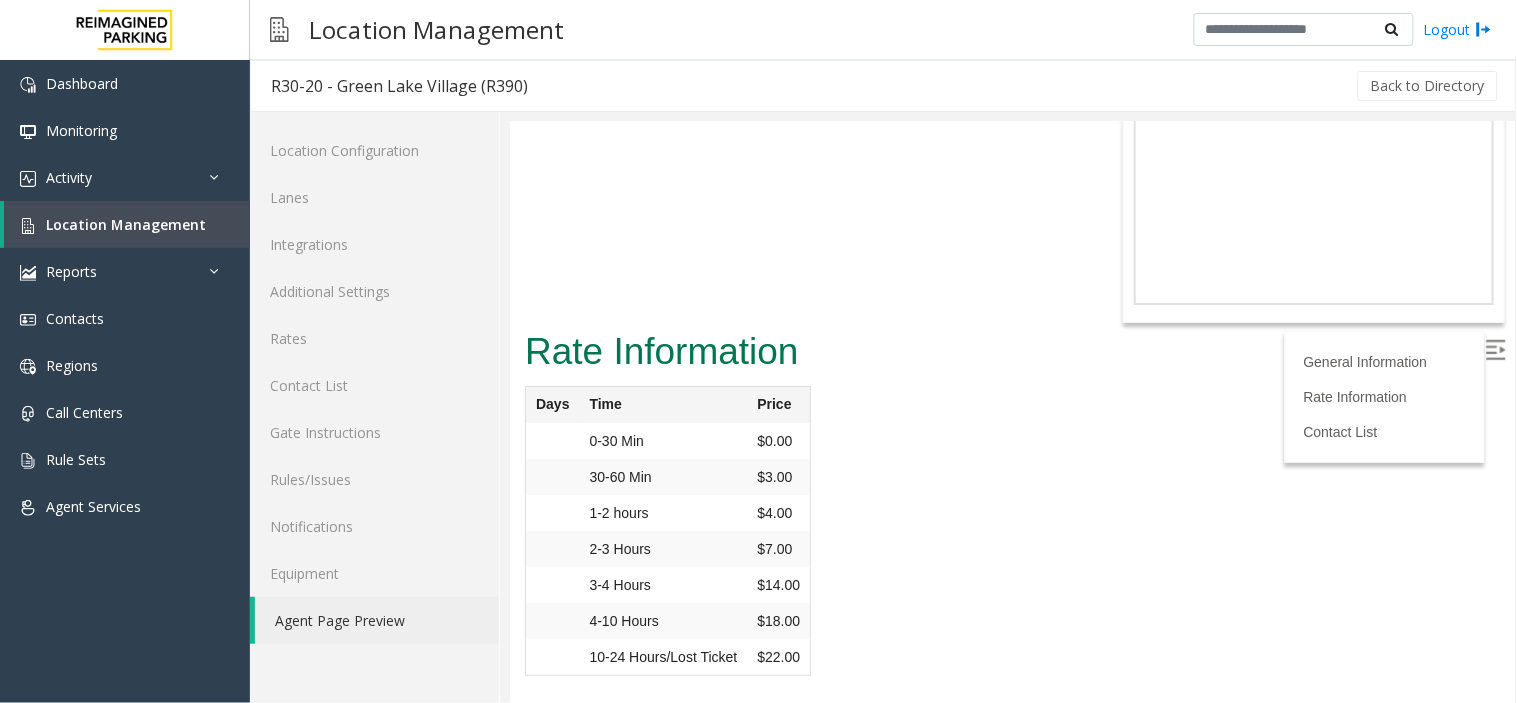 scroll, scrollTop: 5702, scrollLeft: 0, axis: vertical 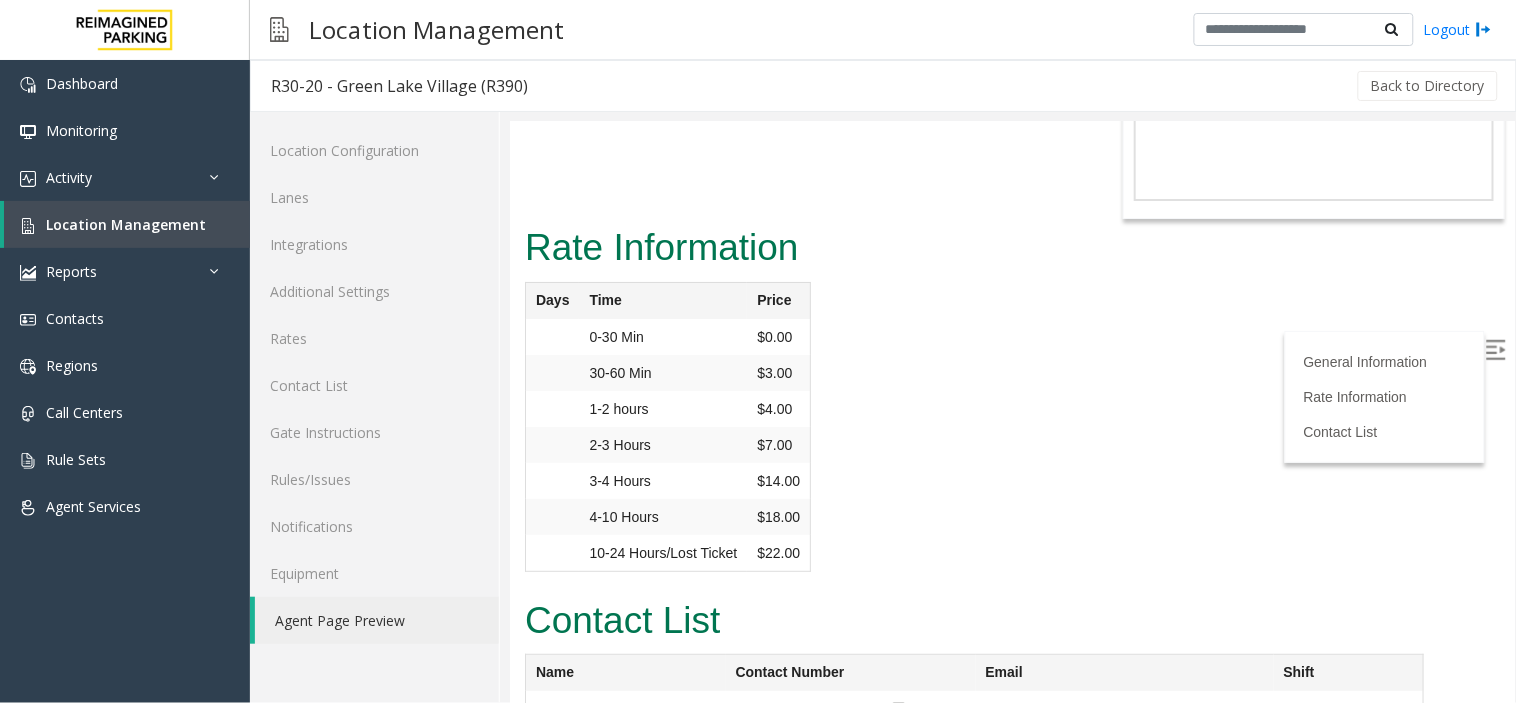 click on "Aron Garavaglia" at bounding box center (625, 708) 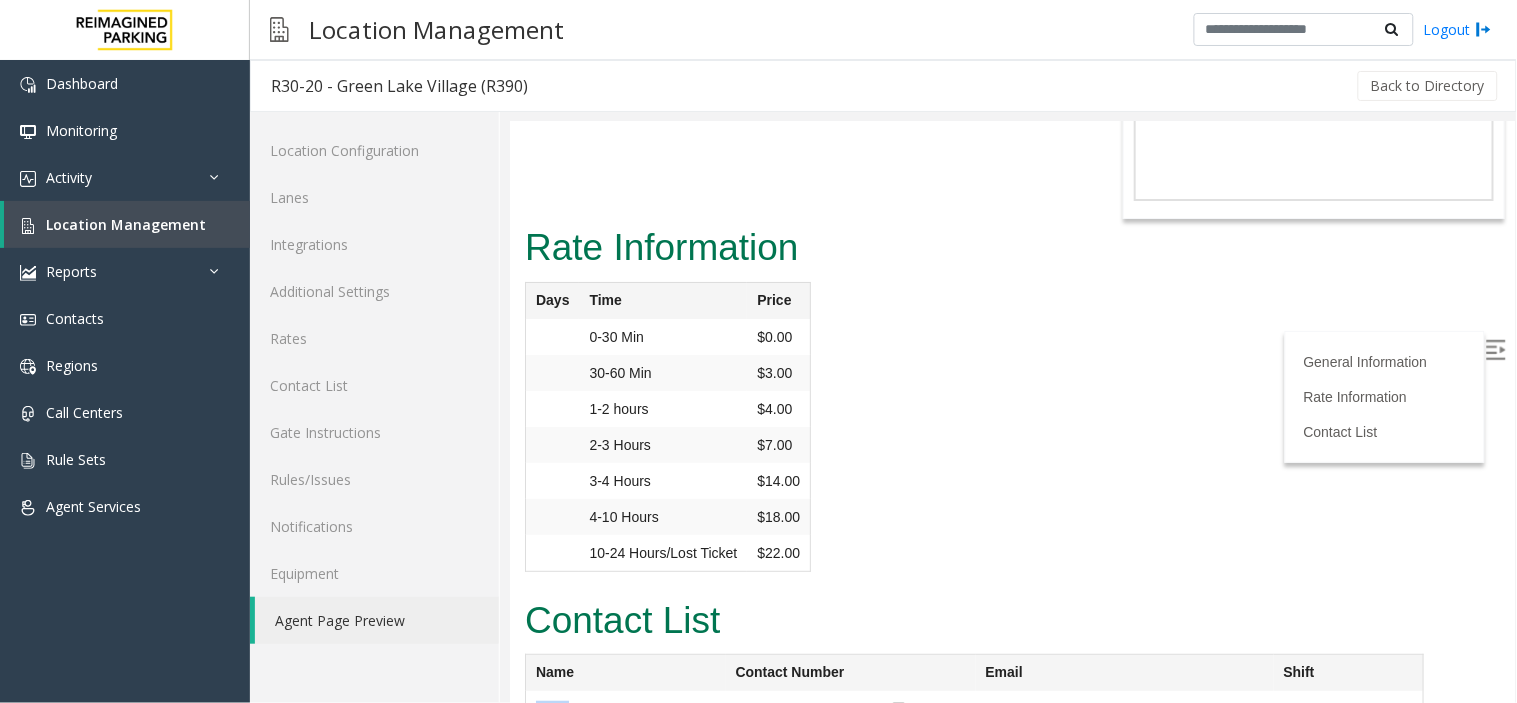 click on "Aron Garavaglia" at bounding box center (625, 708) 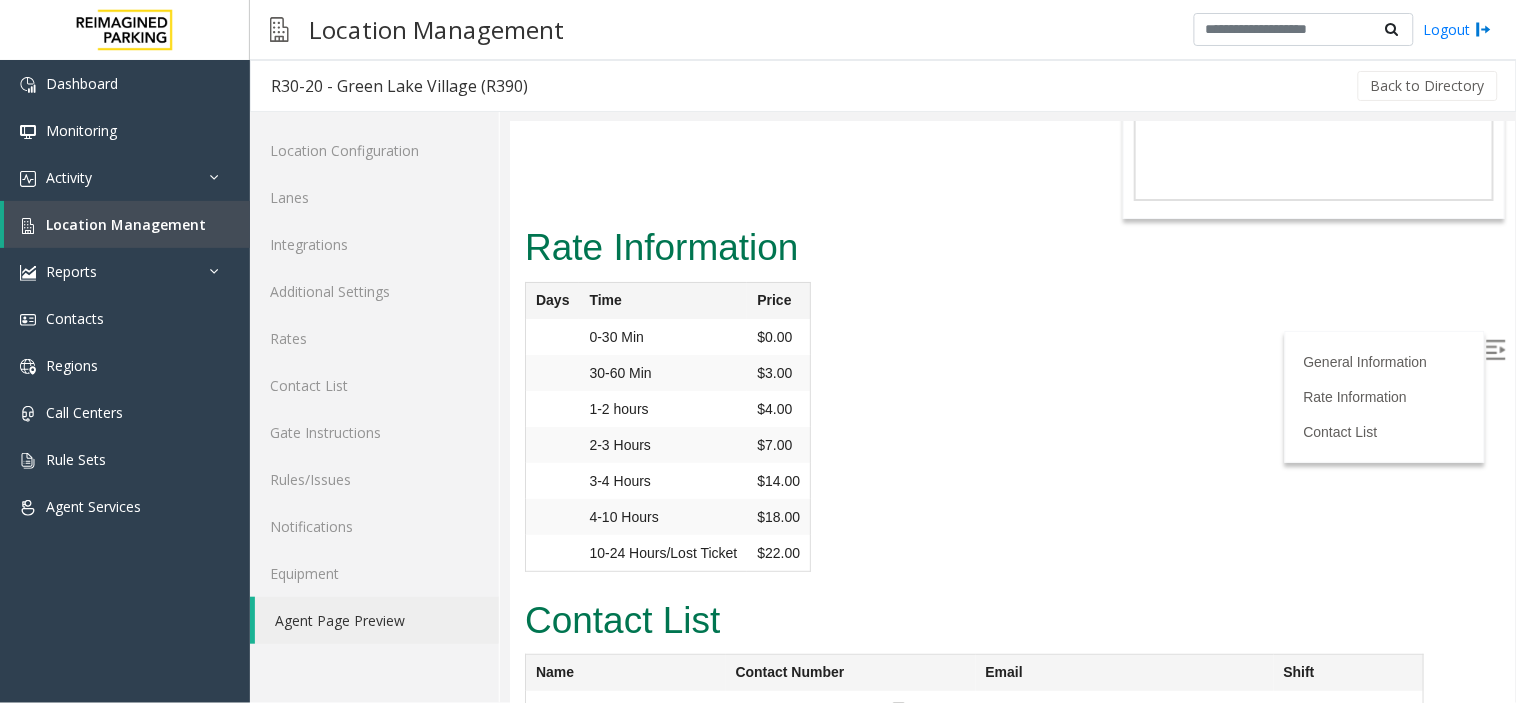 click on "Binyam Gebrekidan" at bounding box center (625, 708) 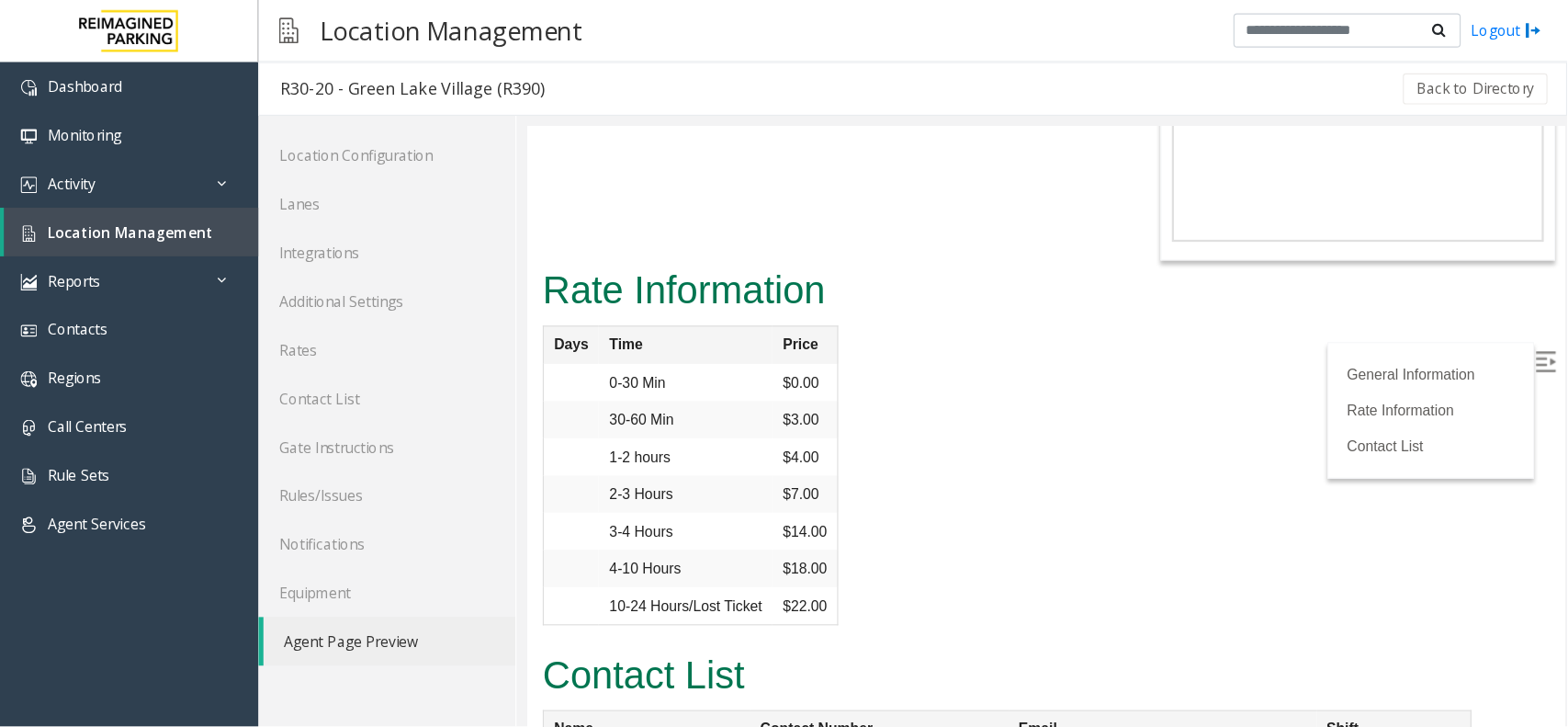 scroll, scrollTop: 5335, scrollLeft: 0, axis: vertical 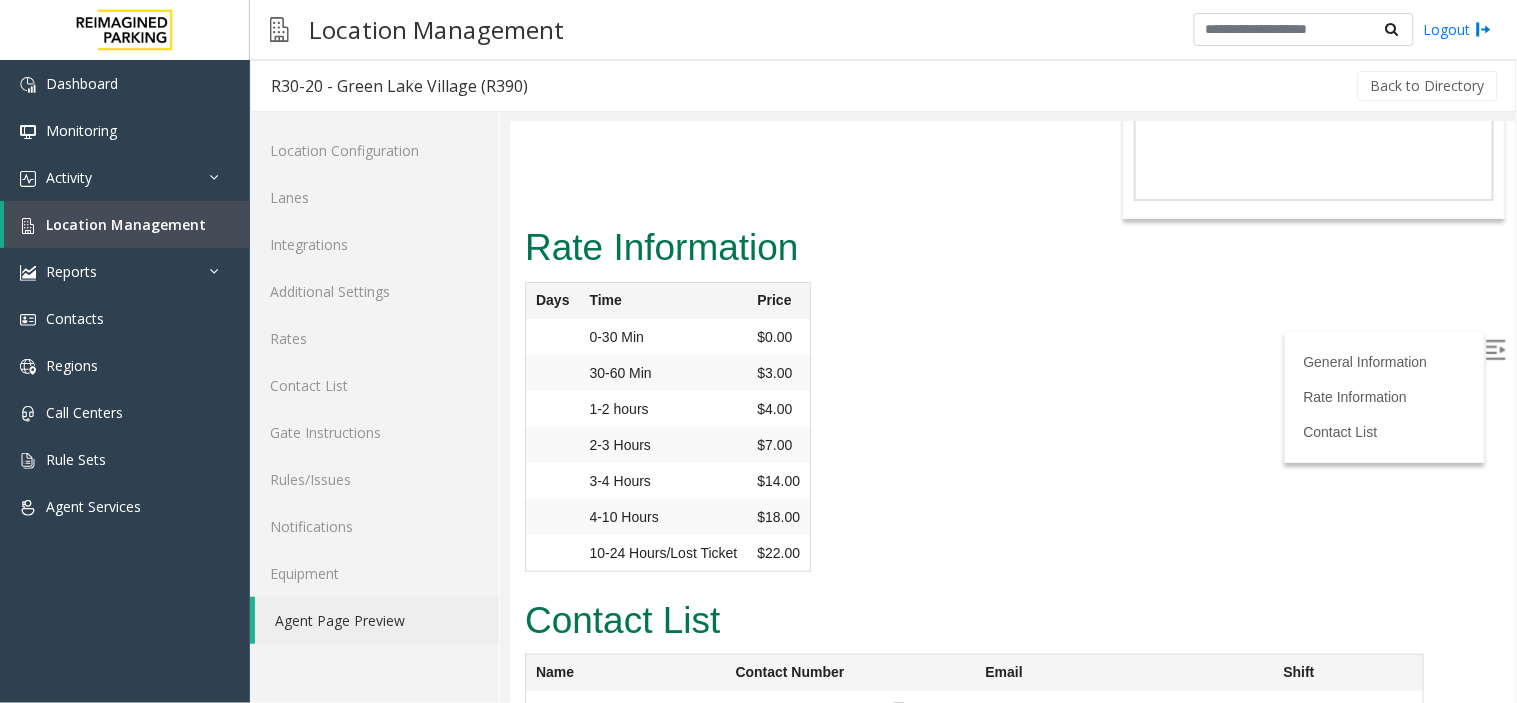 click at bounding box center (1495, 349) 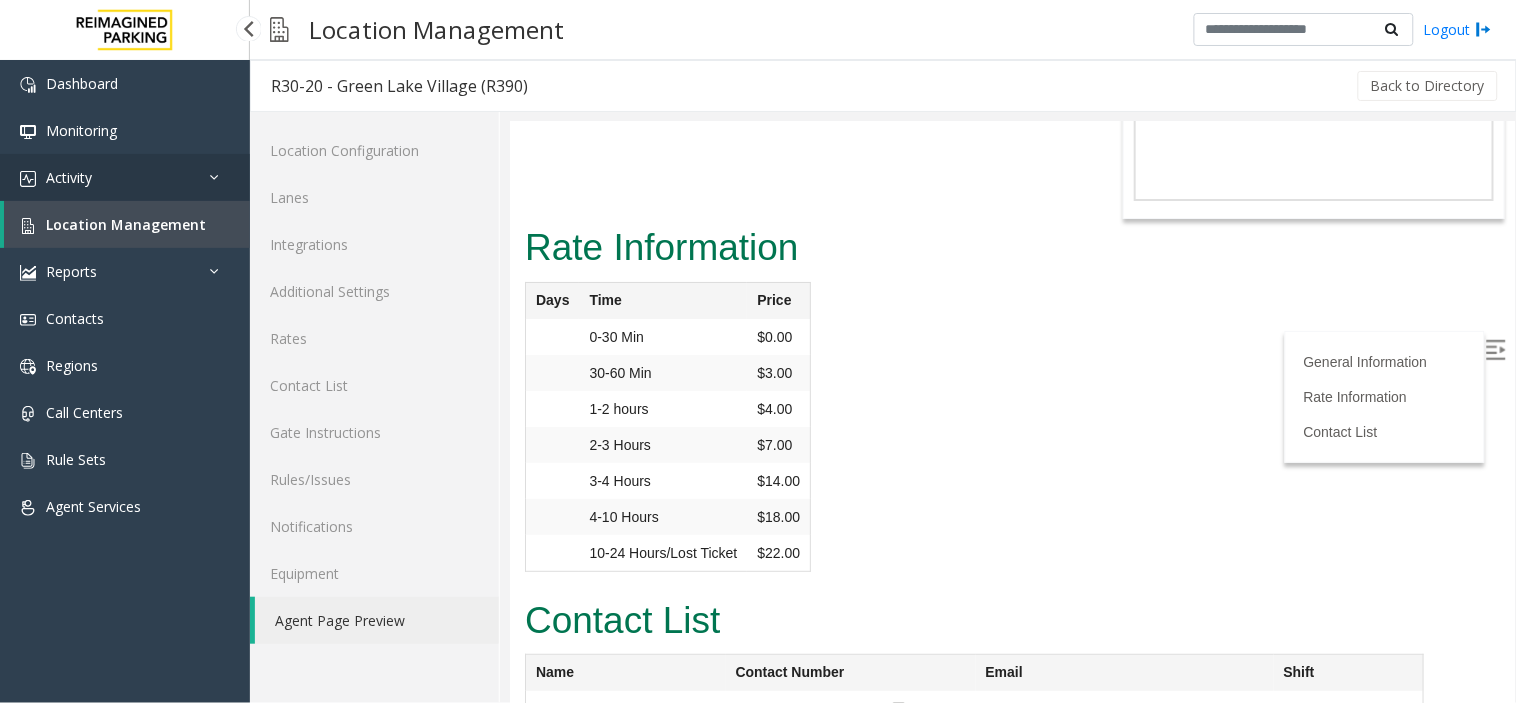 click on "Activity" at bounding box center (125, 177) 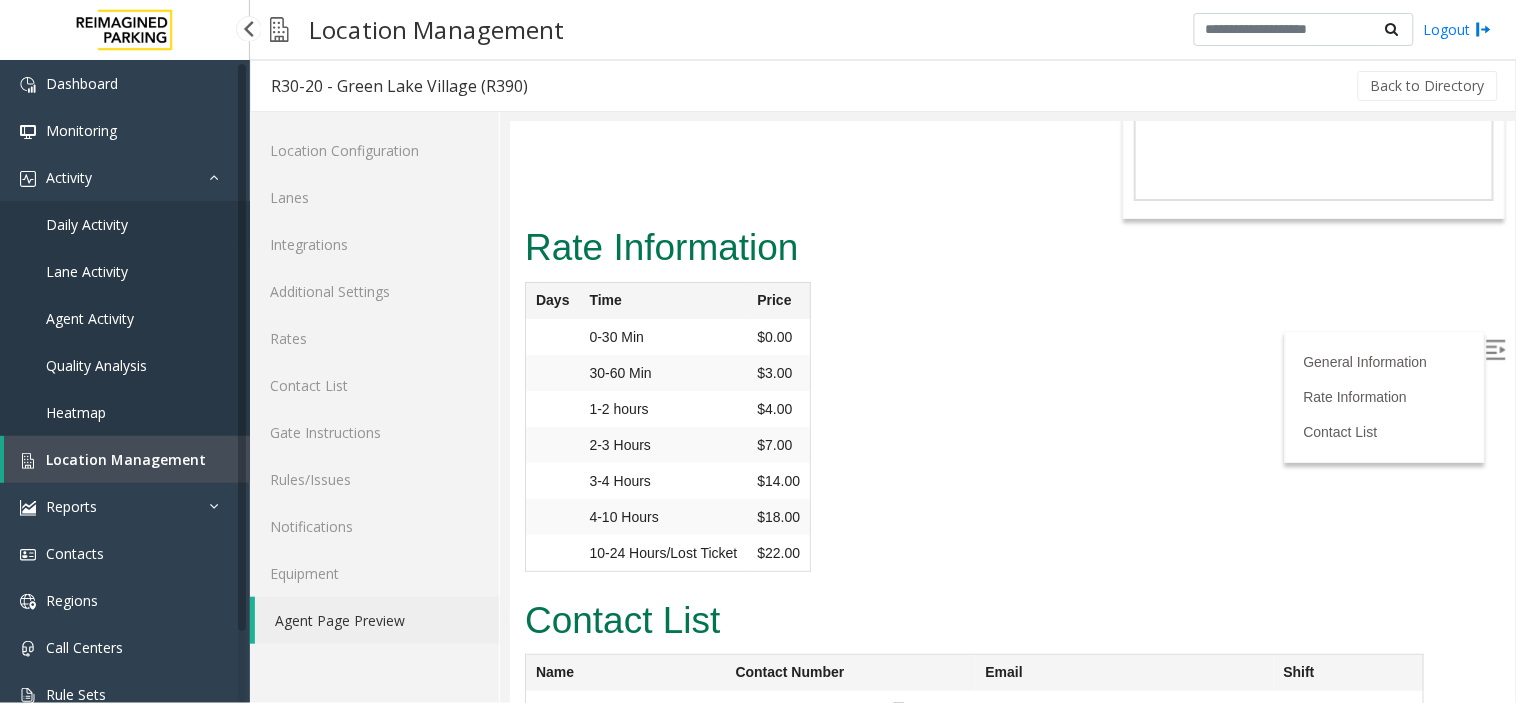 click on "Daily Activity" at bounding box center (125, 224) 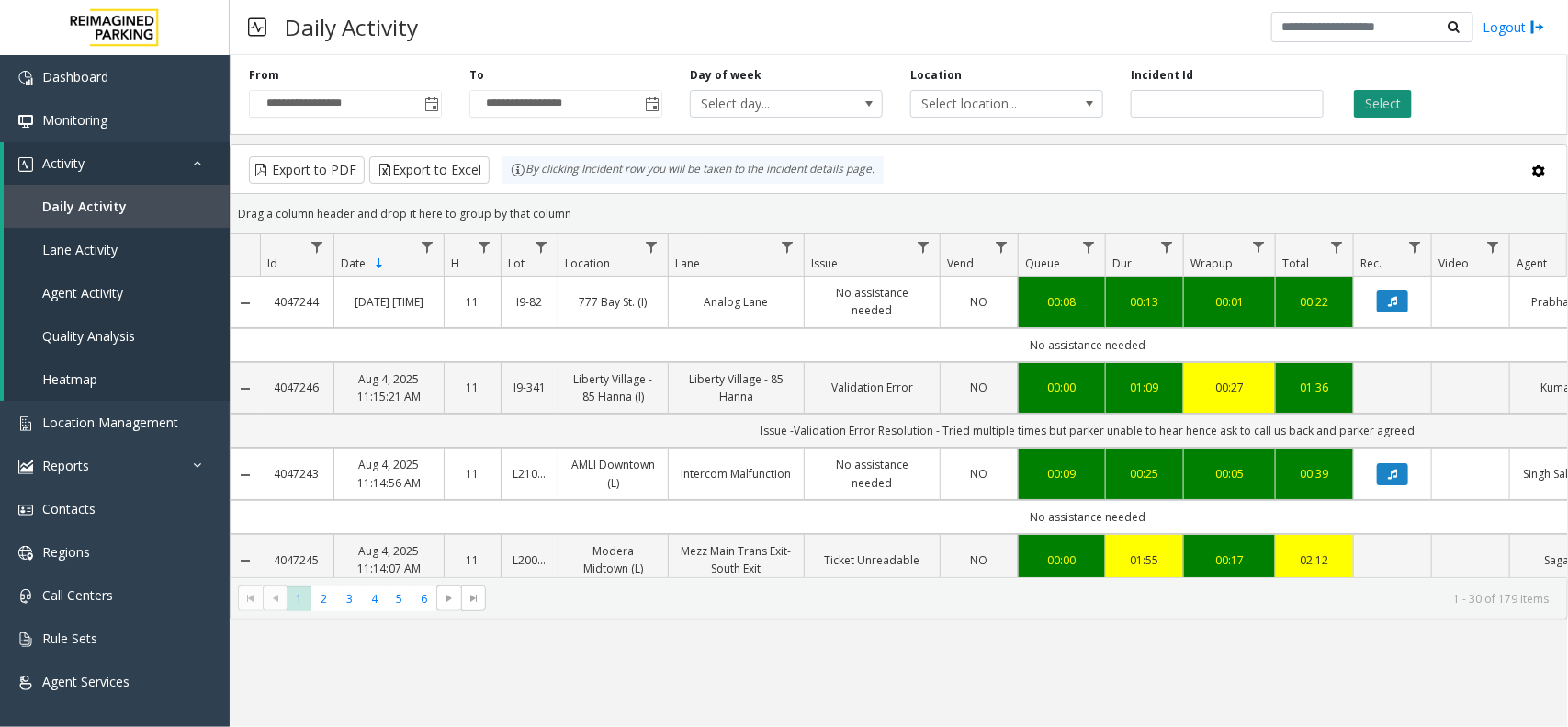 click on "Select" 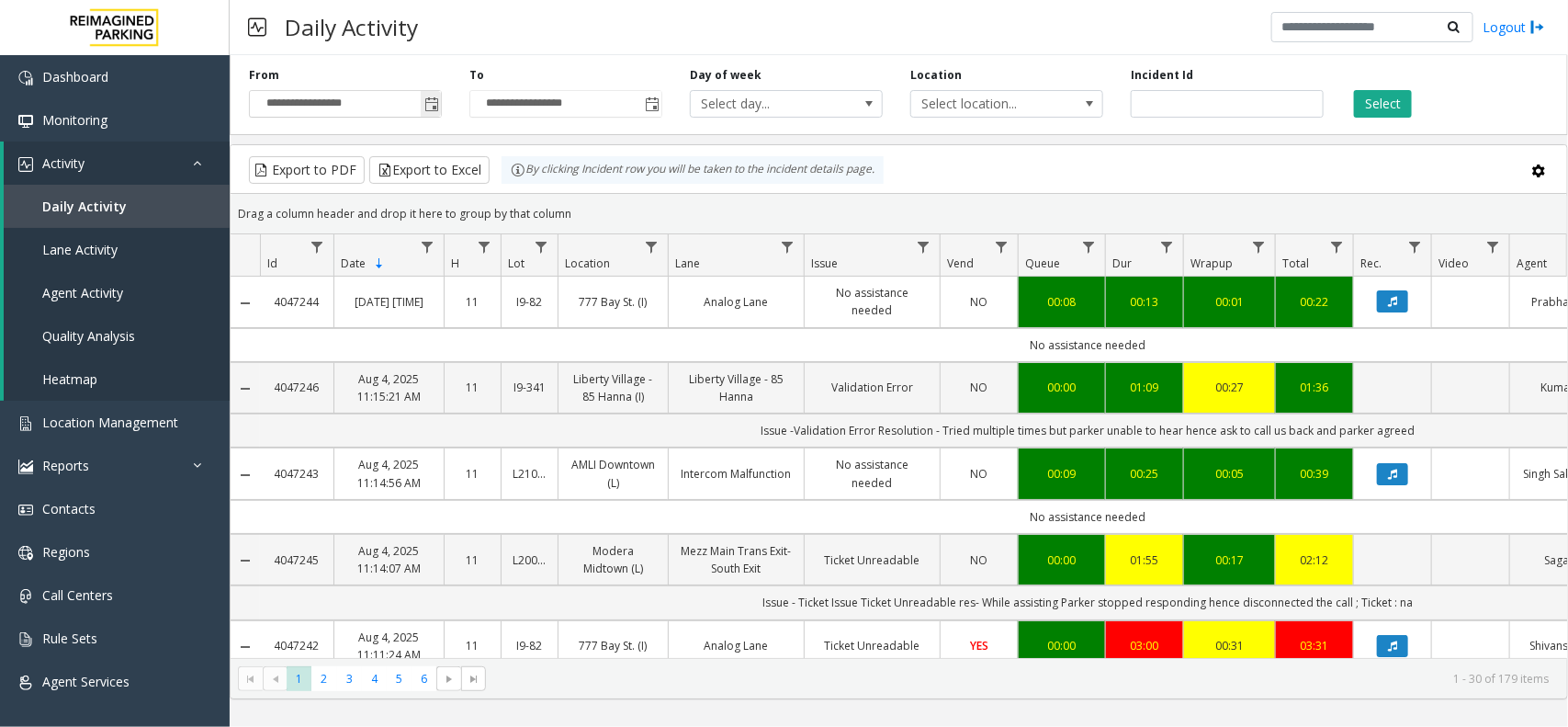 click 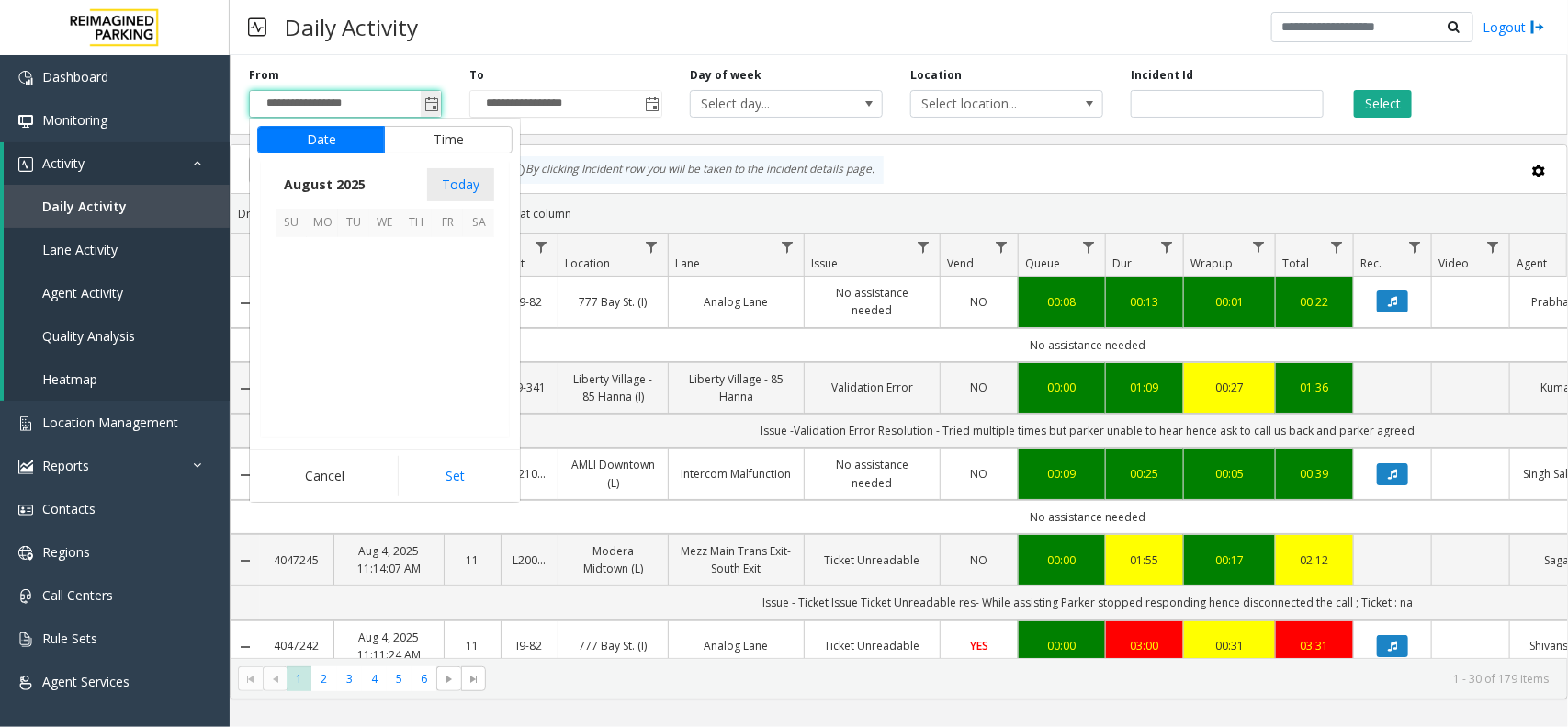 scroll, scrollTop: 329495, scrollLeft: 0, axis: vertical 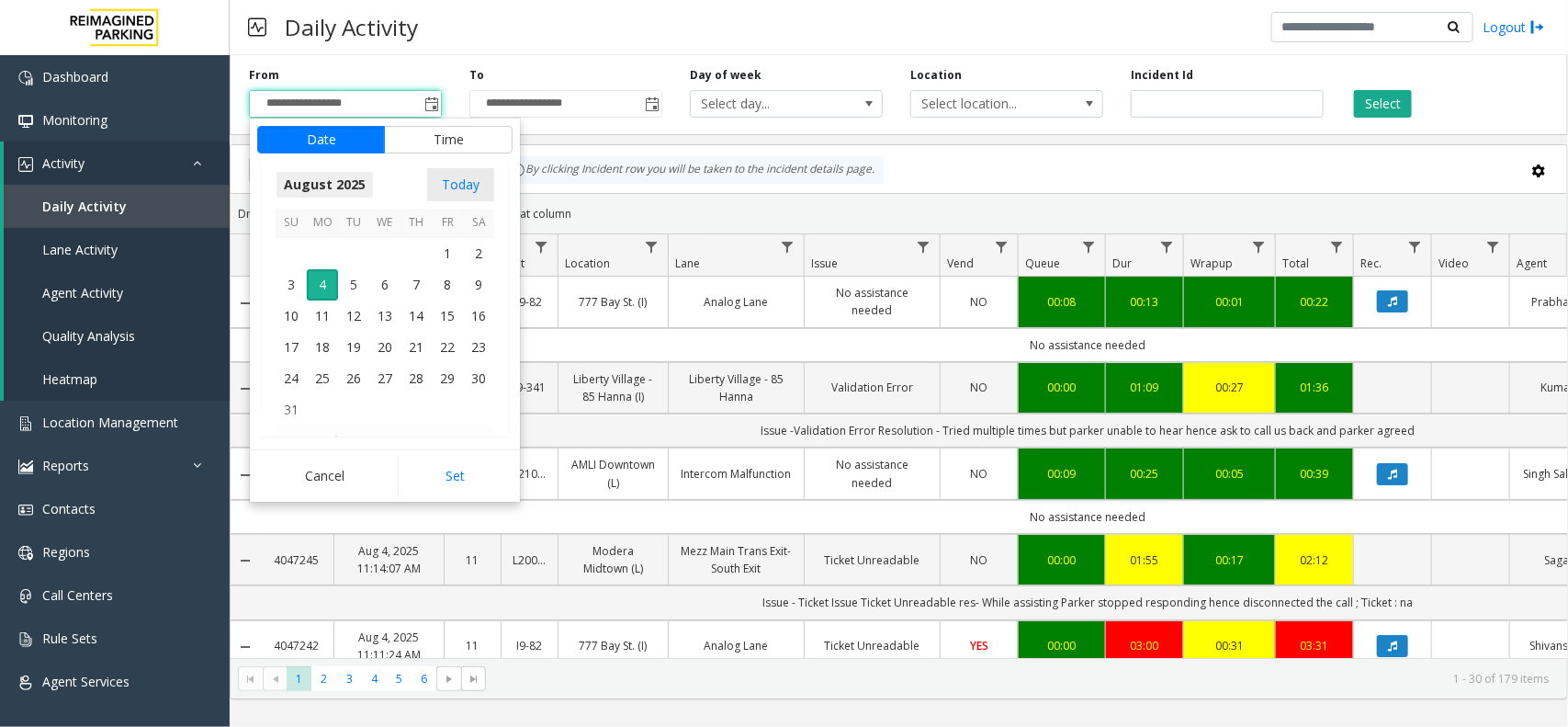 click on "August 2025" at bounding box center [324, 185] 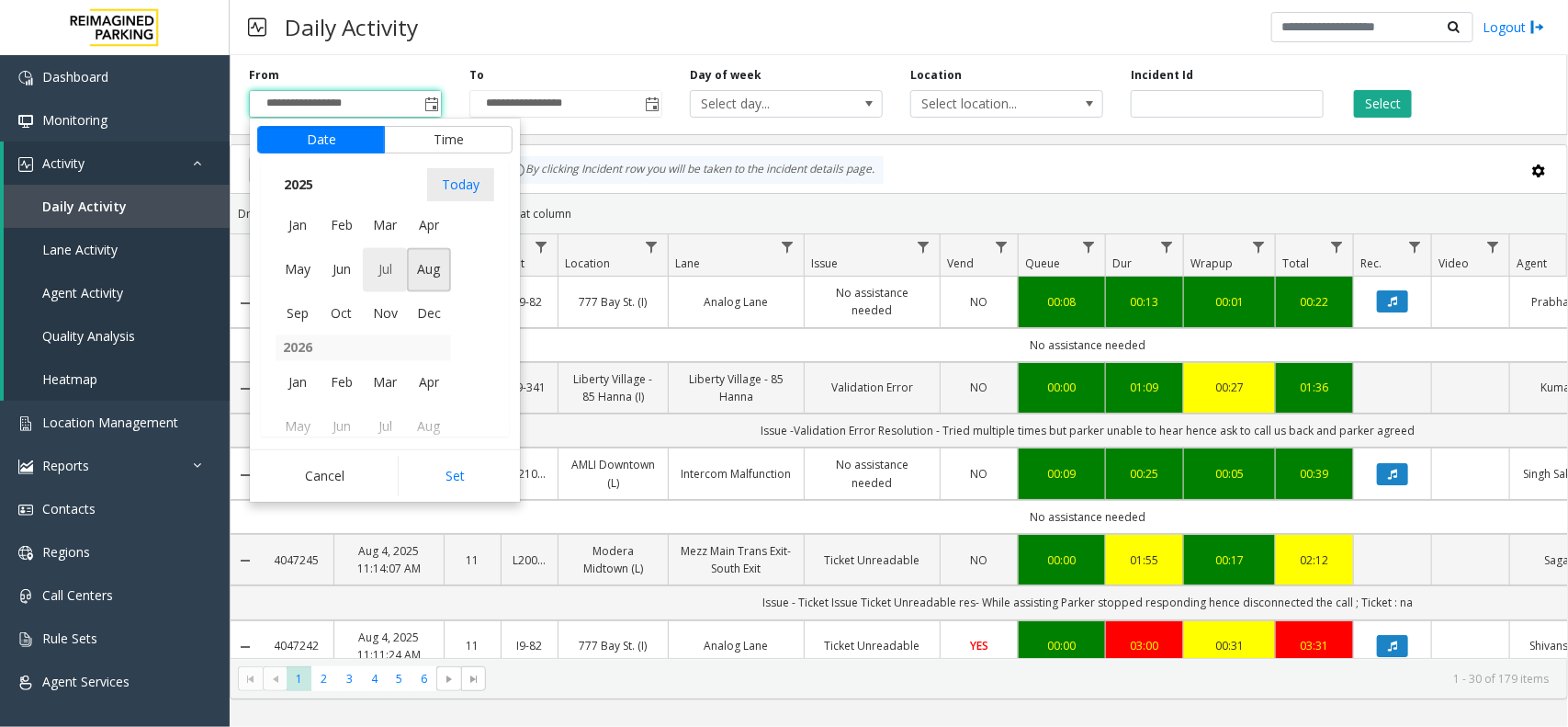 click on "Jul" at bounding box center (385, 270) 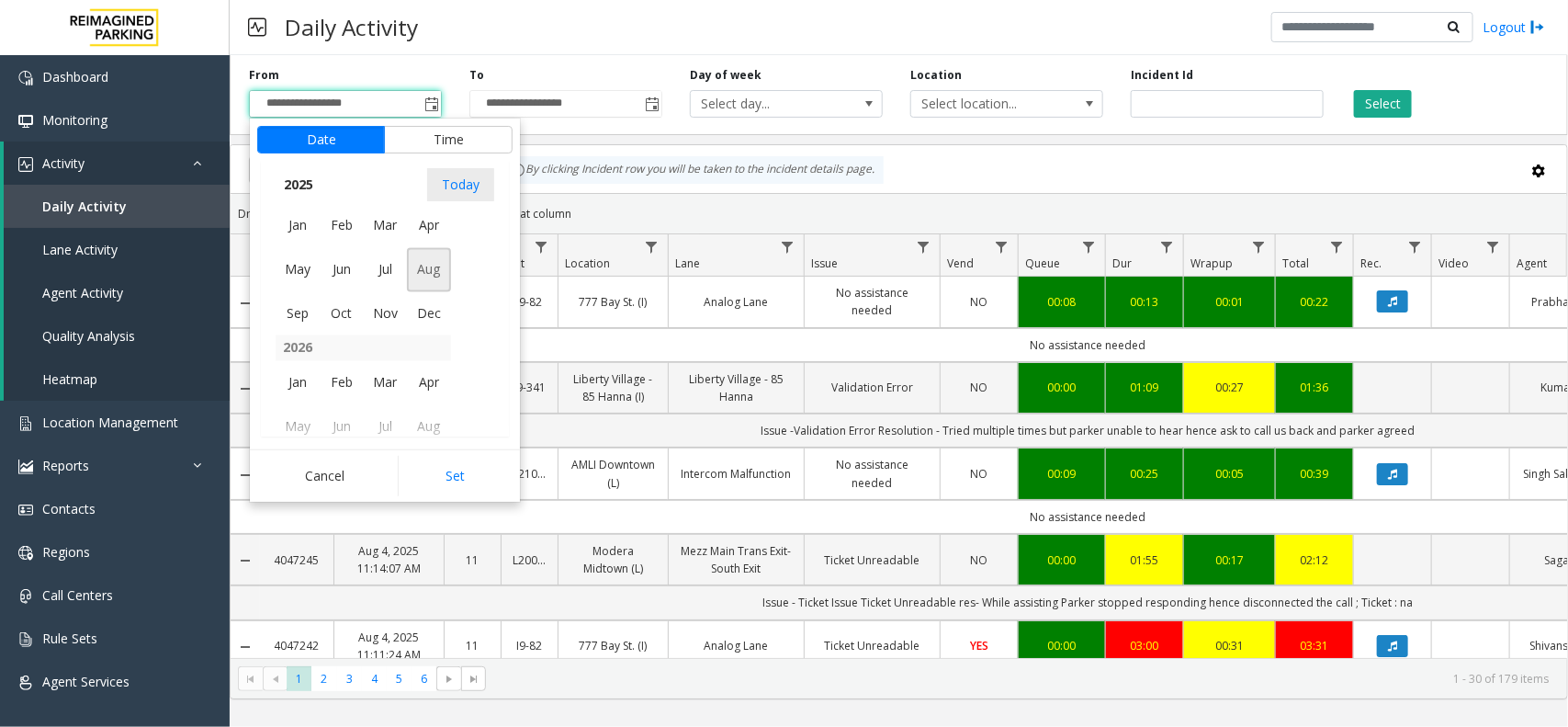 scroll, scrollTop: 329276, scrollLeft: 0, axis: vertical 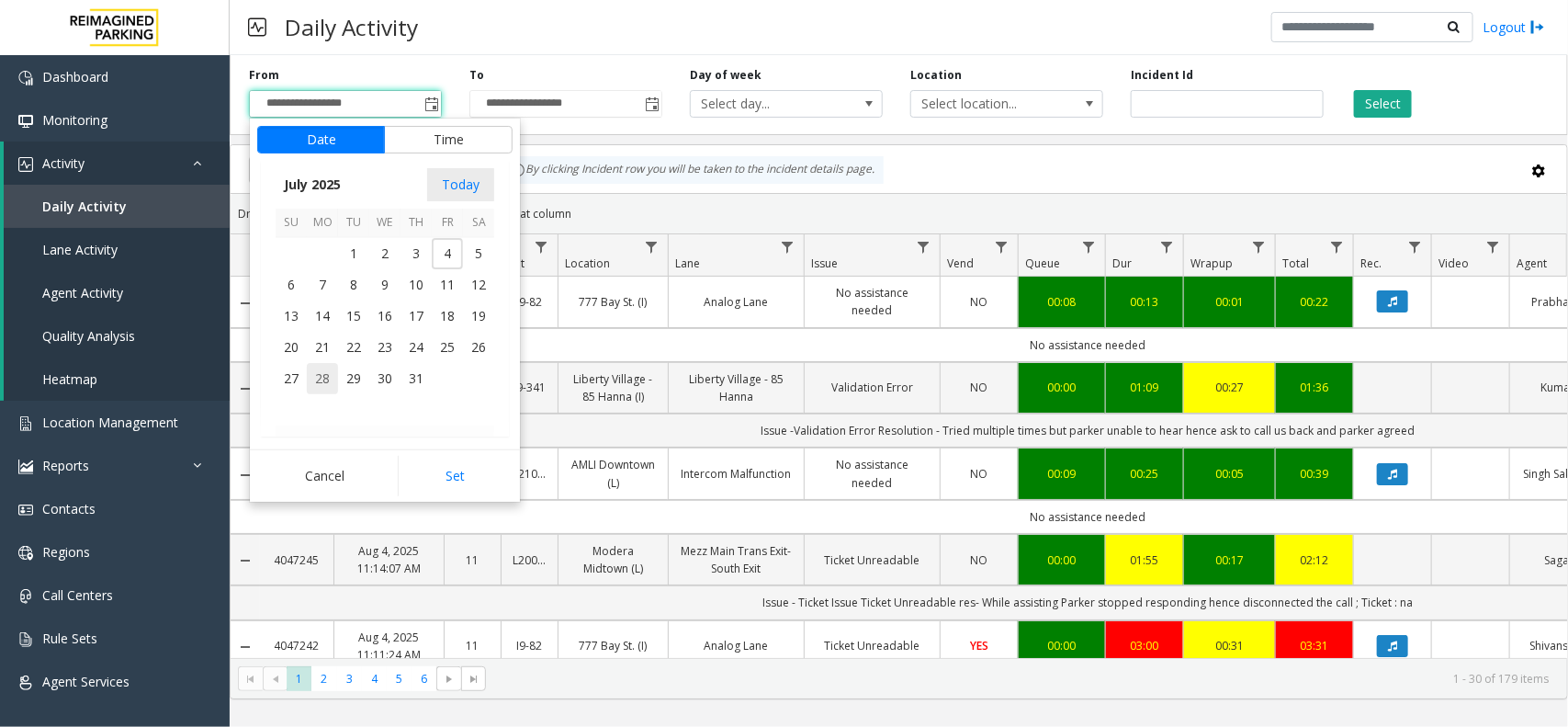 click on "28" at bounding box center [322, 379] 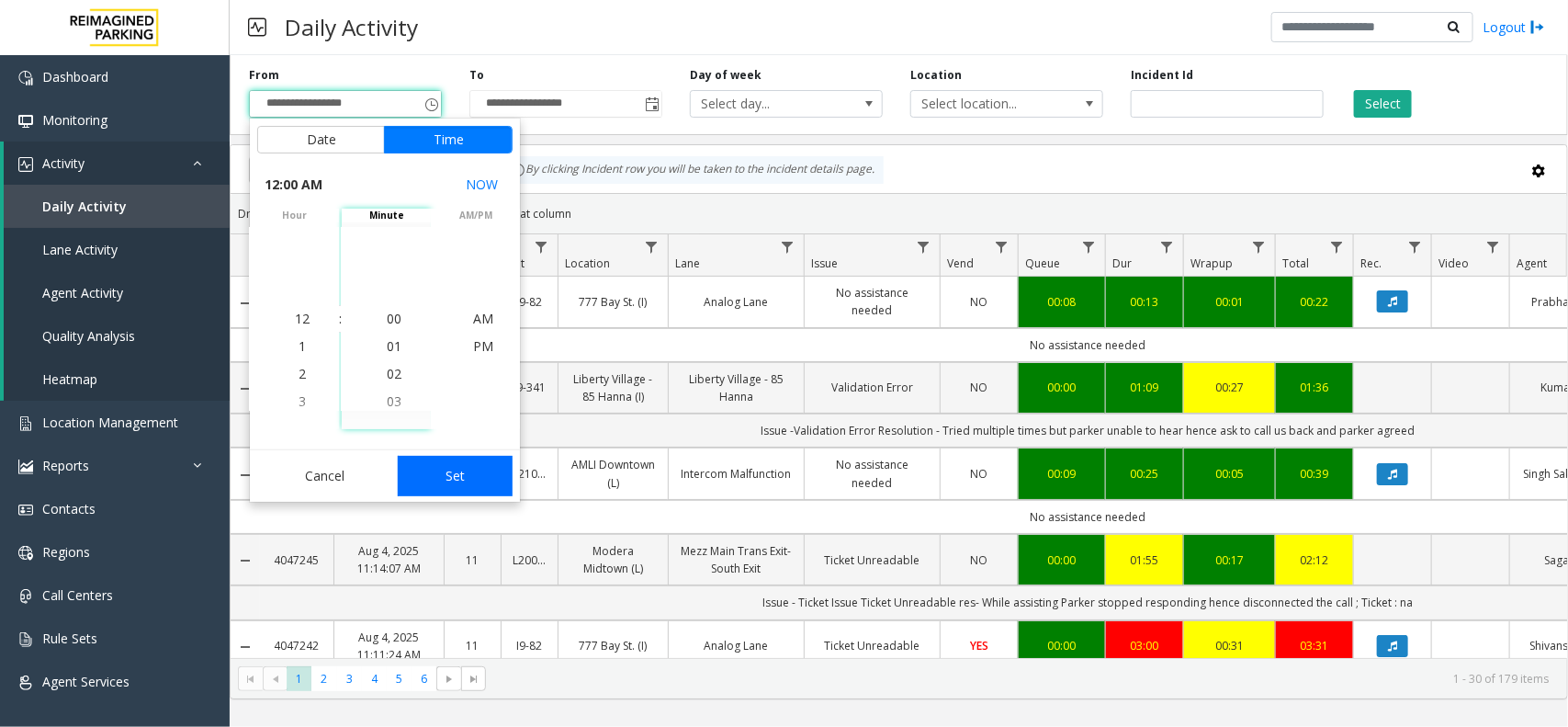 click on "Set" 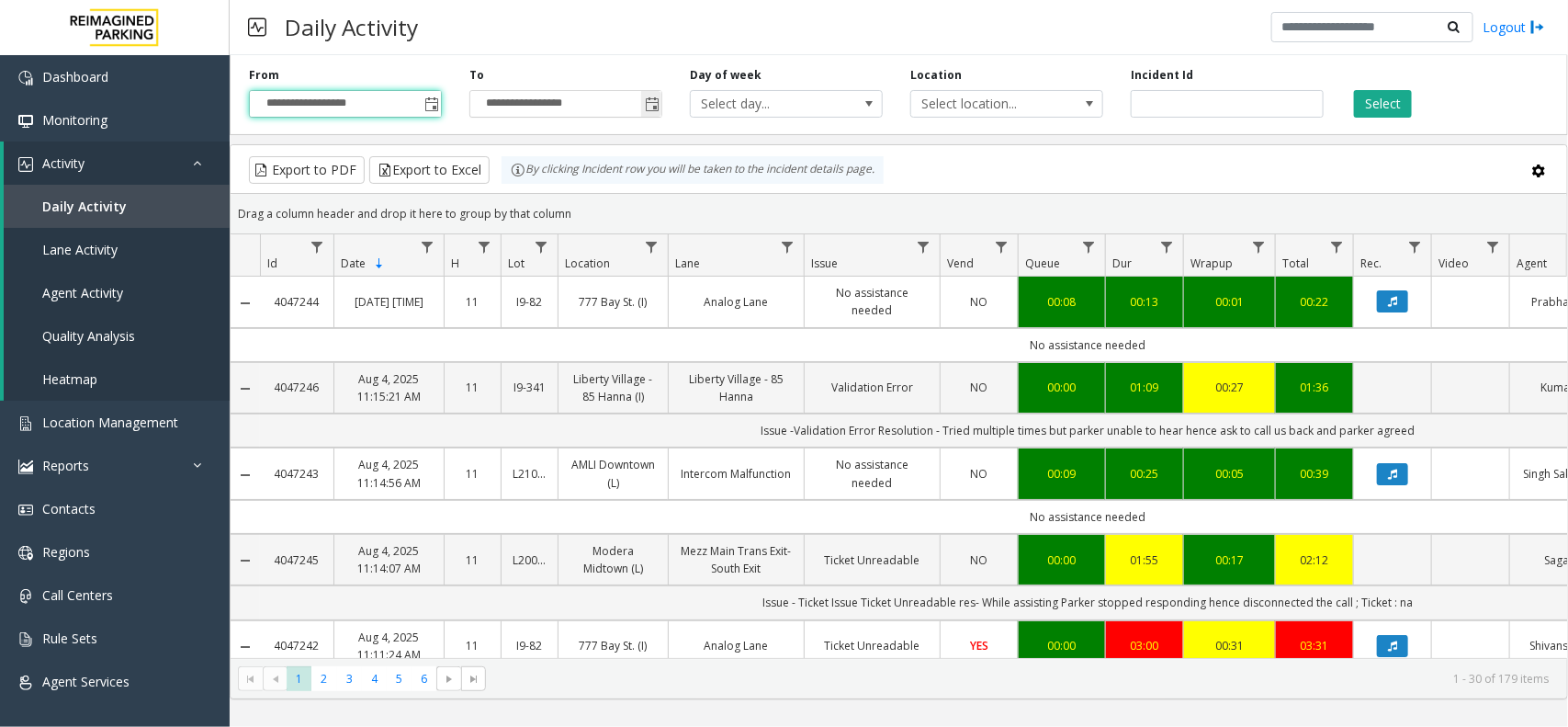 click 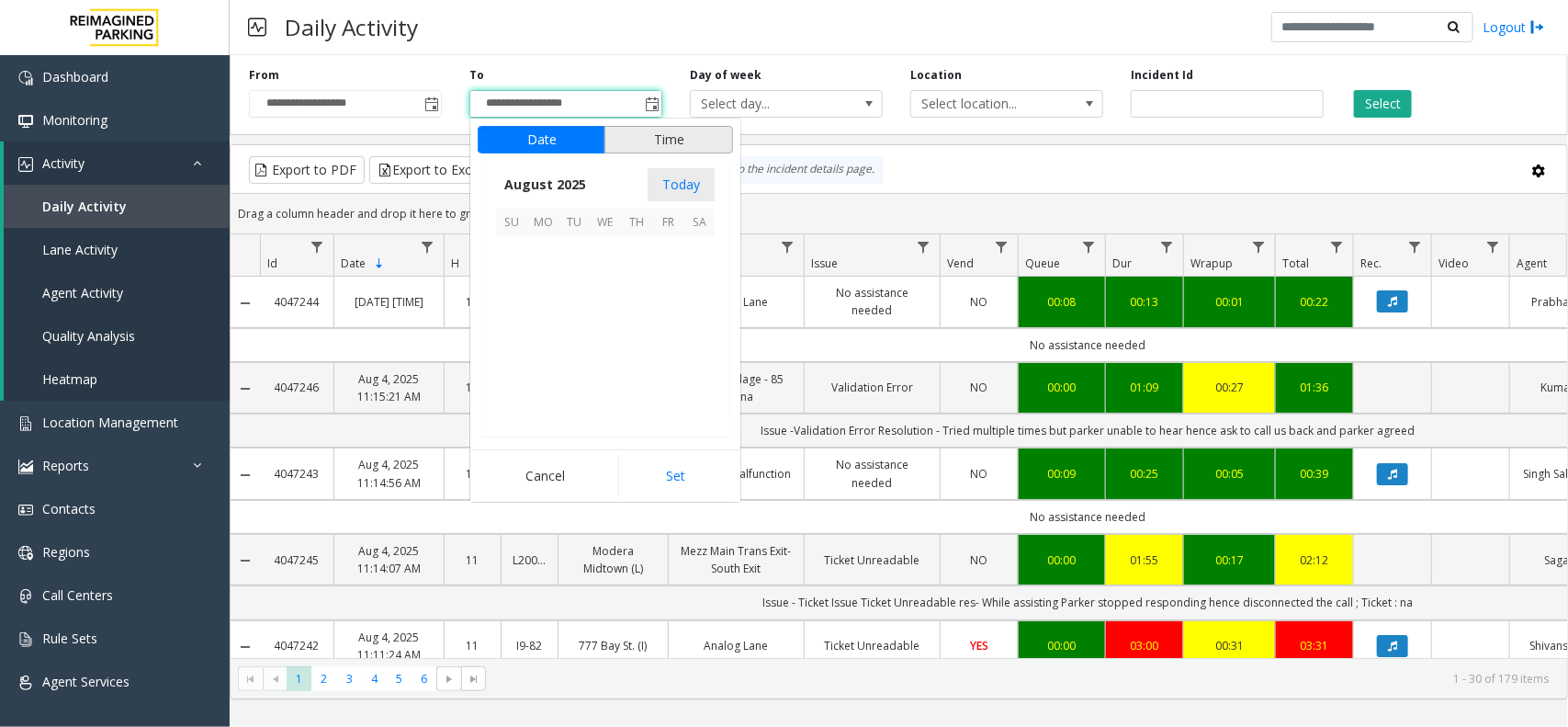 scroll, scrollTop: 329495, scrollLeft: 0, axis: vertical 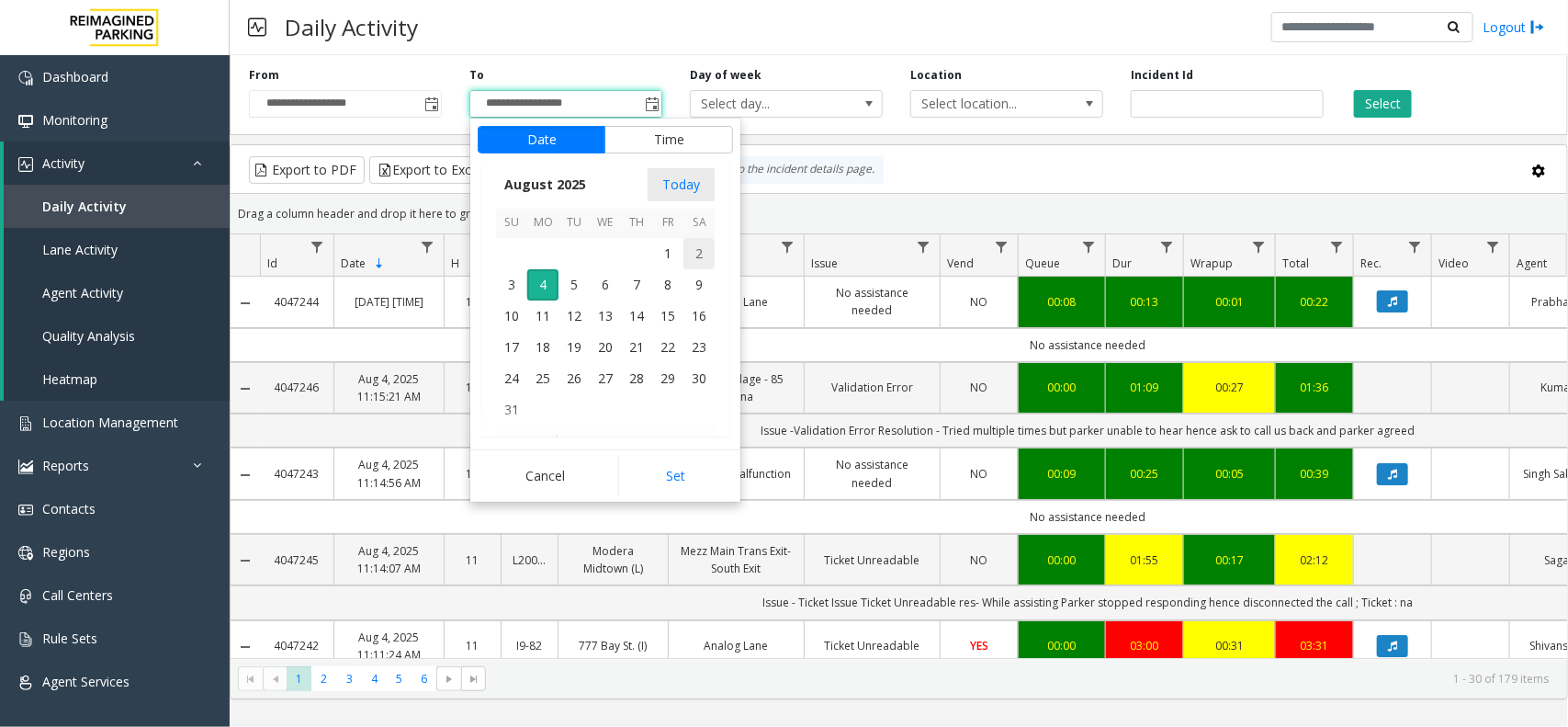 click on "2" at bounding box center [699, 254] 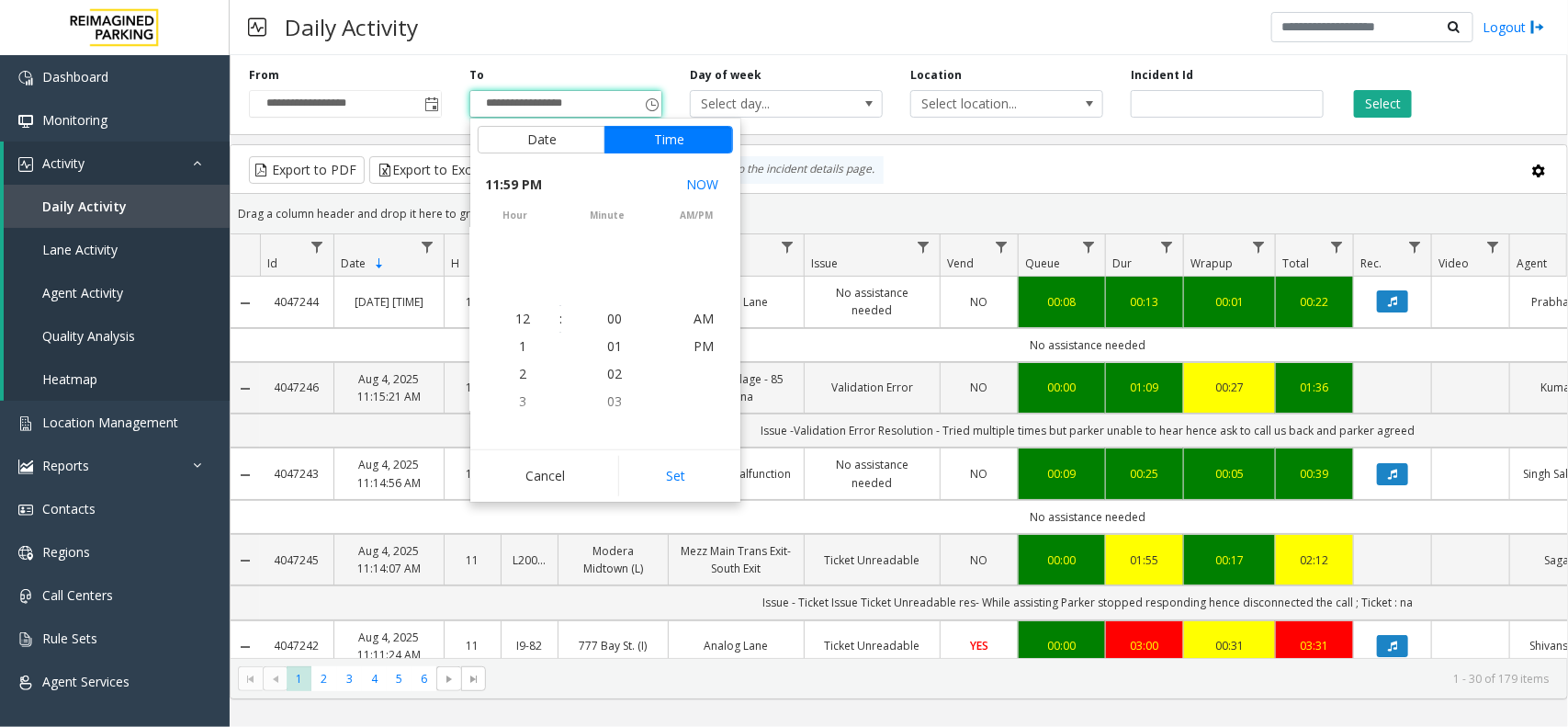 scroll, scrollTop: 634, scrollLeft: 0, axis: vertical 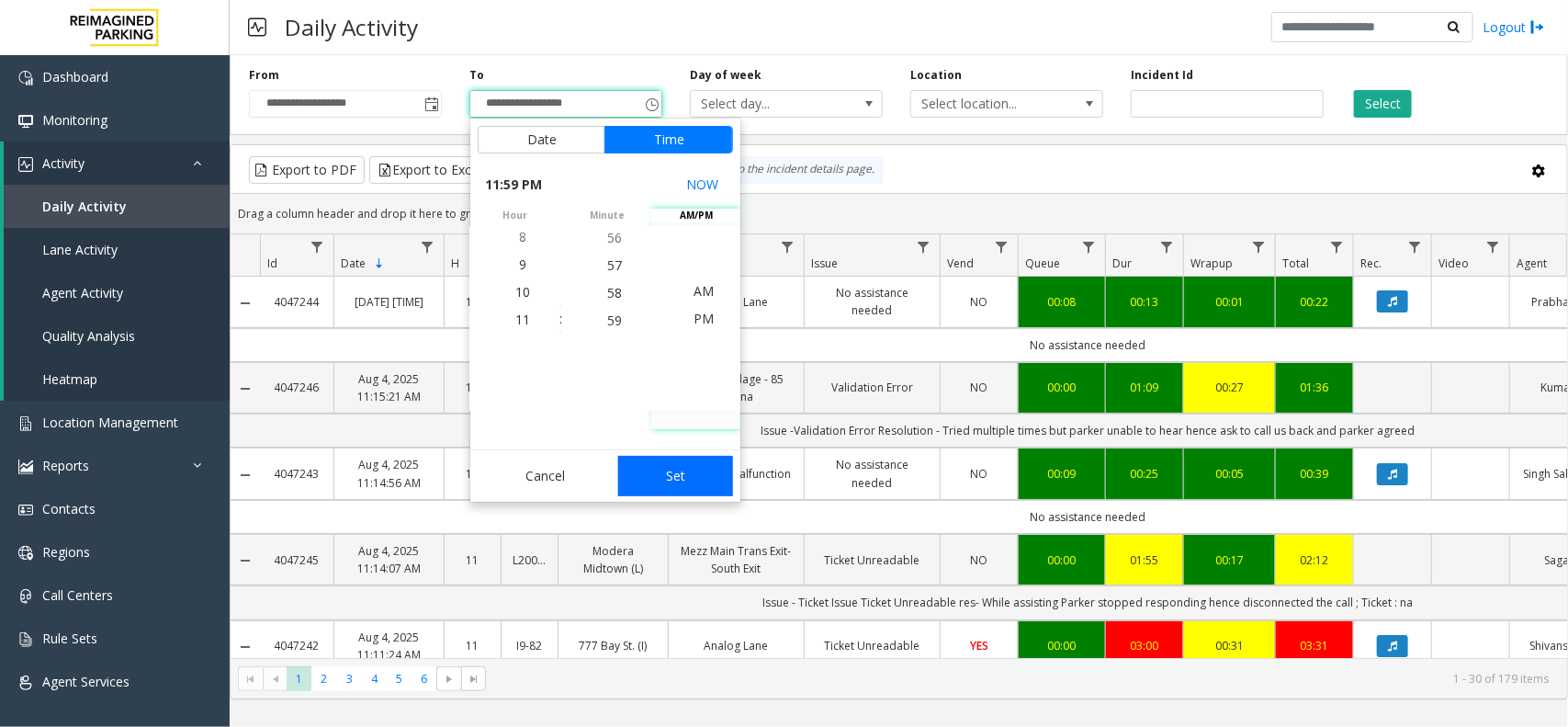 click on "Set" 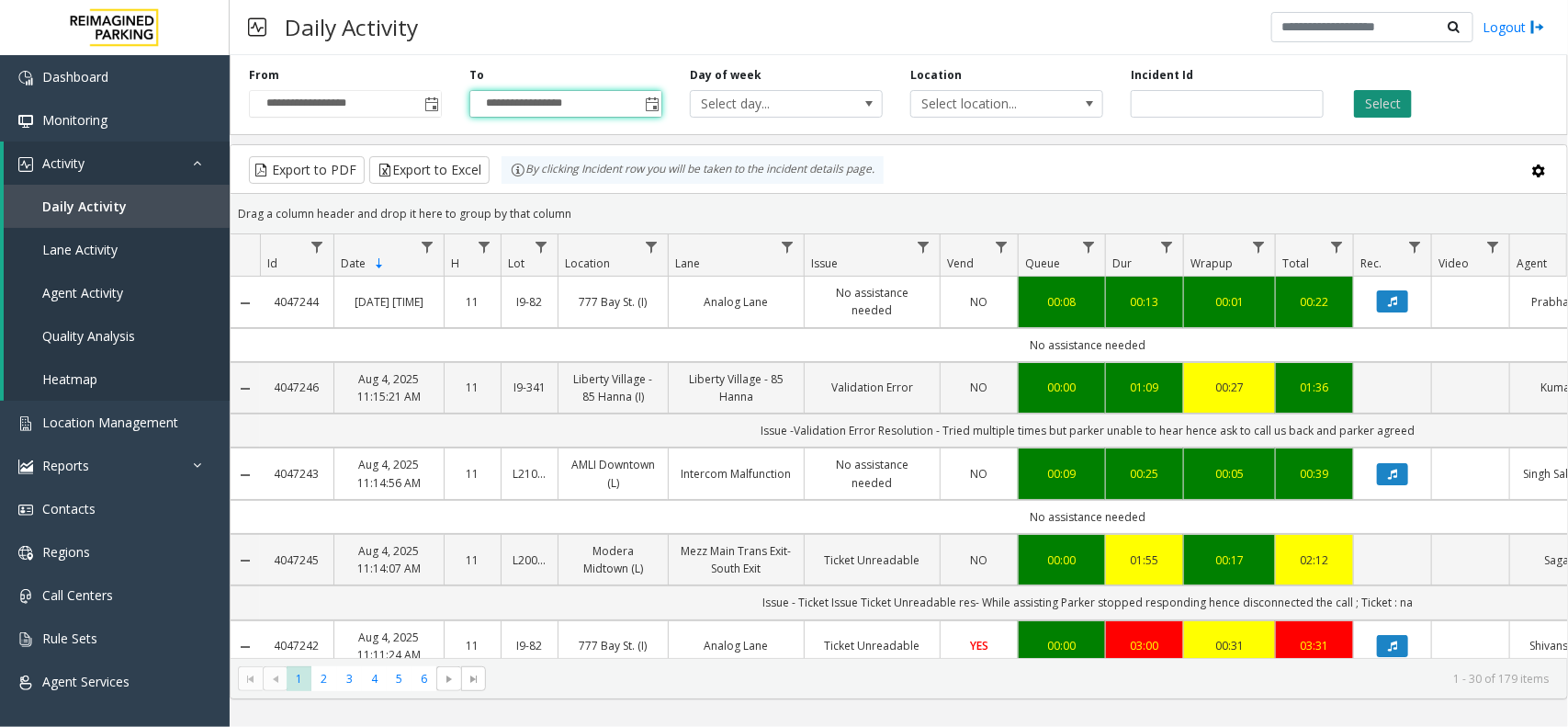 click on "Select" 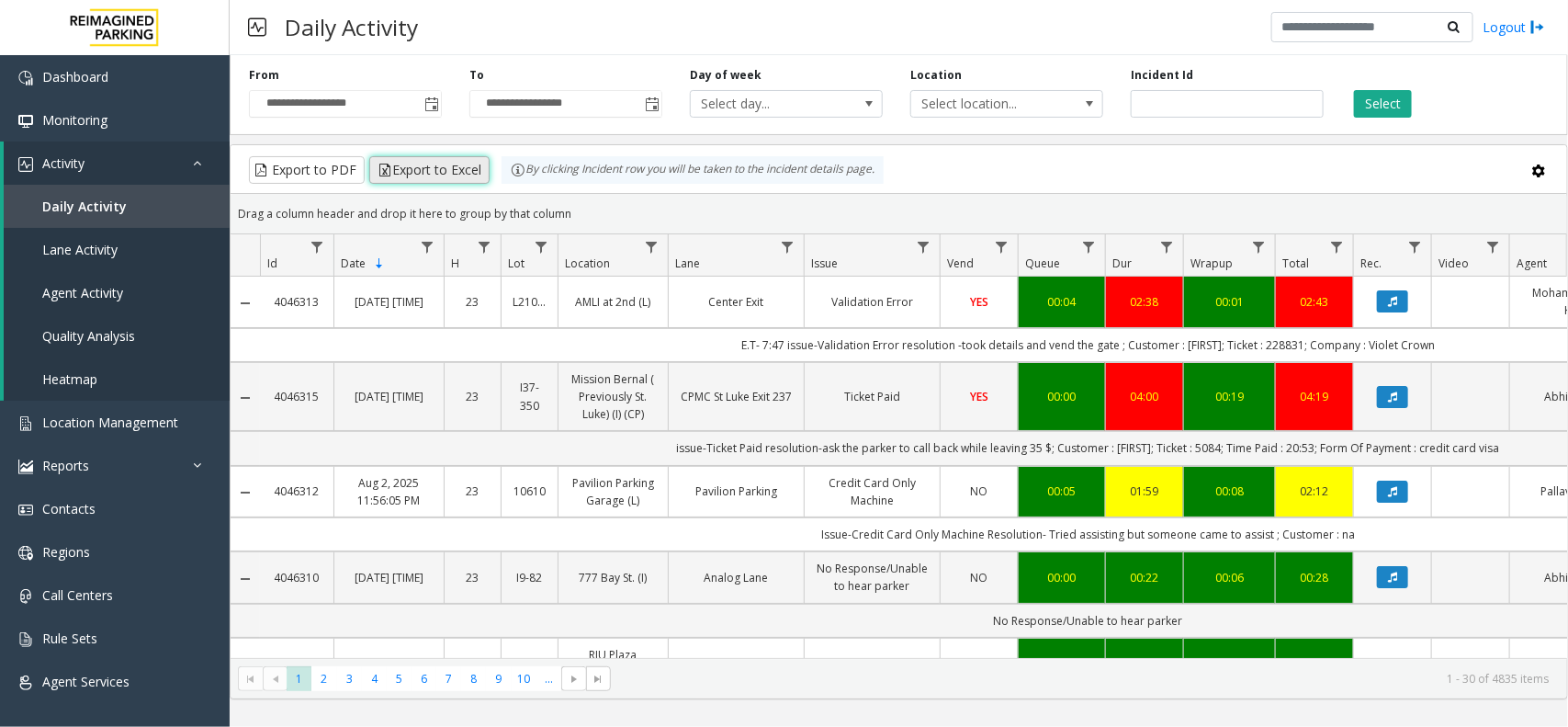 click on "Export to Excel" 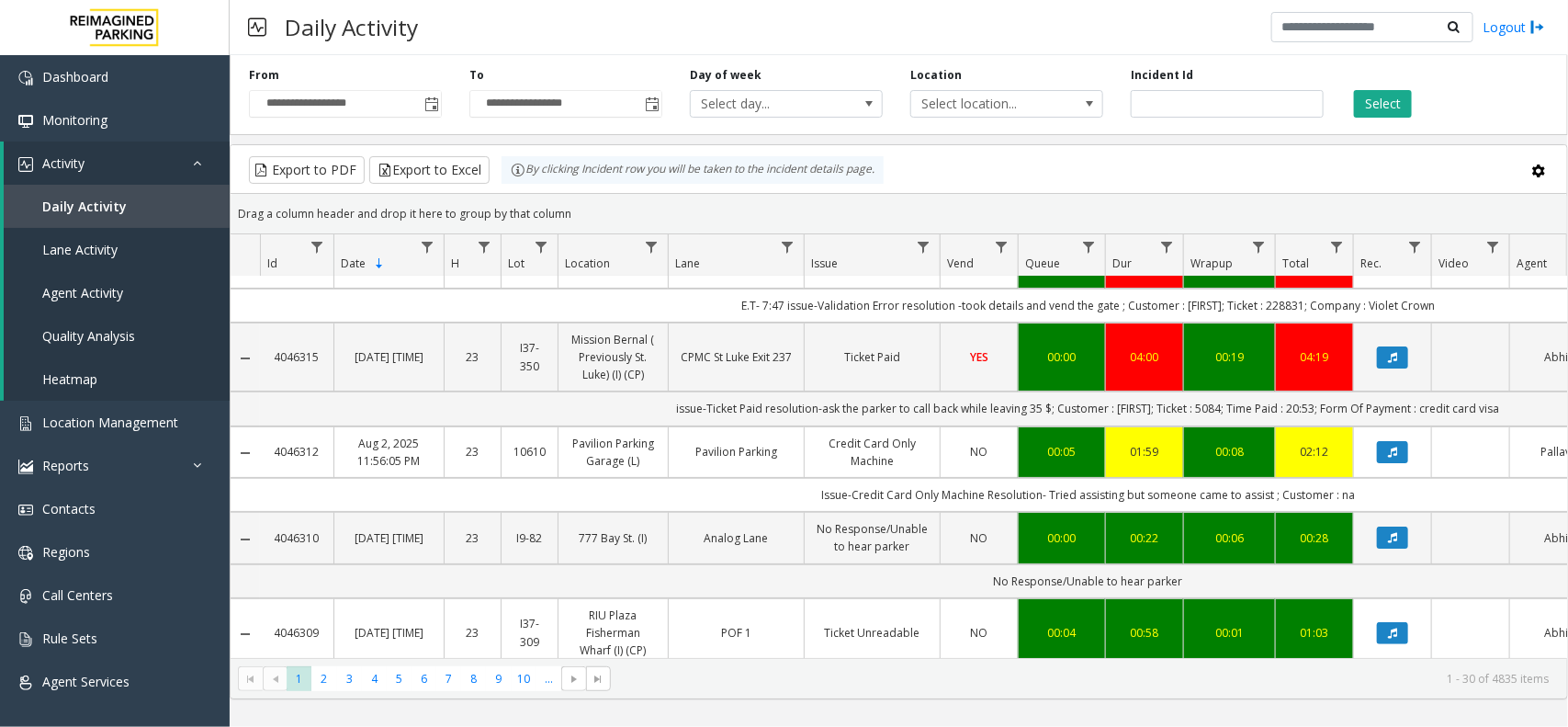 scroll, scrollTop: 0, scrollLeft: 0, axis: both 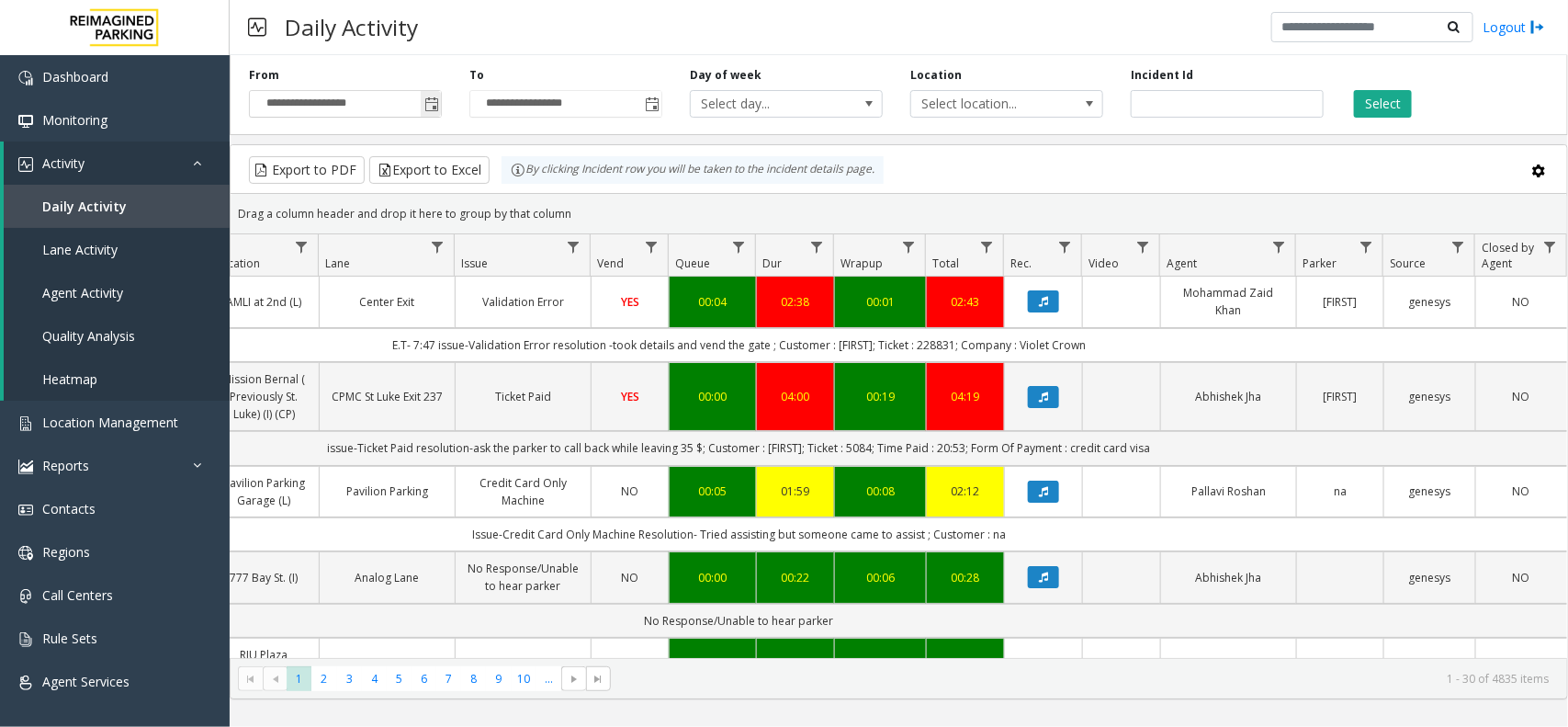 click 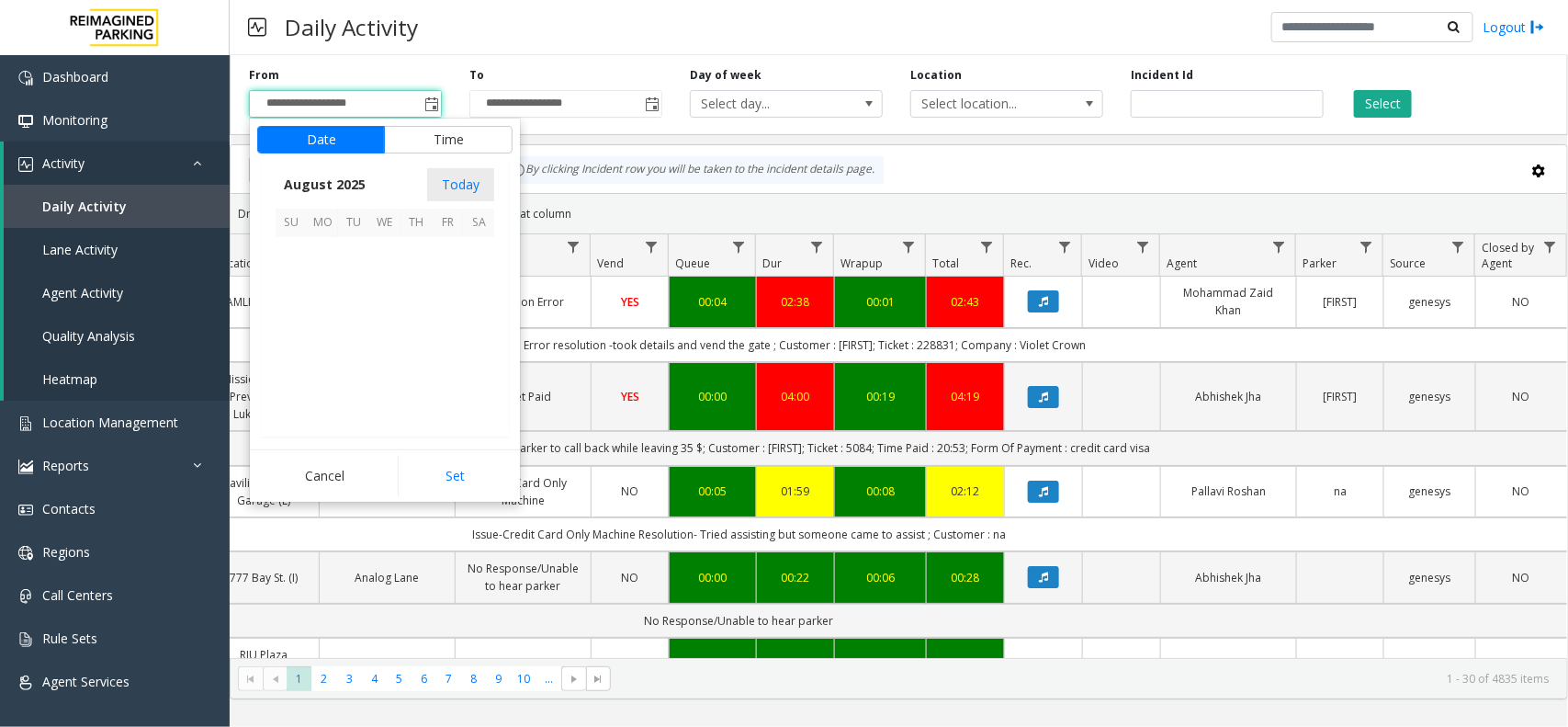 scroll, scrollTop: 329495, scrollLeft: 0, axis: vertical 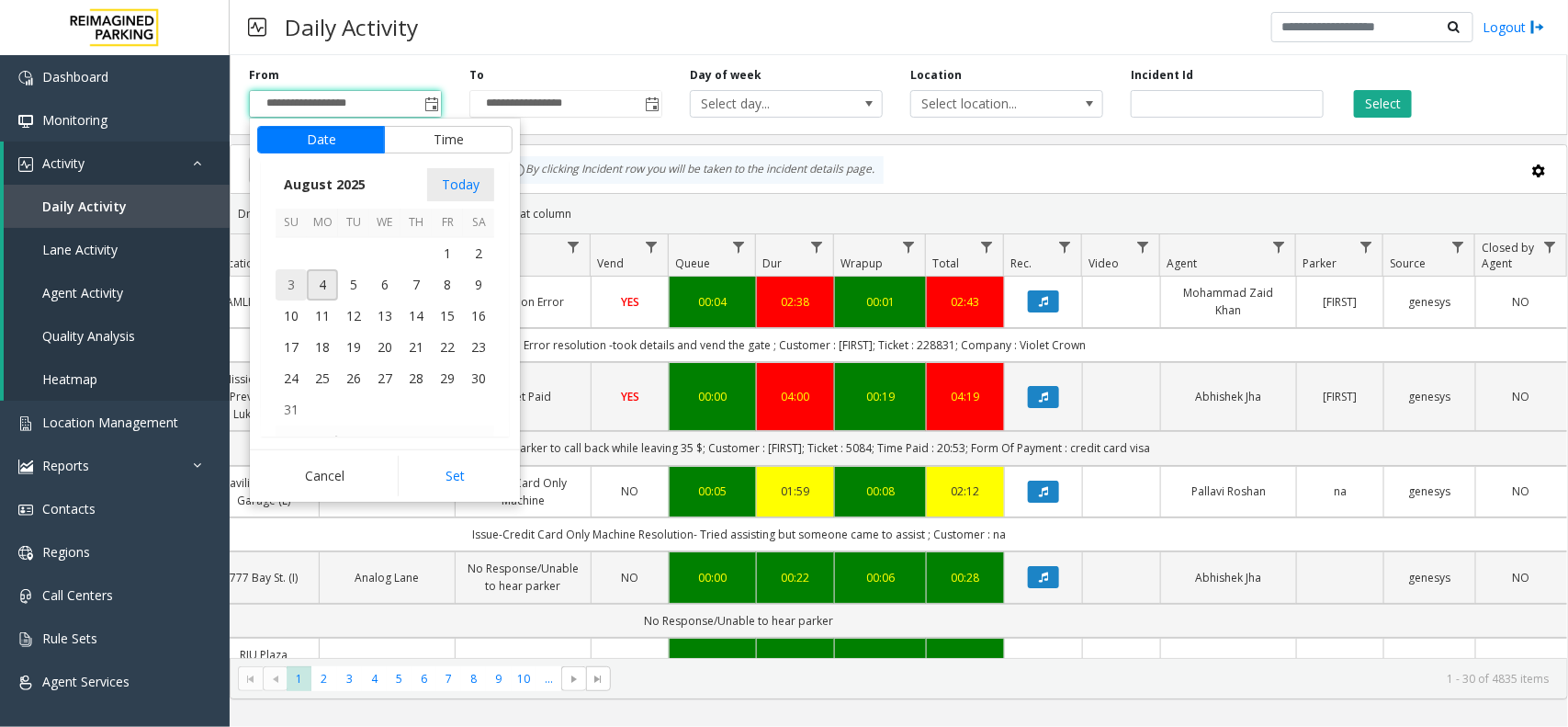 click on "3" at bounding box center [291, 285] 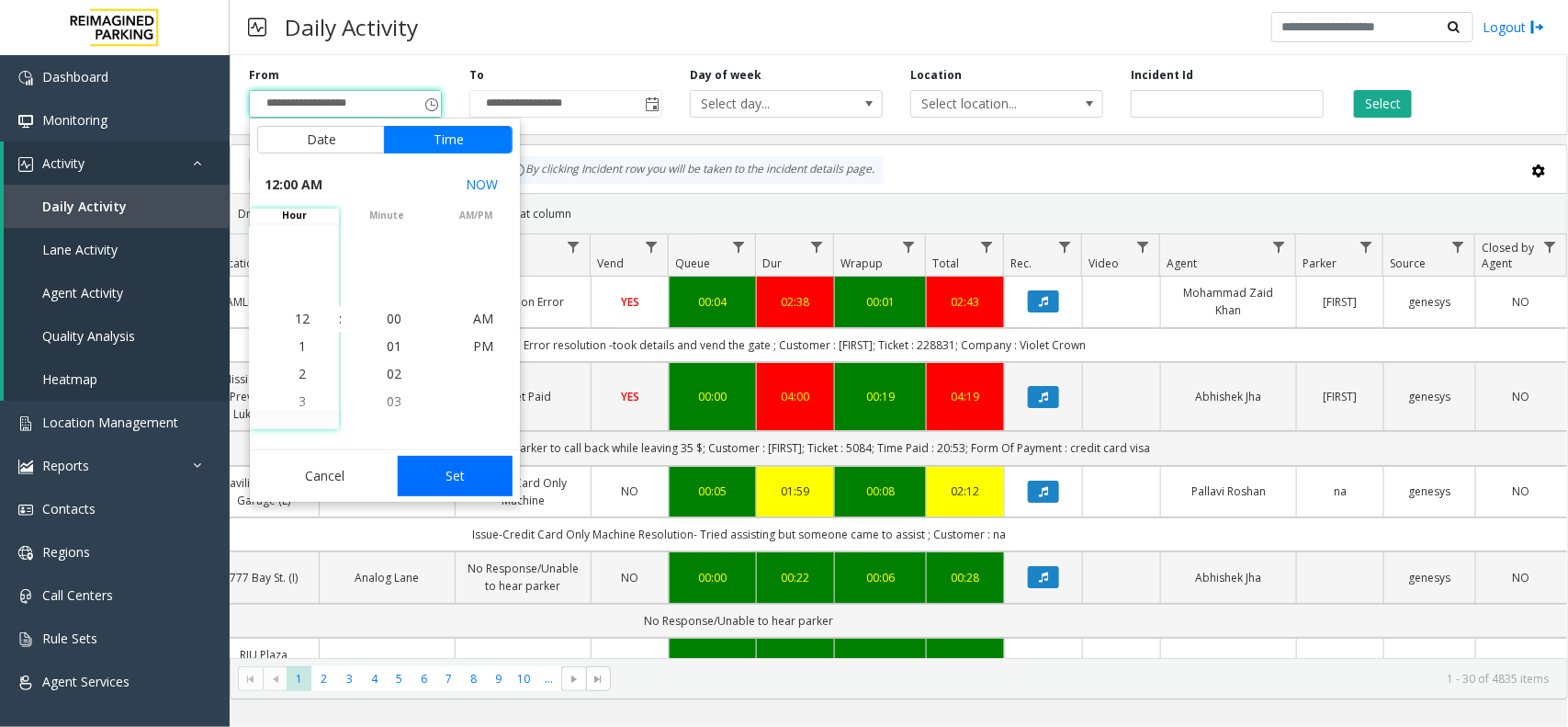 click on "Set" 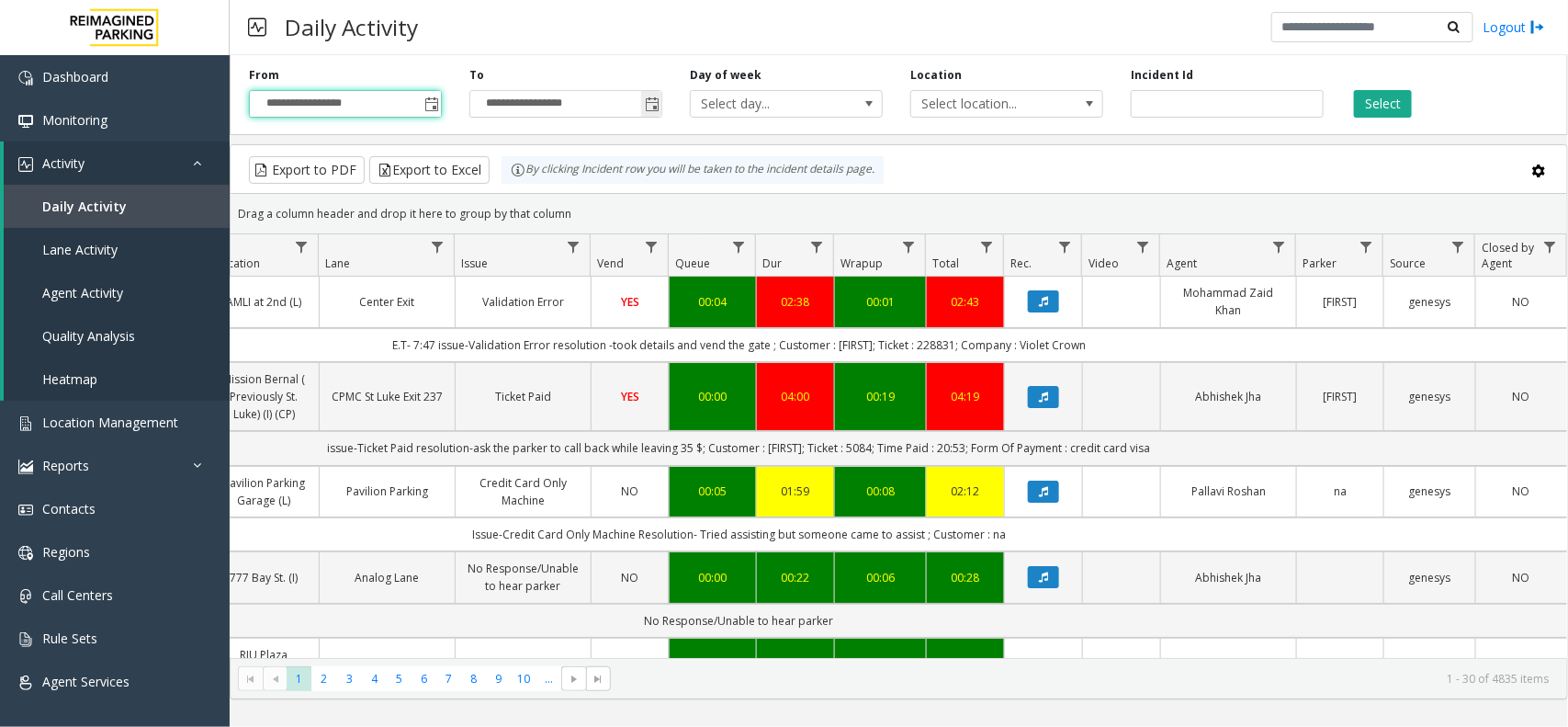 click 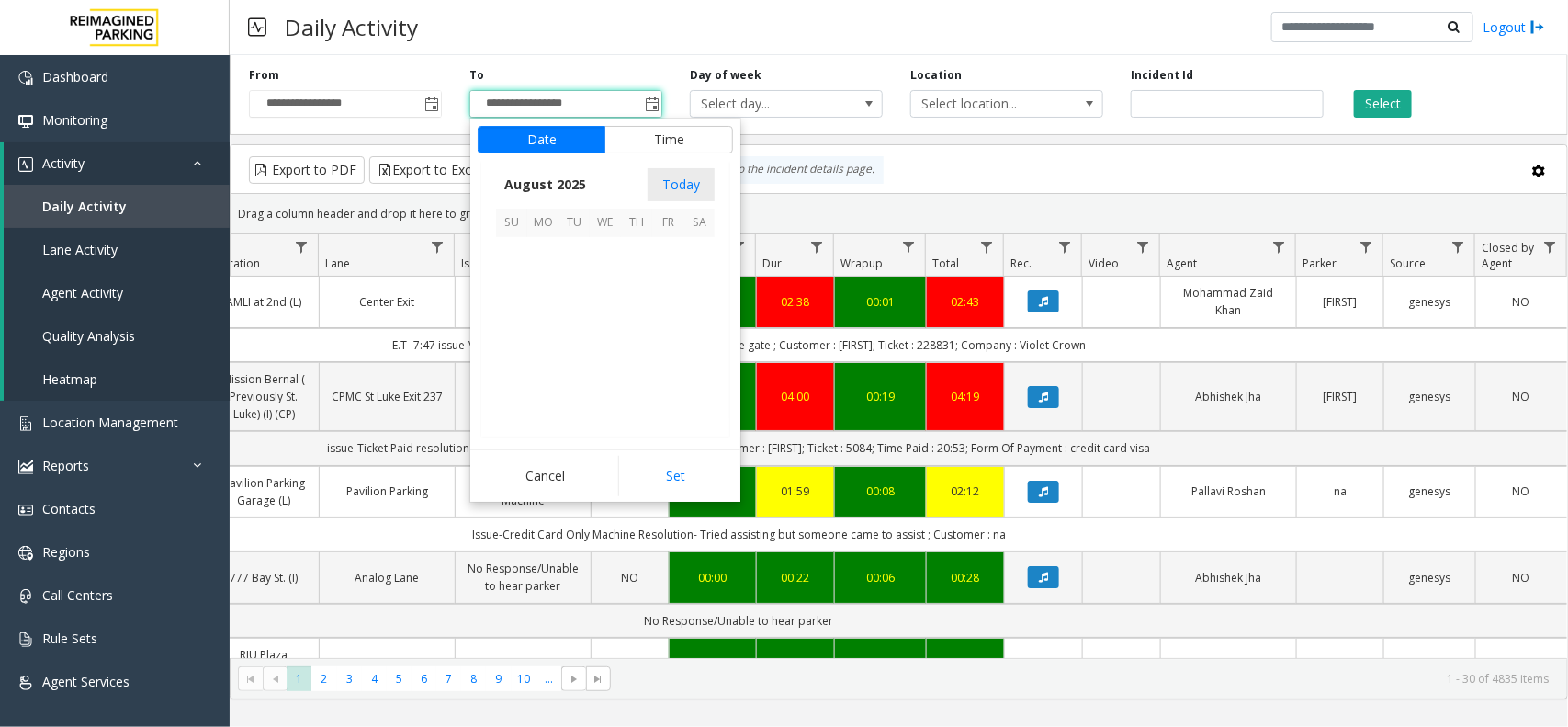 scroll, scrollTop: 329495, scrollLeft: 0, axis: vertical 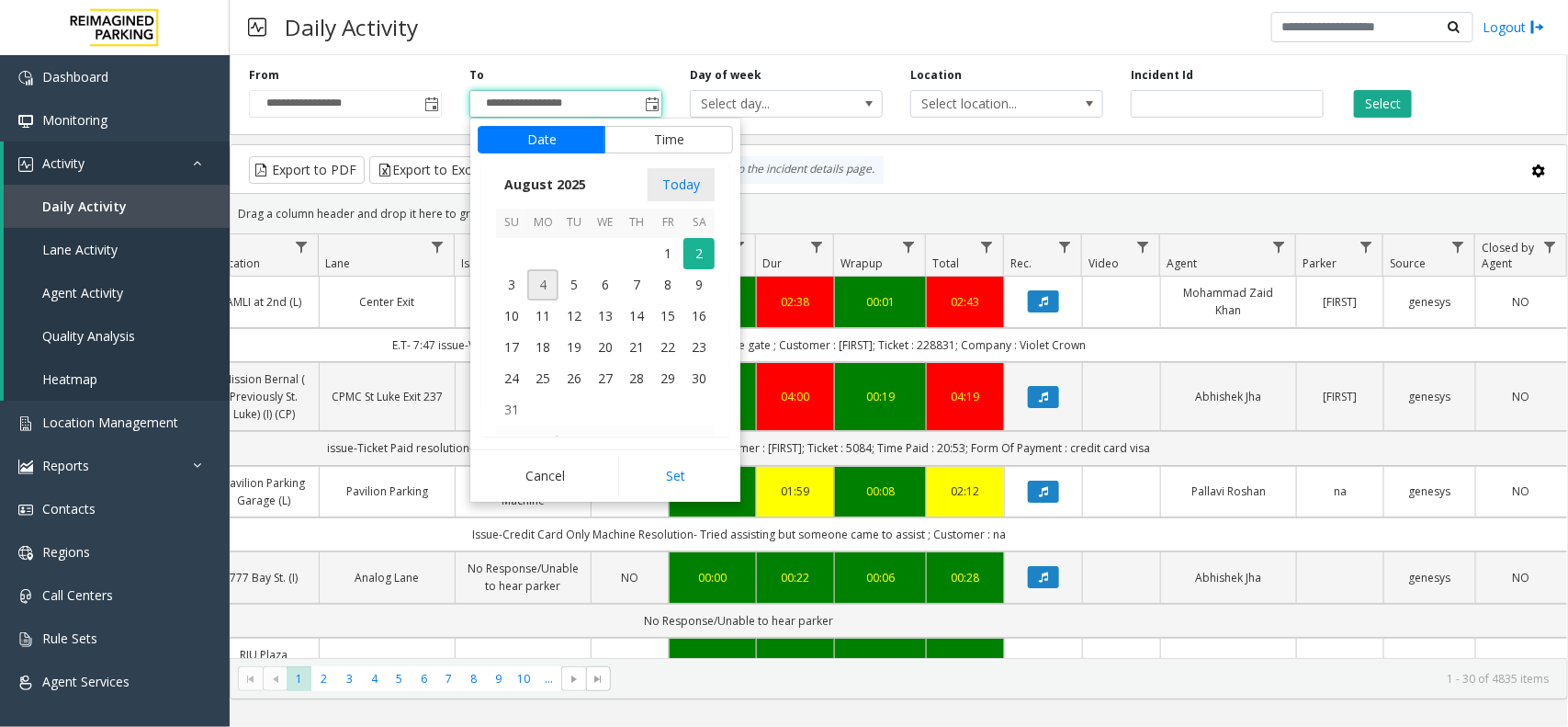 click on "4" at bounding box center [543, 285] 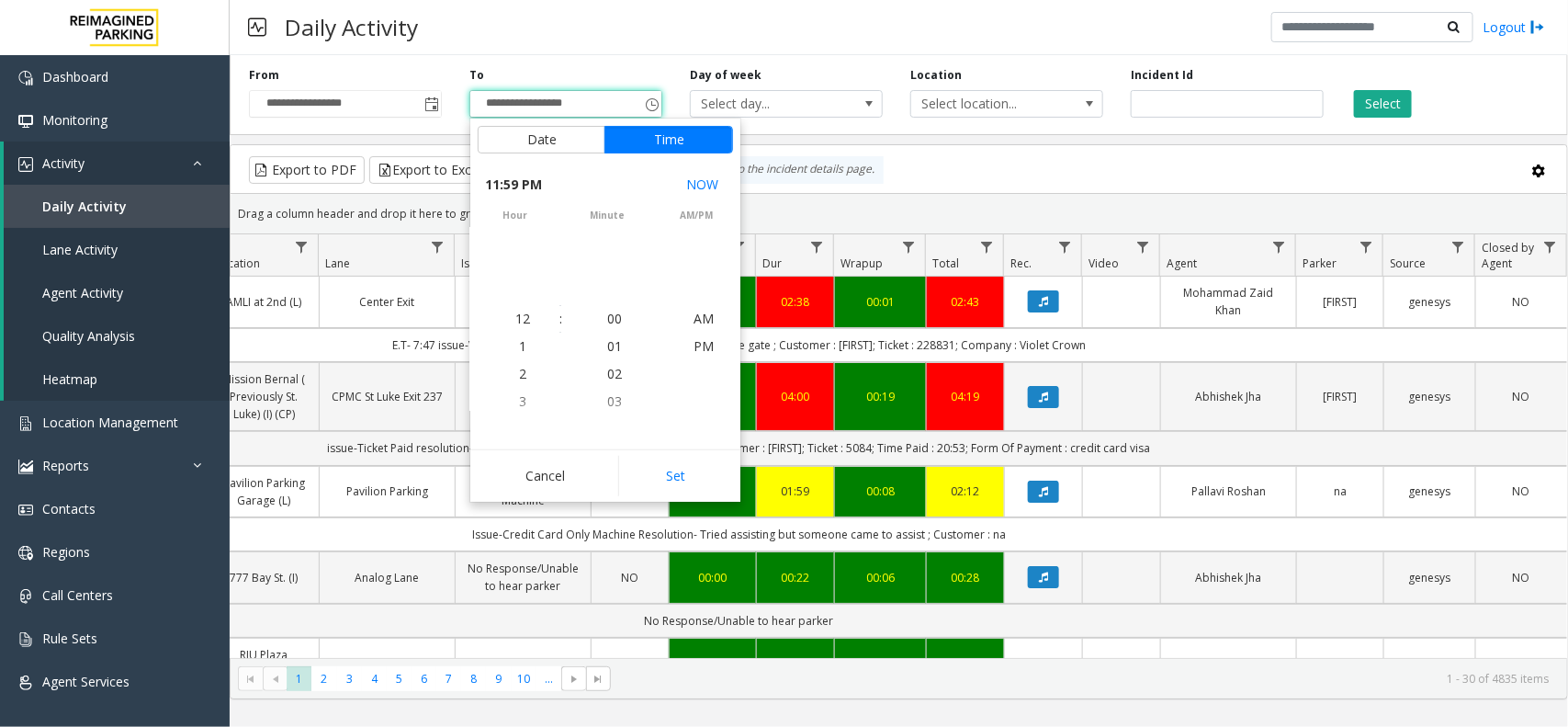 scroll, scrollTop: 634, scrollLeft: 0, axis: vertical 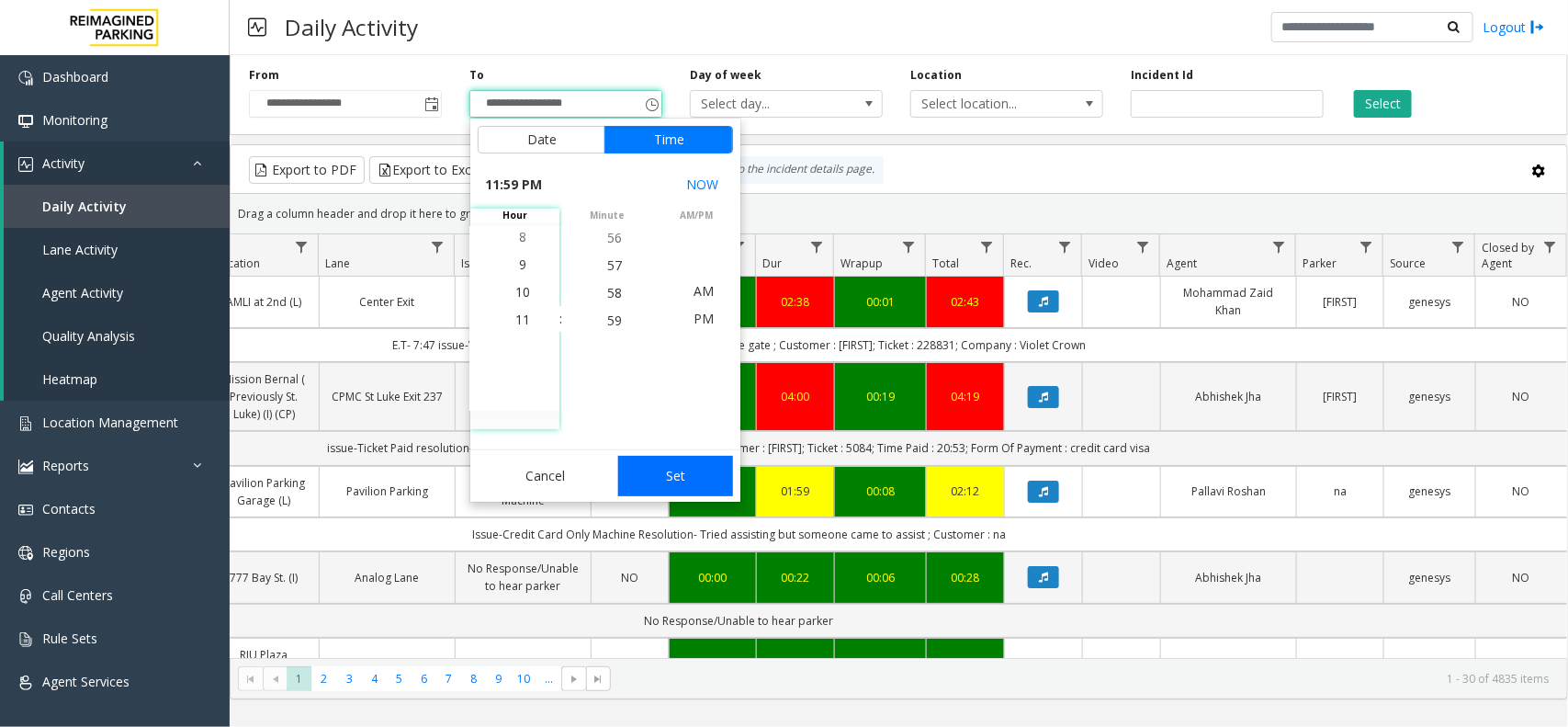click on "Set" 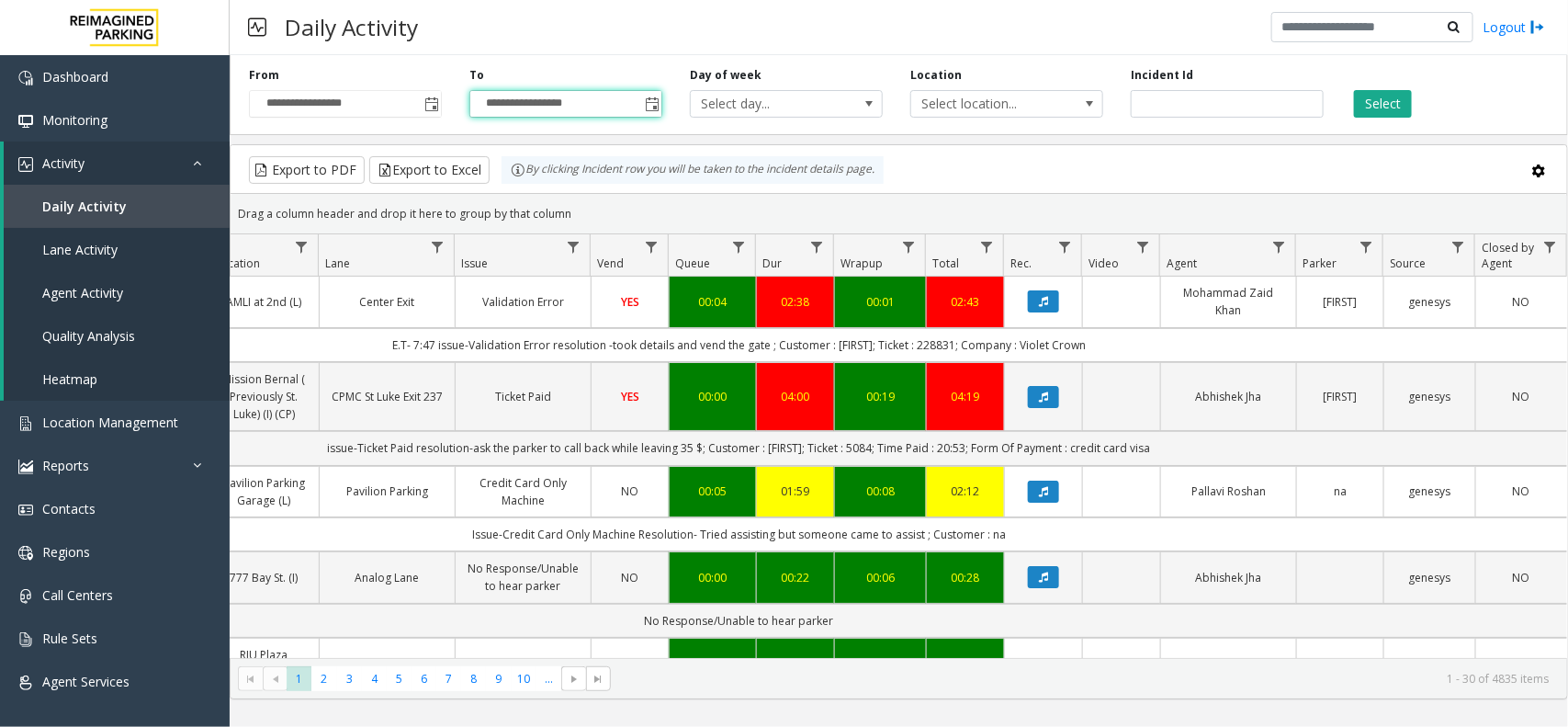 click on "Select" 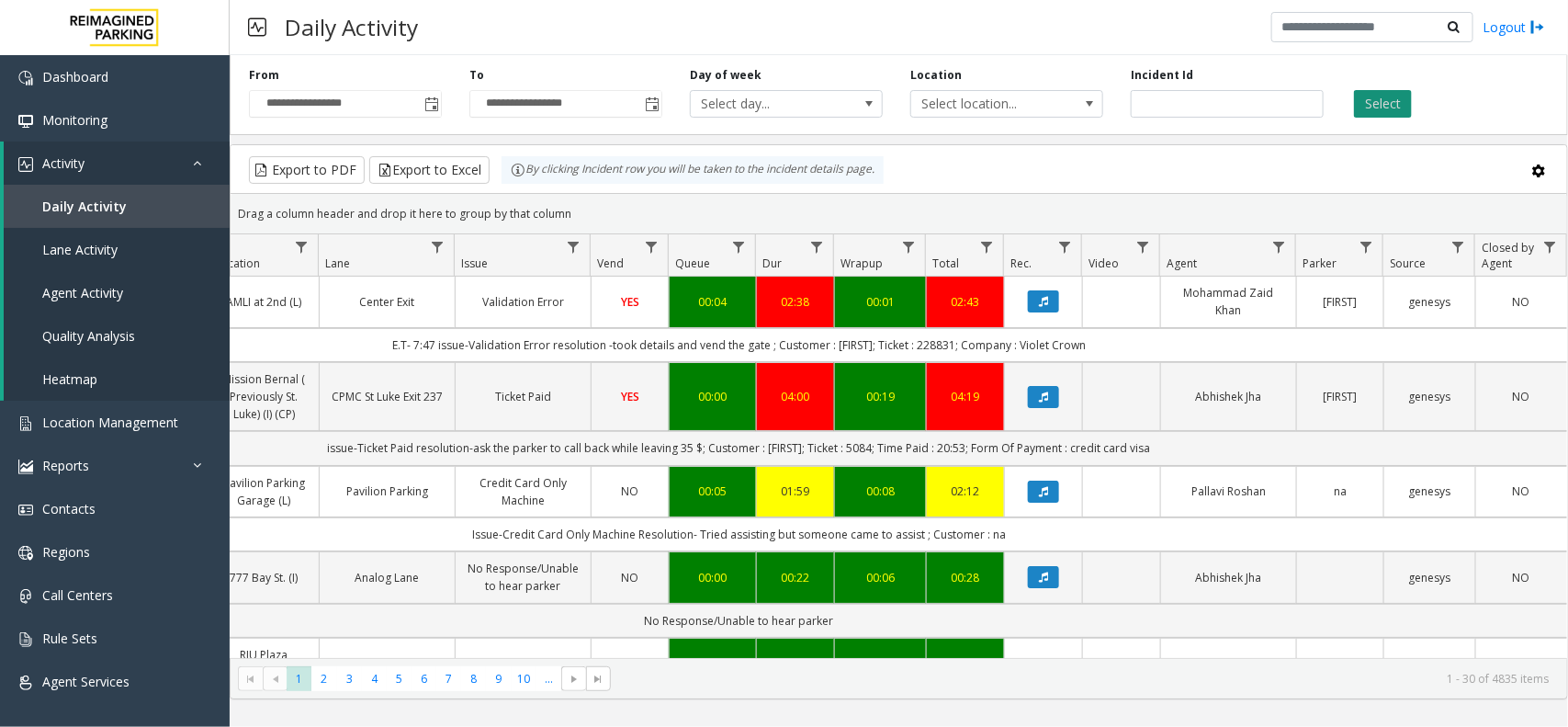 click on "Select" 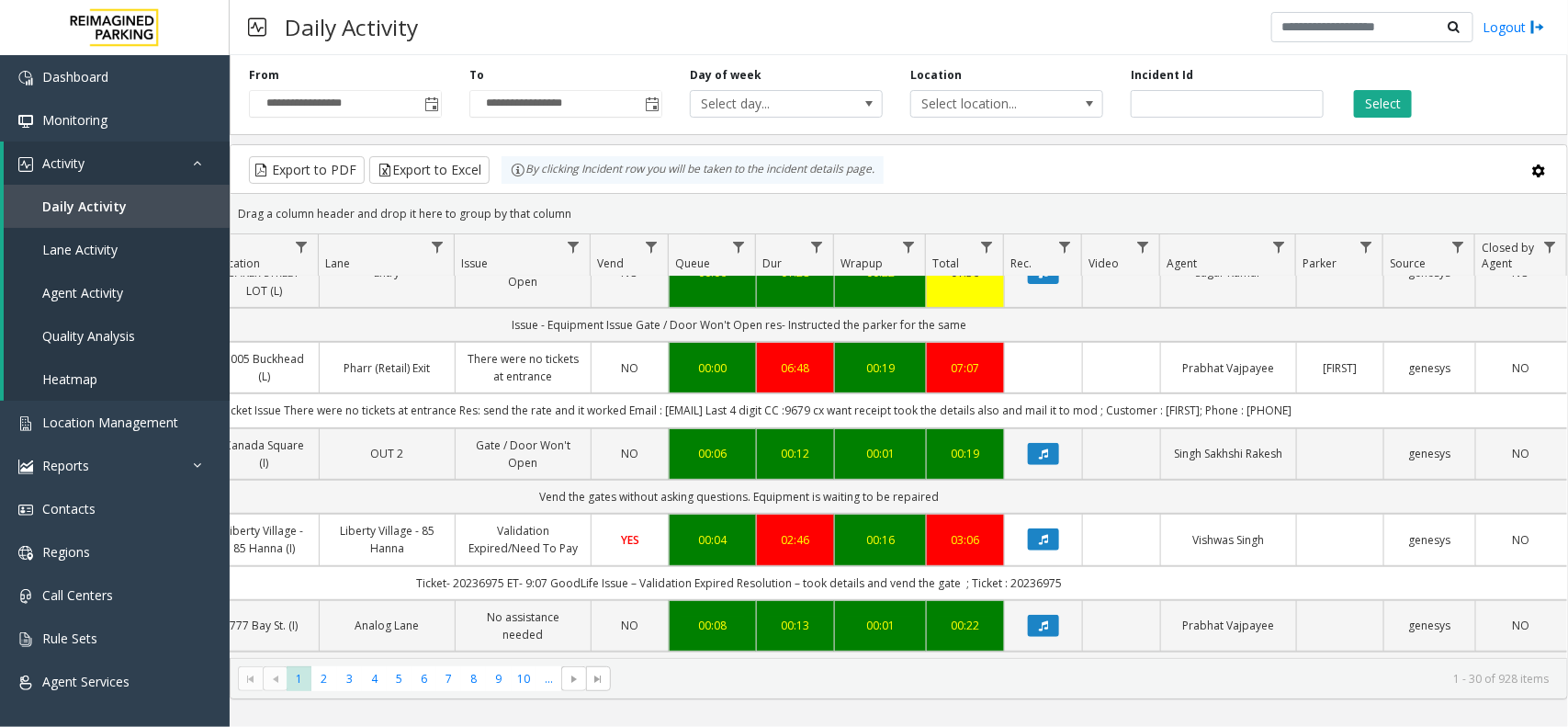 scroll, scrollTop: 324, scrollLeft: 366, axis: both 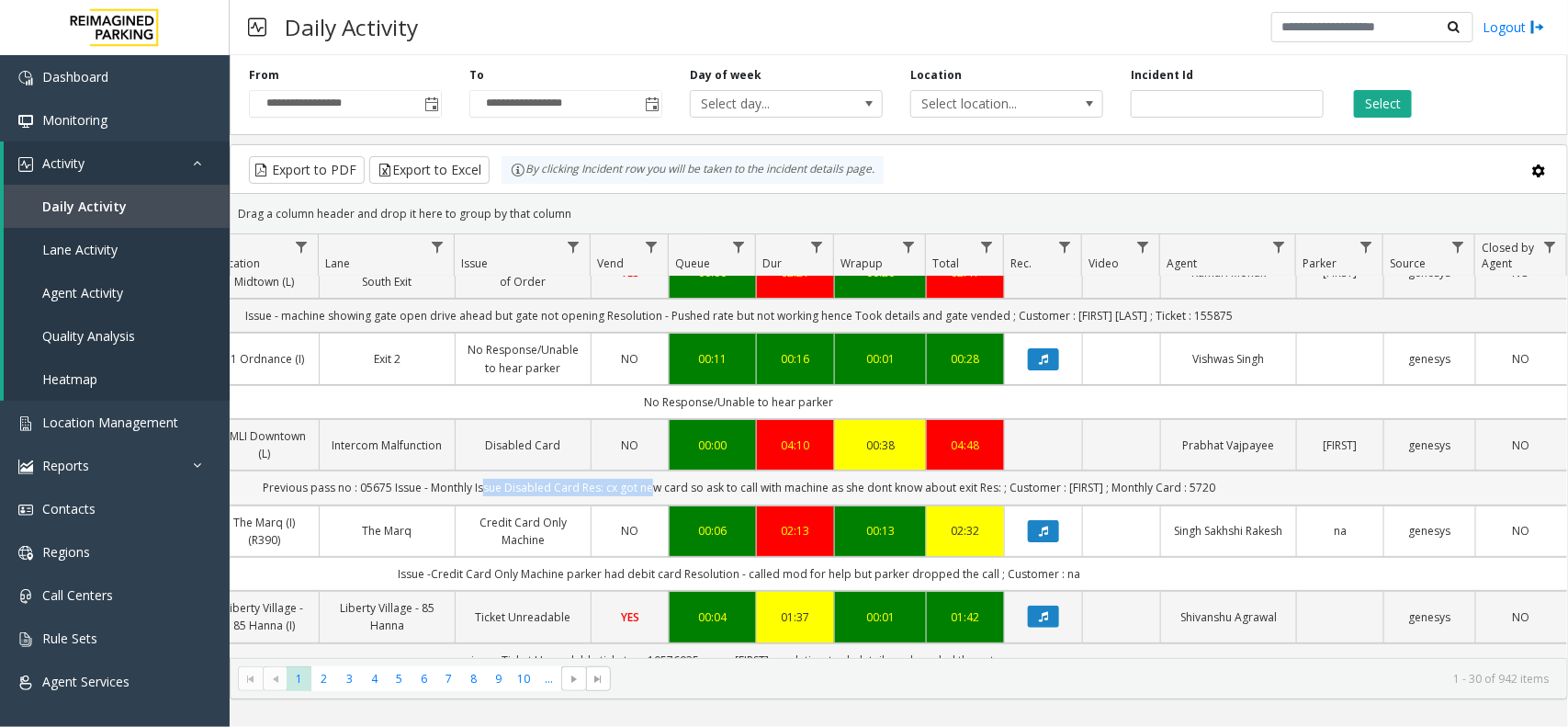 drag, startPoint x: 465, startPoint y: 490, endPoint x: 627, endPoint y: 479, distance: 162.37303 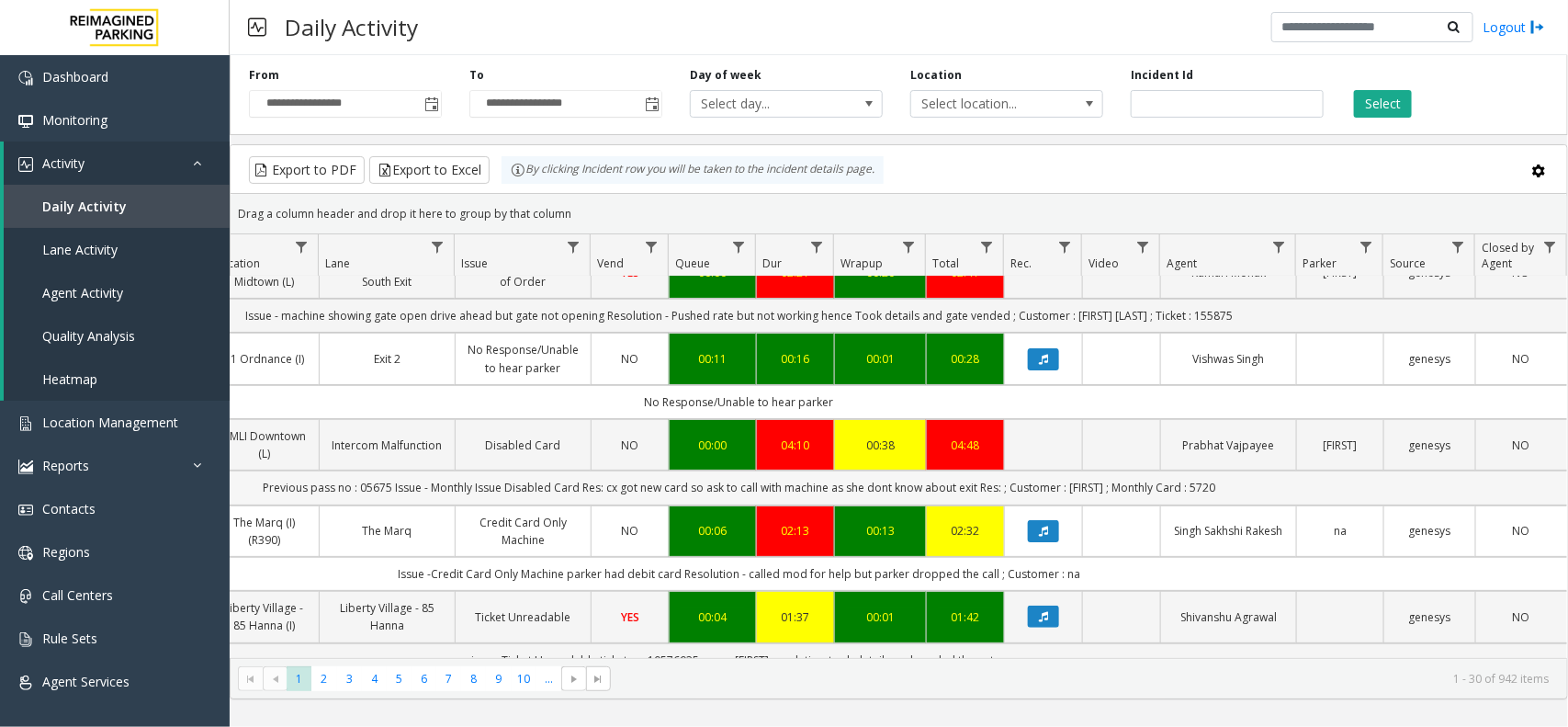 click on "Previous pass no : 05675
Issue - Monthly Issue
Disabled Card
Res: cx got new card so ask to call with machine as she dont know about exit
Res: ; Customer : [FIRST] ; Monthly Card : 5720" 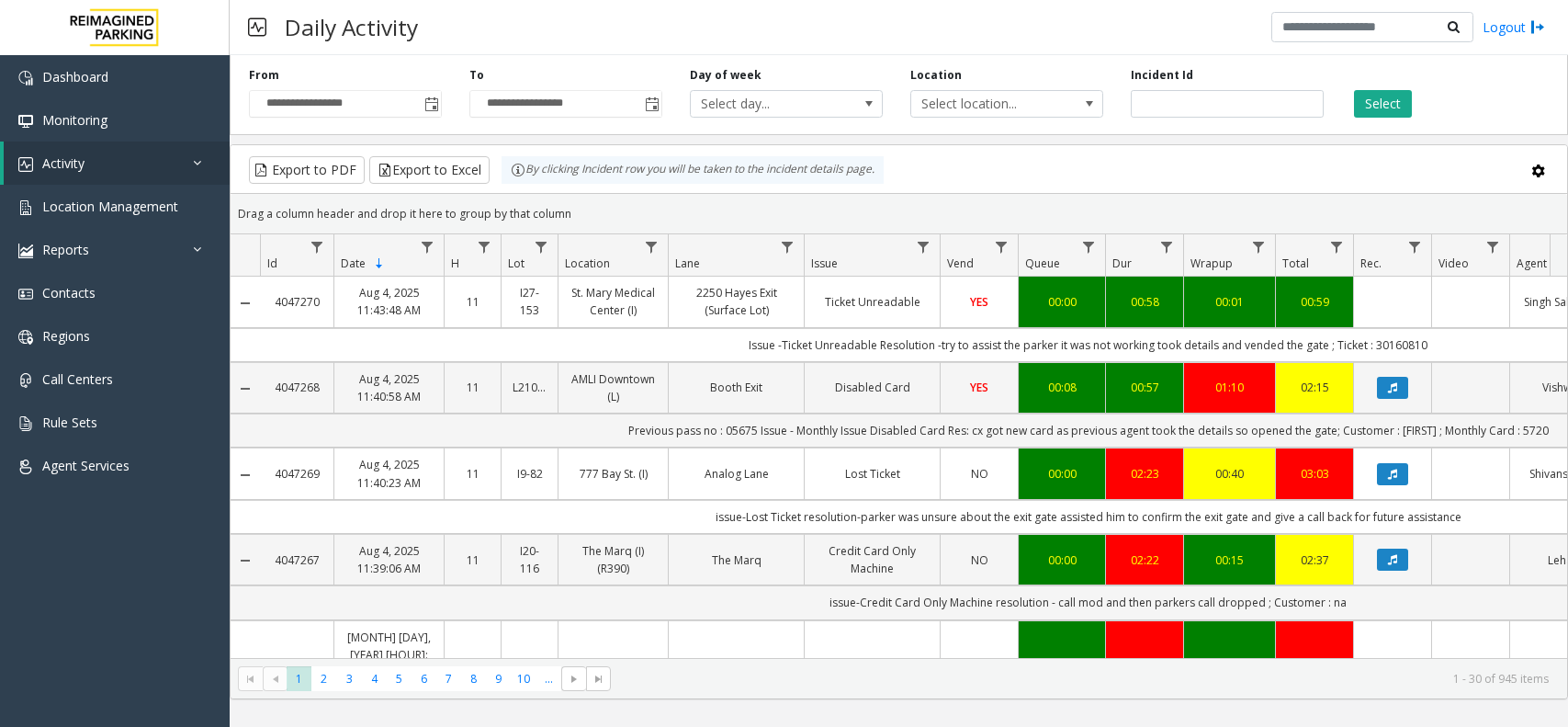 scroll, scrollTop: 0, scrollLeft: 0, axis: both 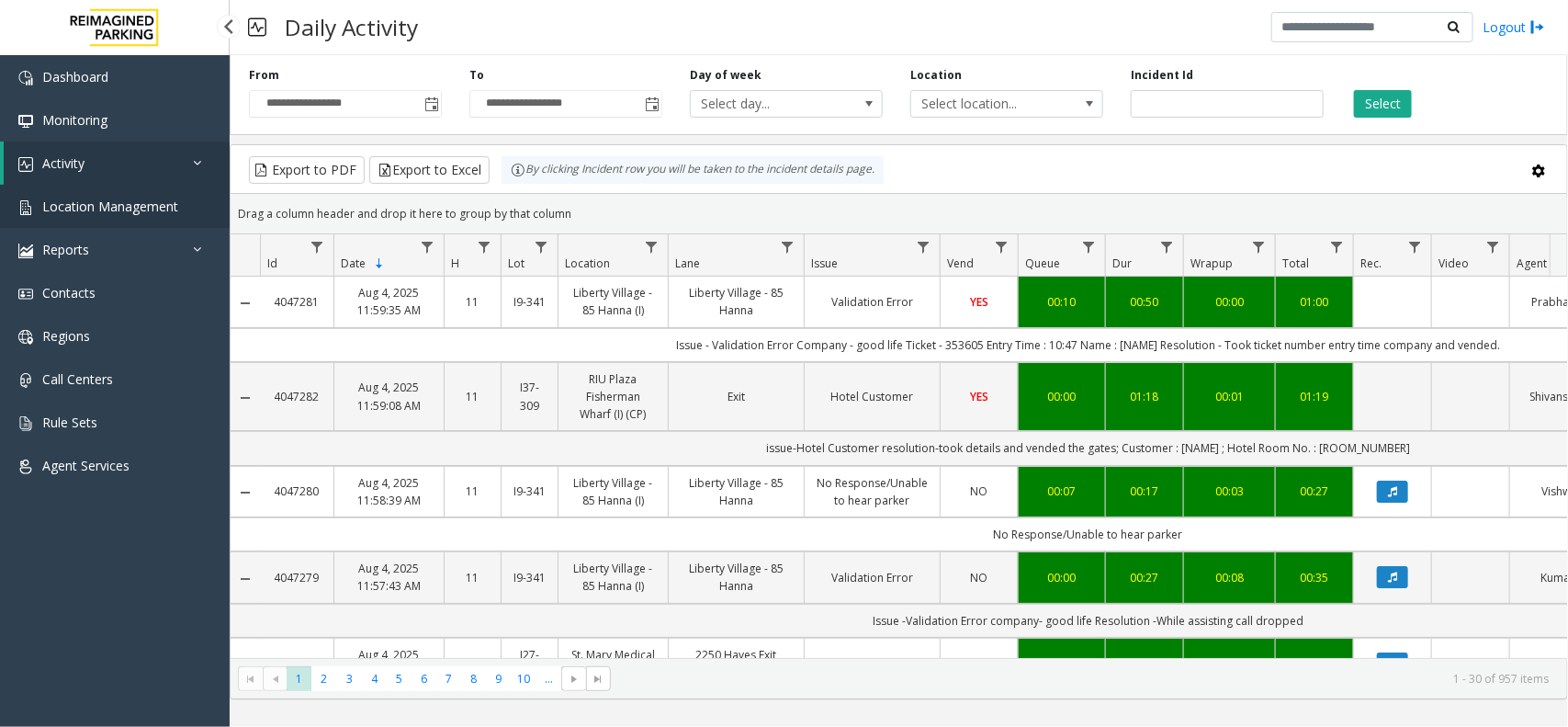 click on "Location Management" at bounding box center (115, 206) 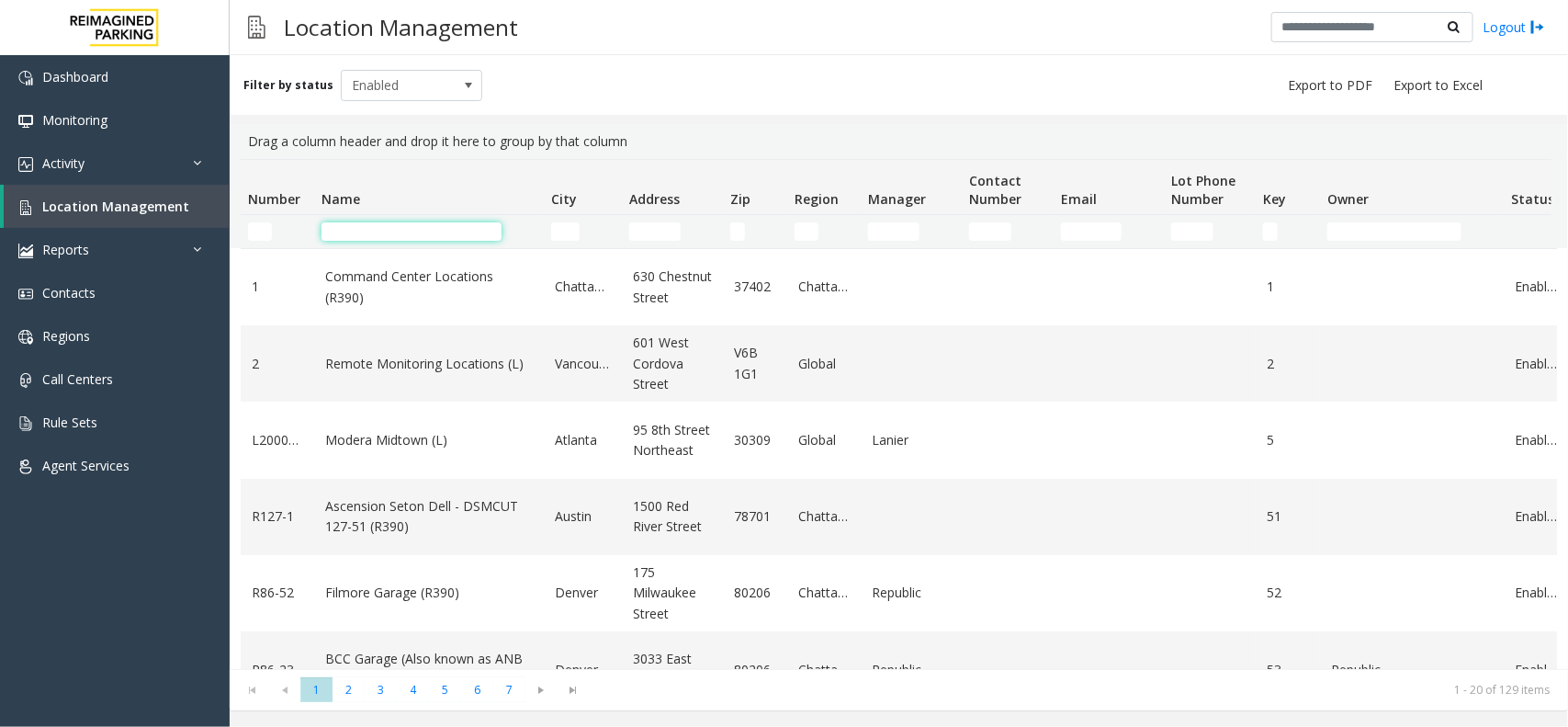 click 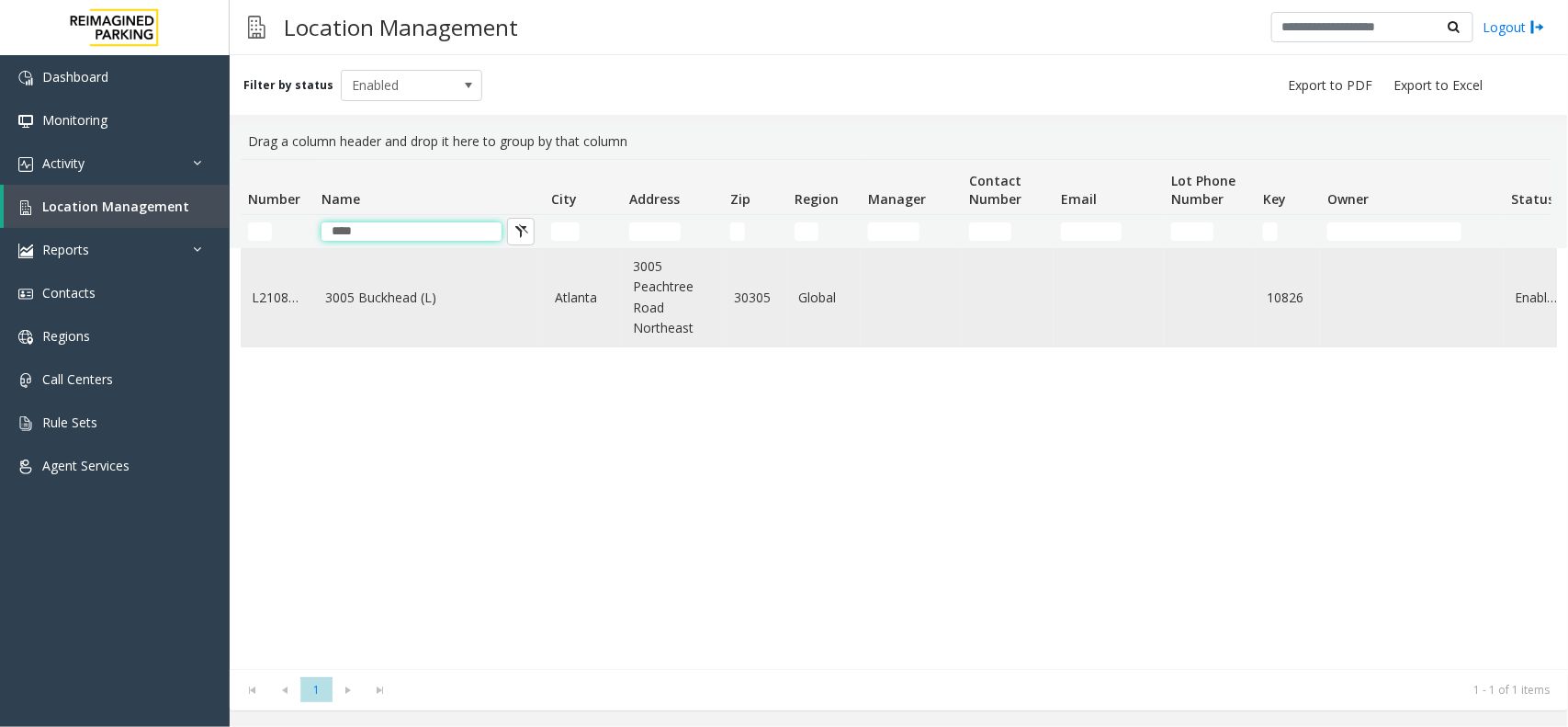 type on "****" 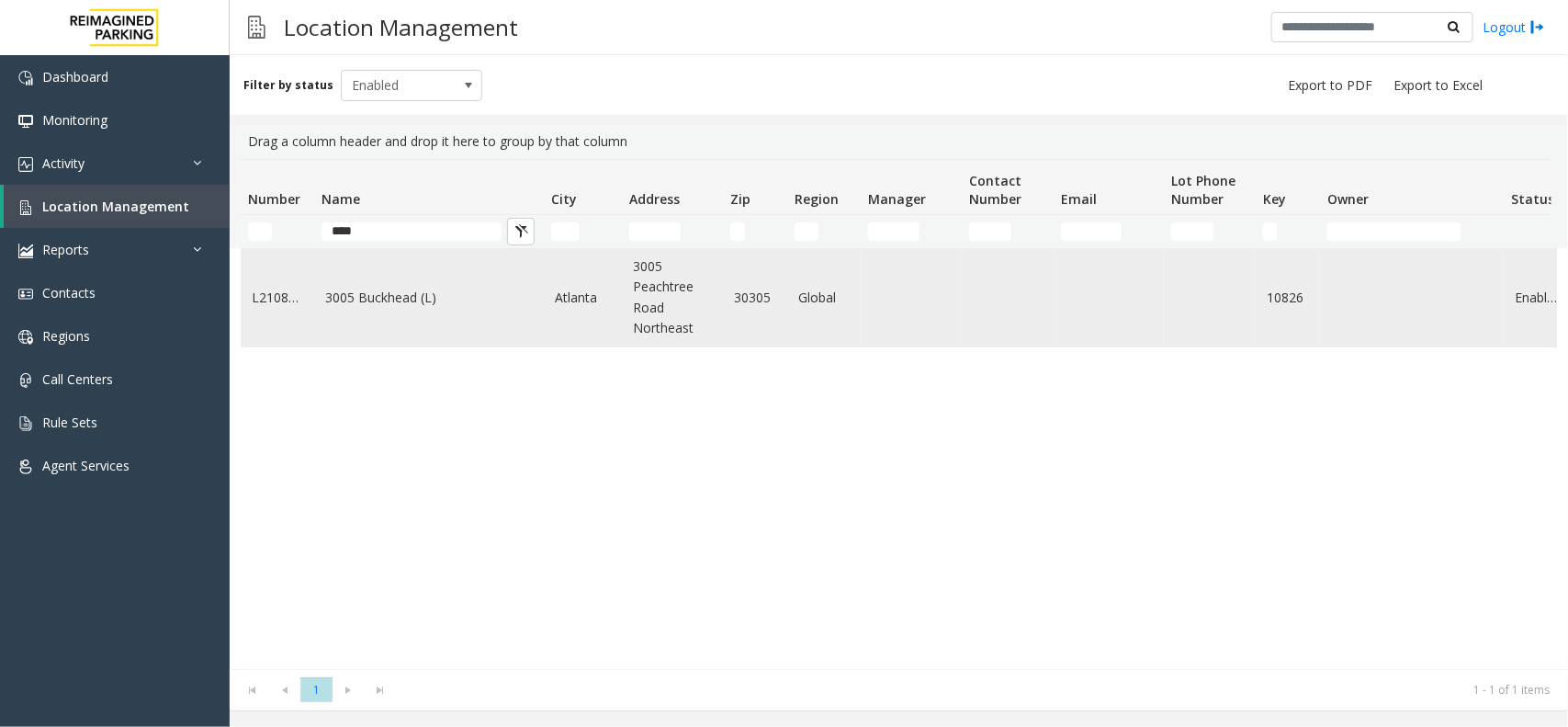 click on "3005 Buckhead (L)" 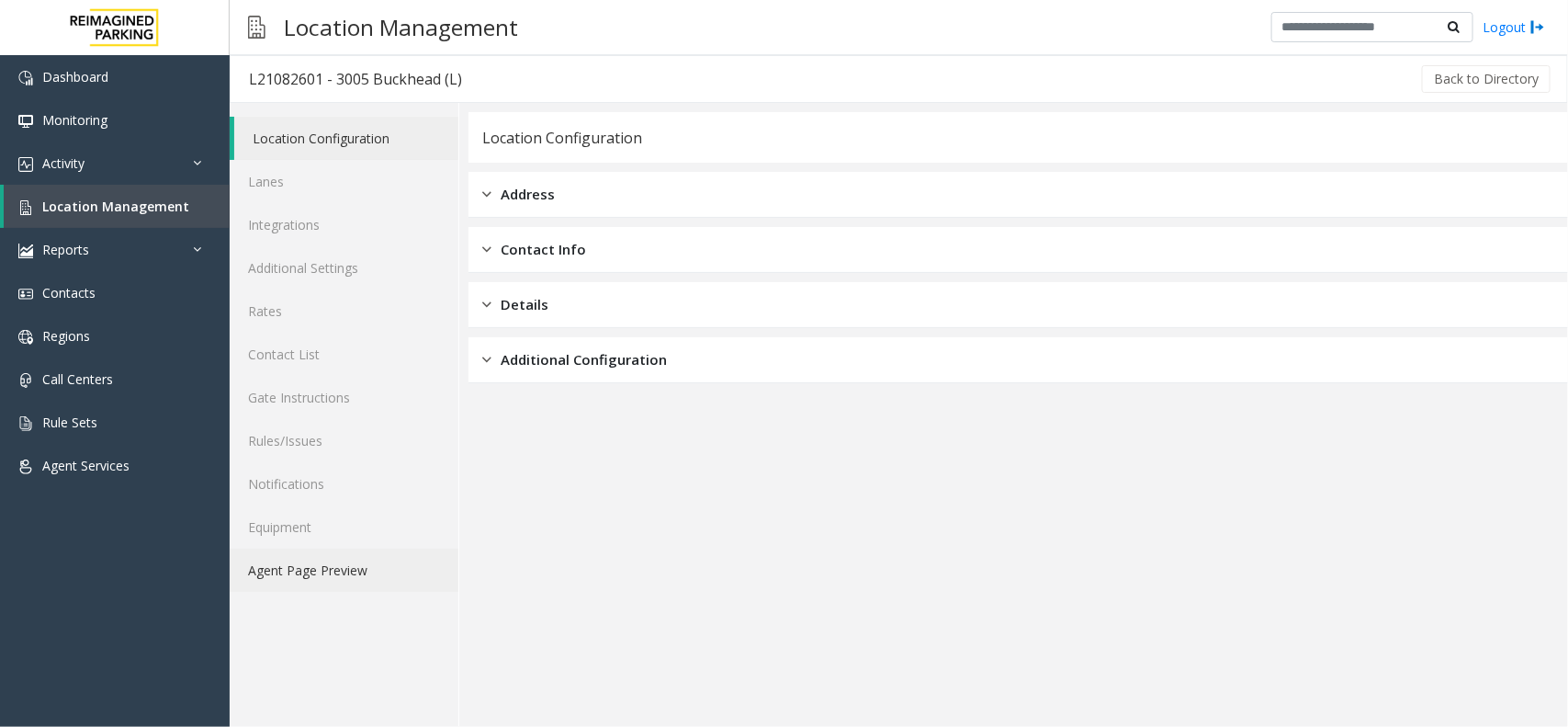 click on "Agent Page Preview" 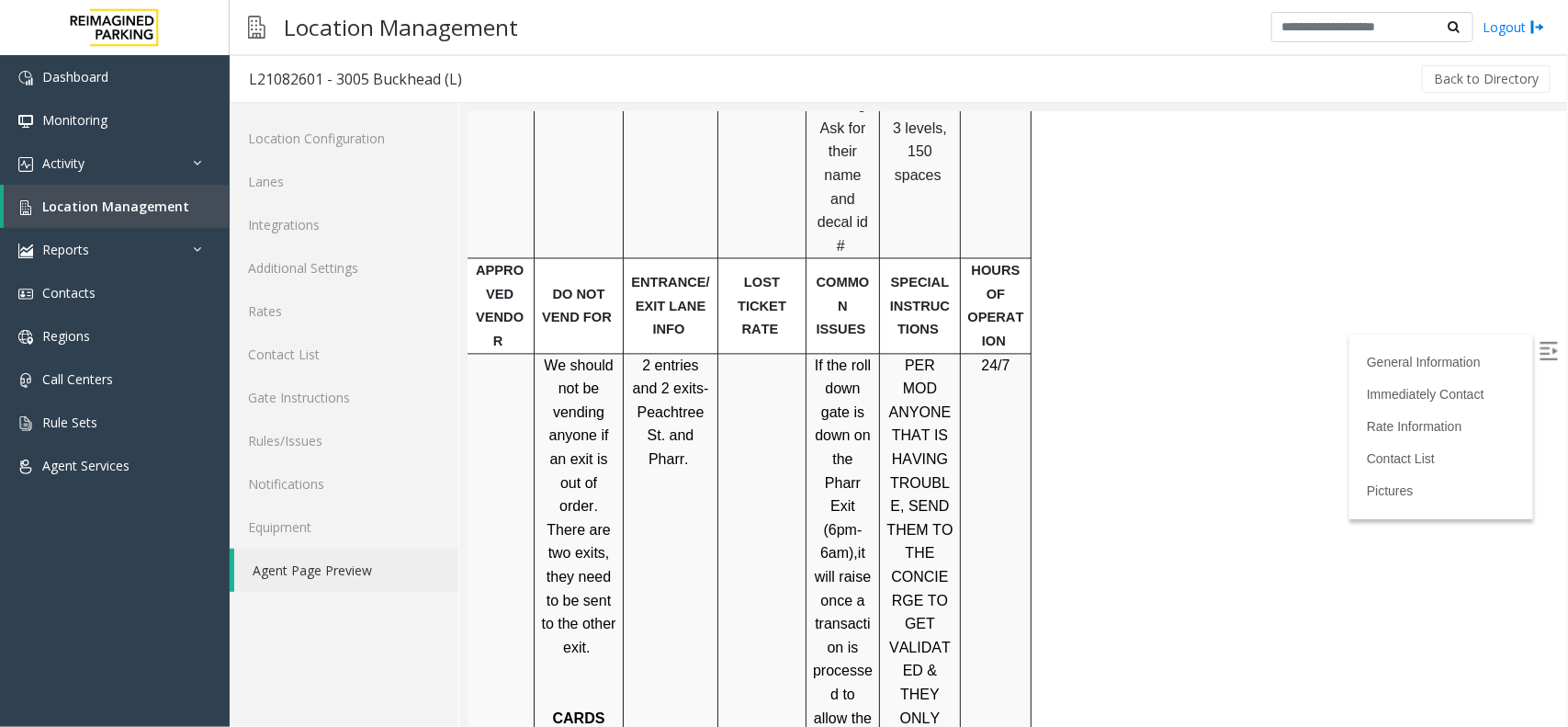 scroll, scrollTop: 3913, scrollLeft: 24, axis: both 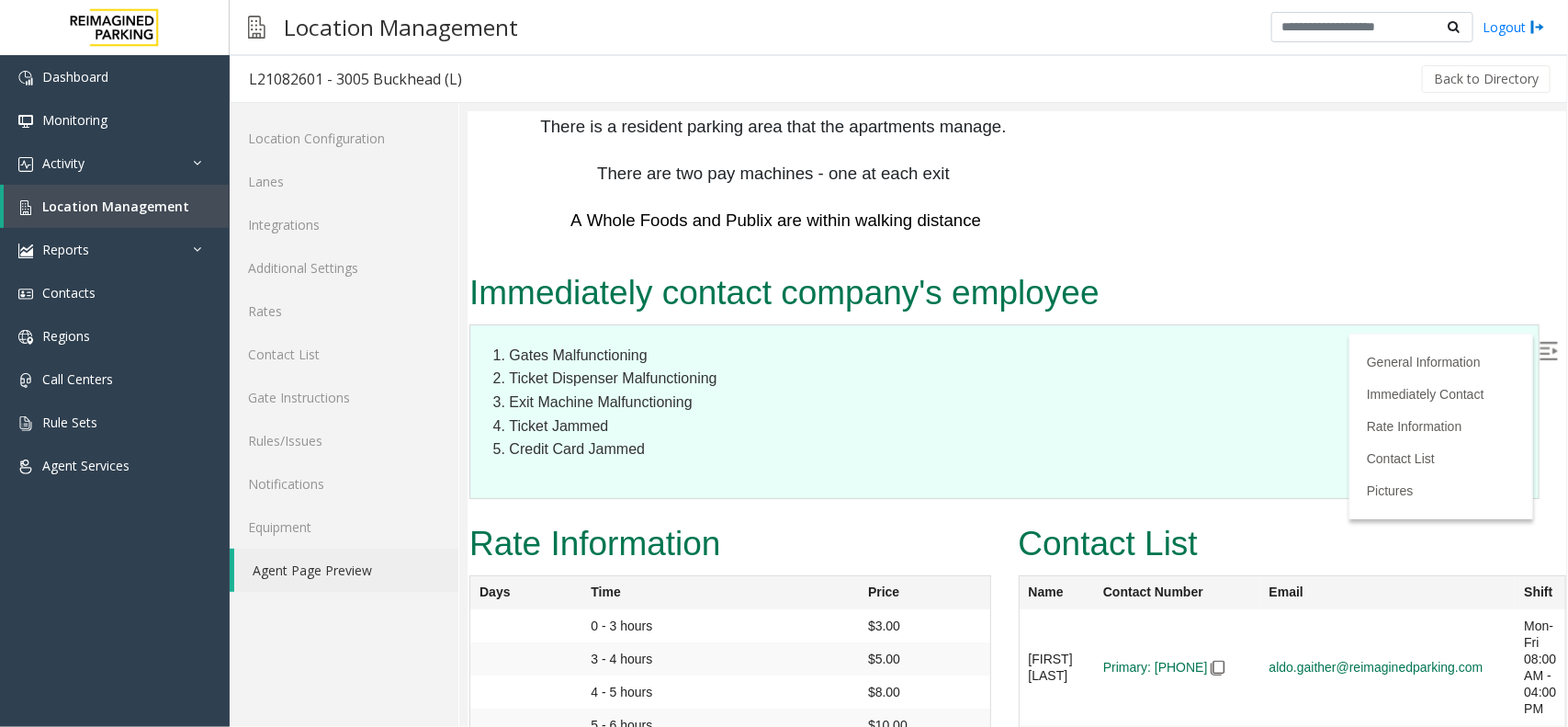 click at bounding box center (1548, 350) 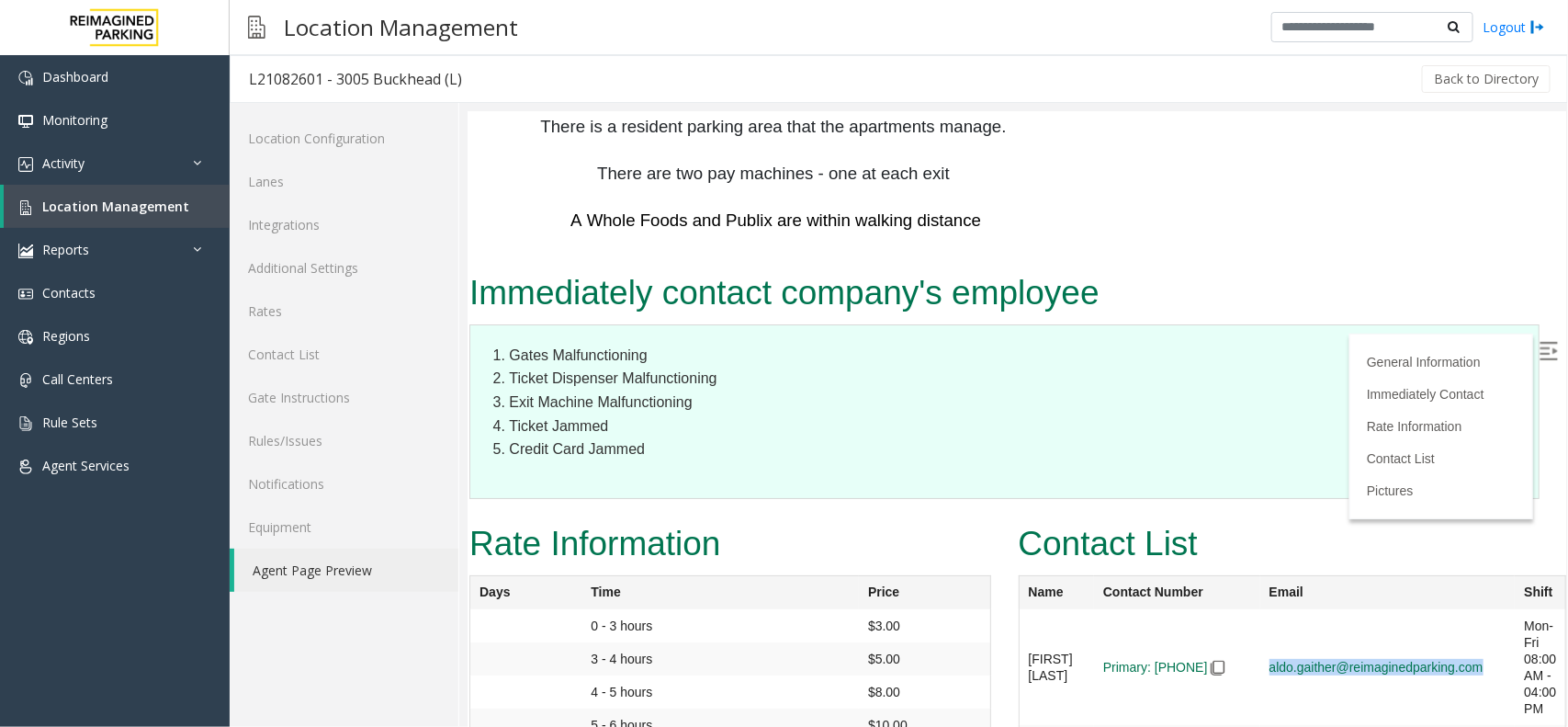 drag, startPoint x: 1248, startPoint y: 415, endPoint x: 1465, endPoint y: 426, distance: 217.27862 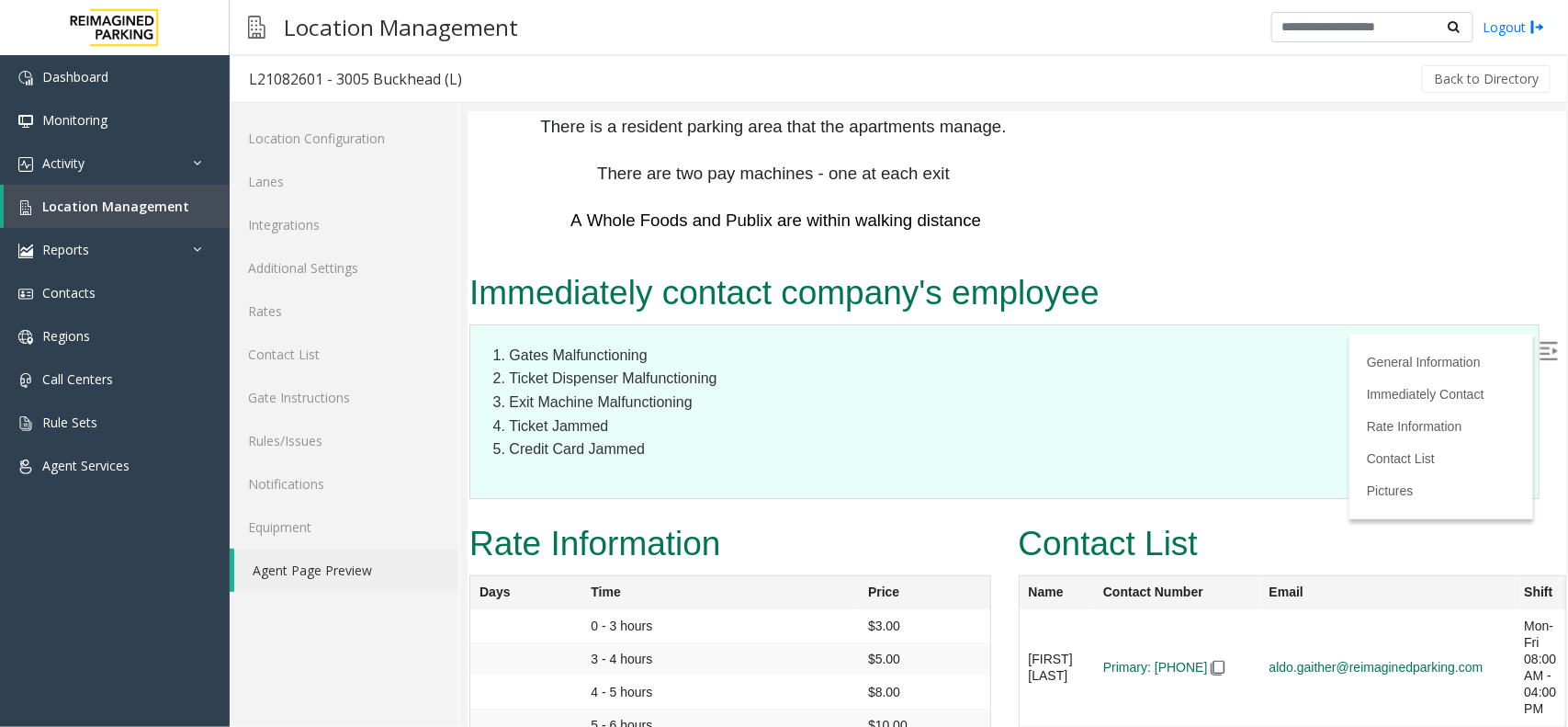 drag, startPoint x: 1250, startPoint y: 536, endPoint x: 1488, endPoint y: 540, distance: 238.03361 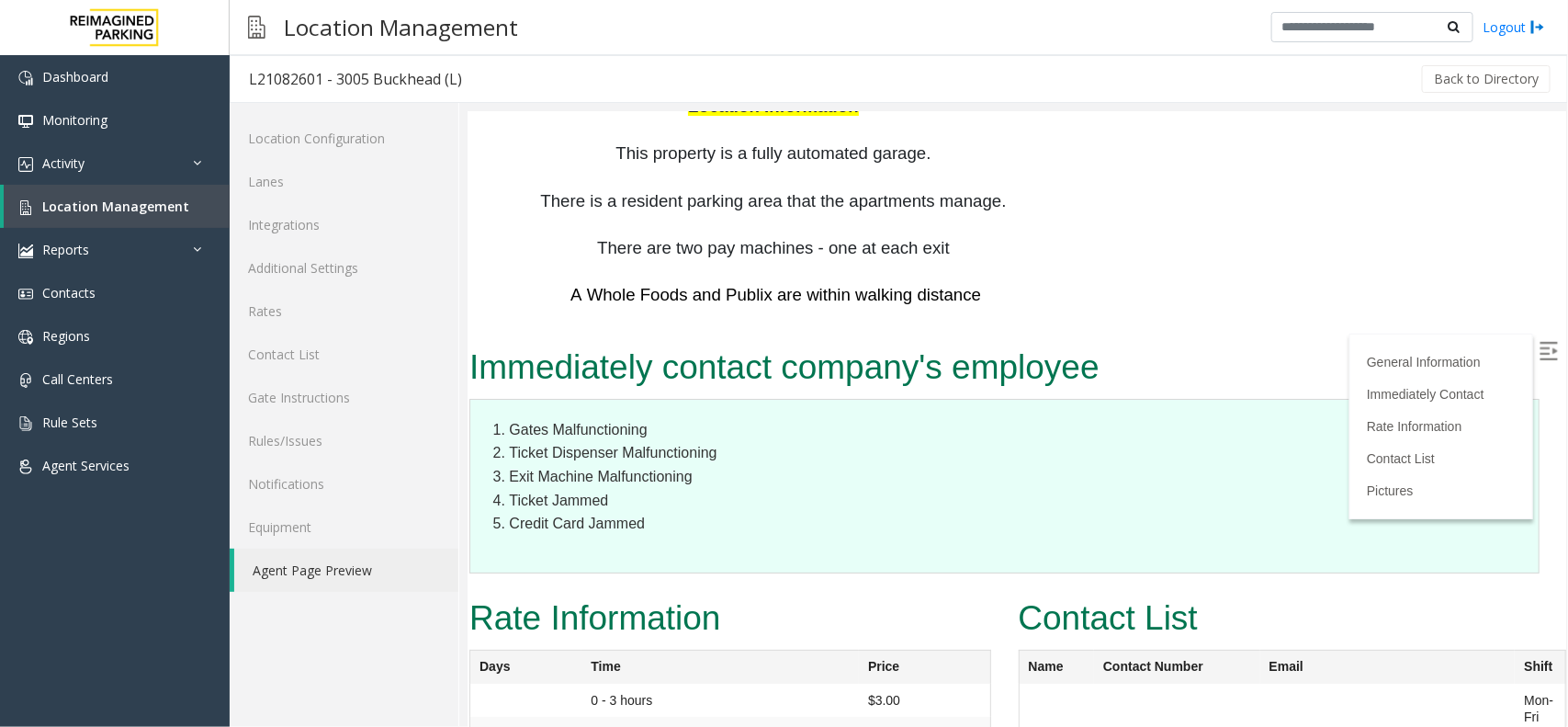 scroll, scrollTop: 2880, scrollLeft: 24, axis: both 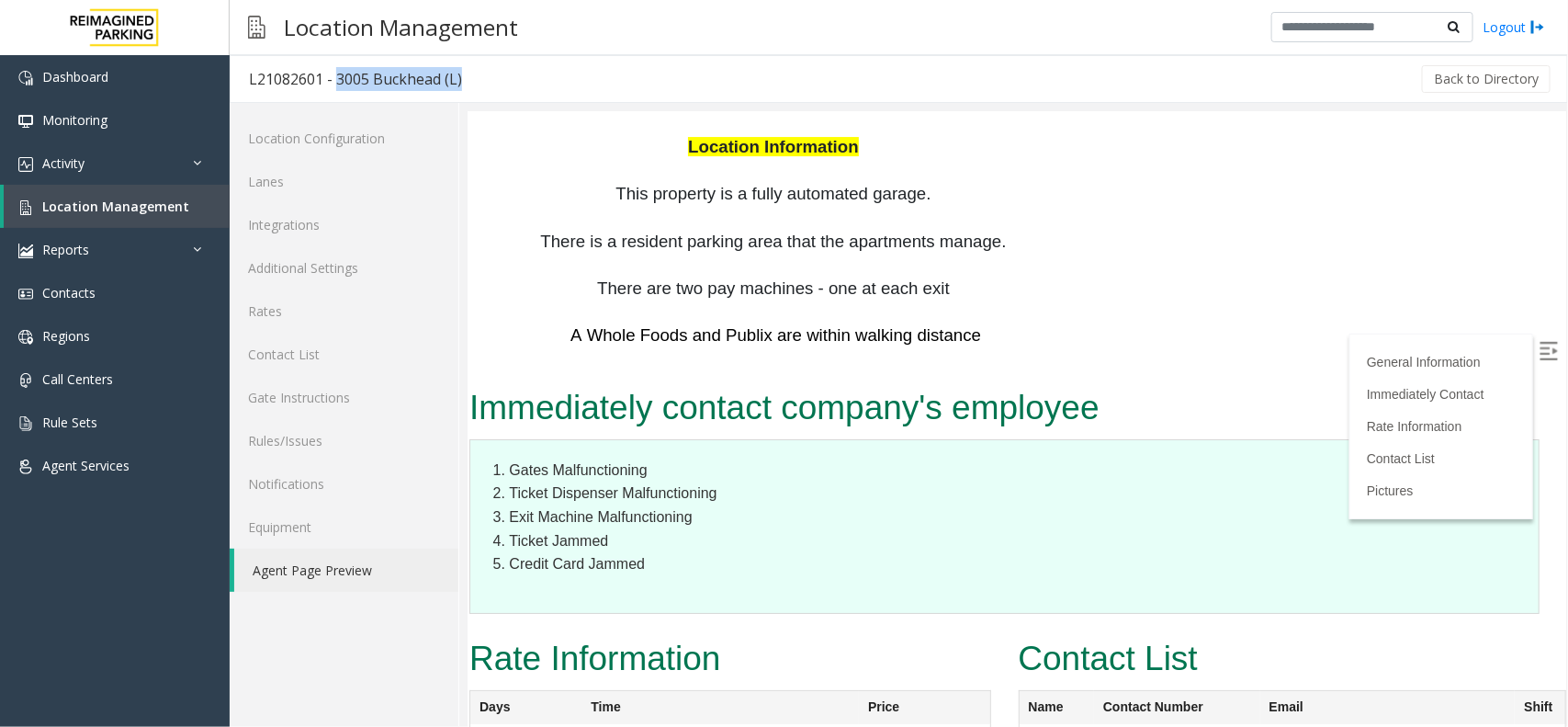 drag, startPoint x: 561, startPoint y: 72, endPoint x: 333, endPoint y: 84, distance: 228.31557 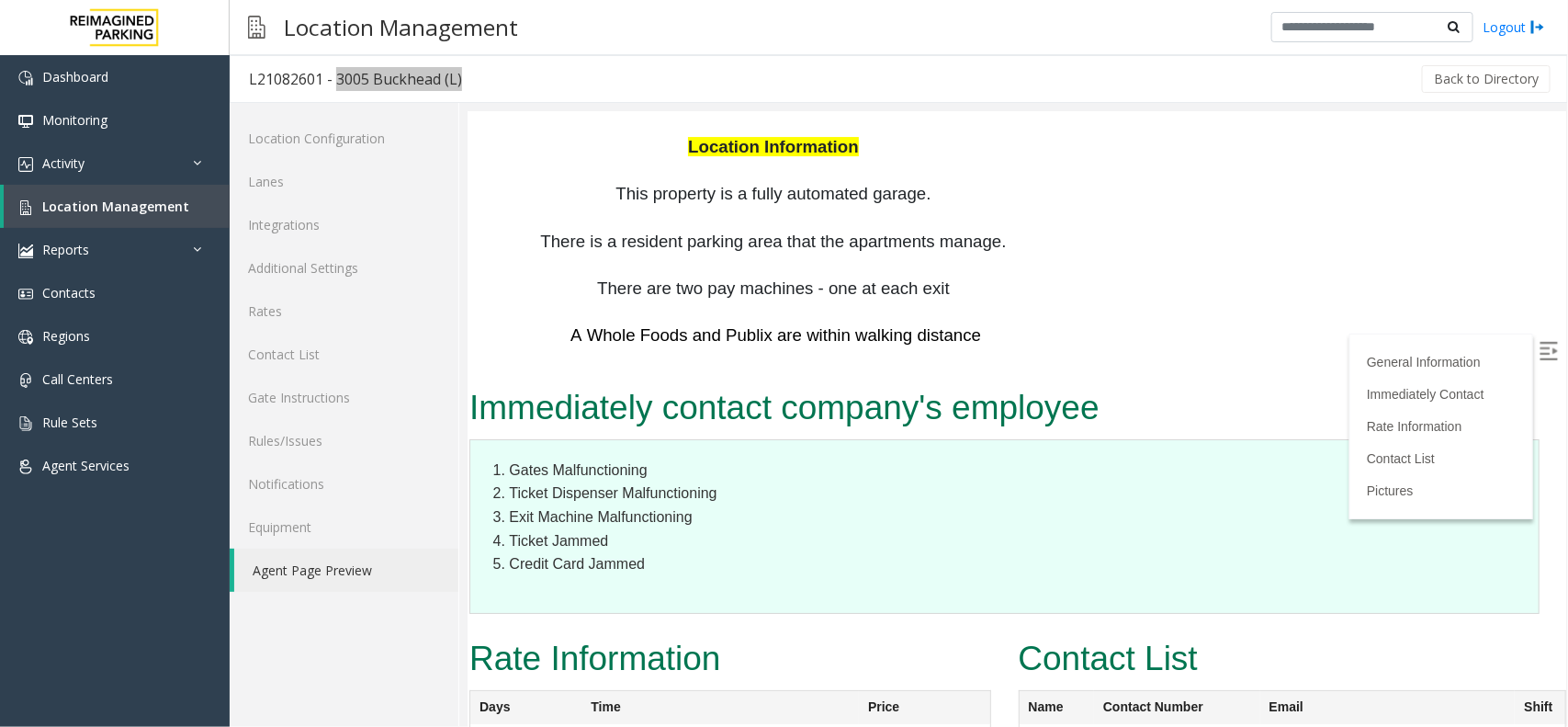 click on "Gates Malfunctioning" at bounding box center [1013, 470] 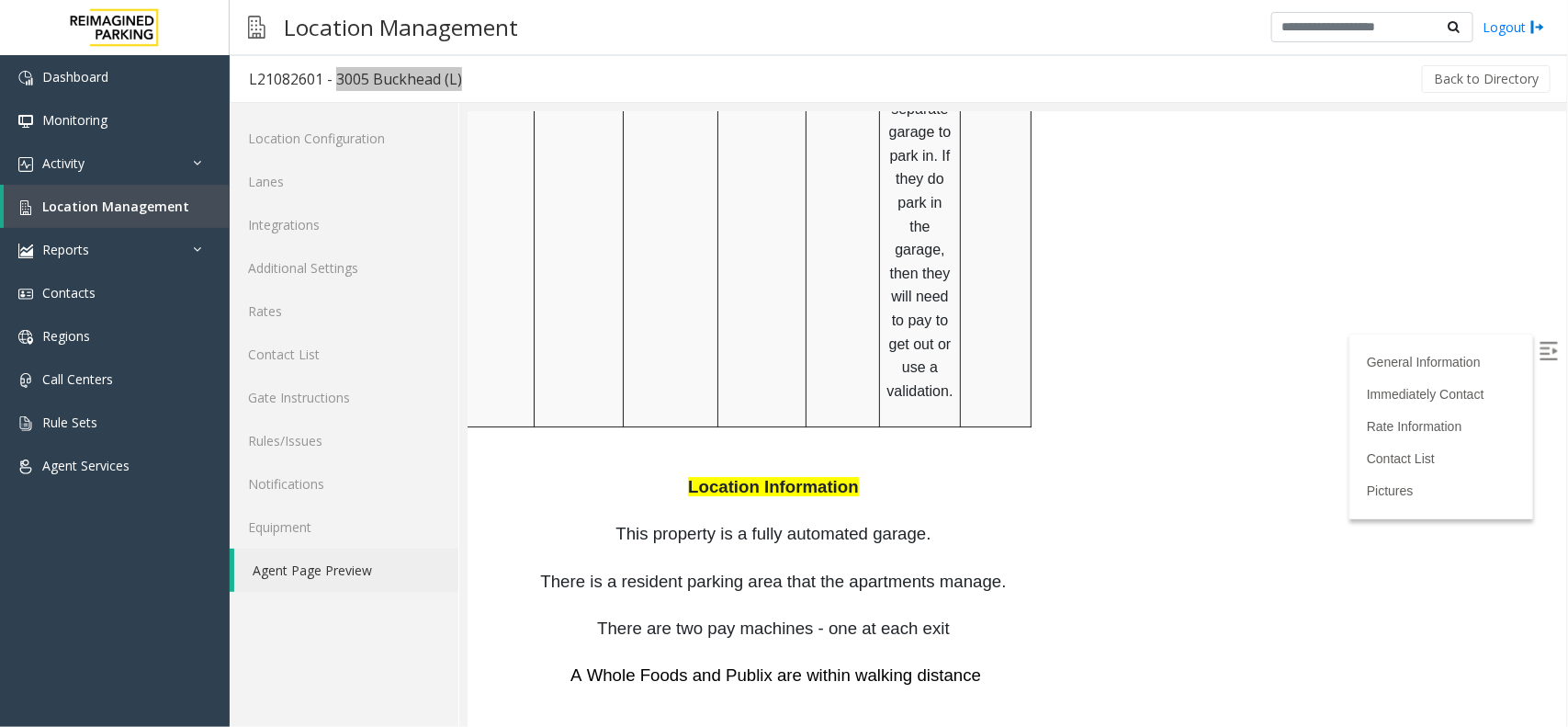 scroll, scrollTop: 0, scrollLeft: 0, axis: both 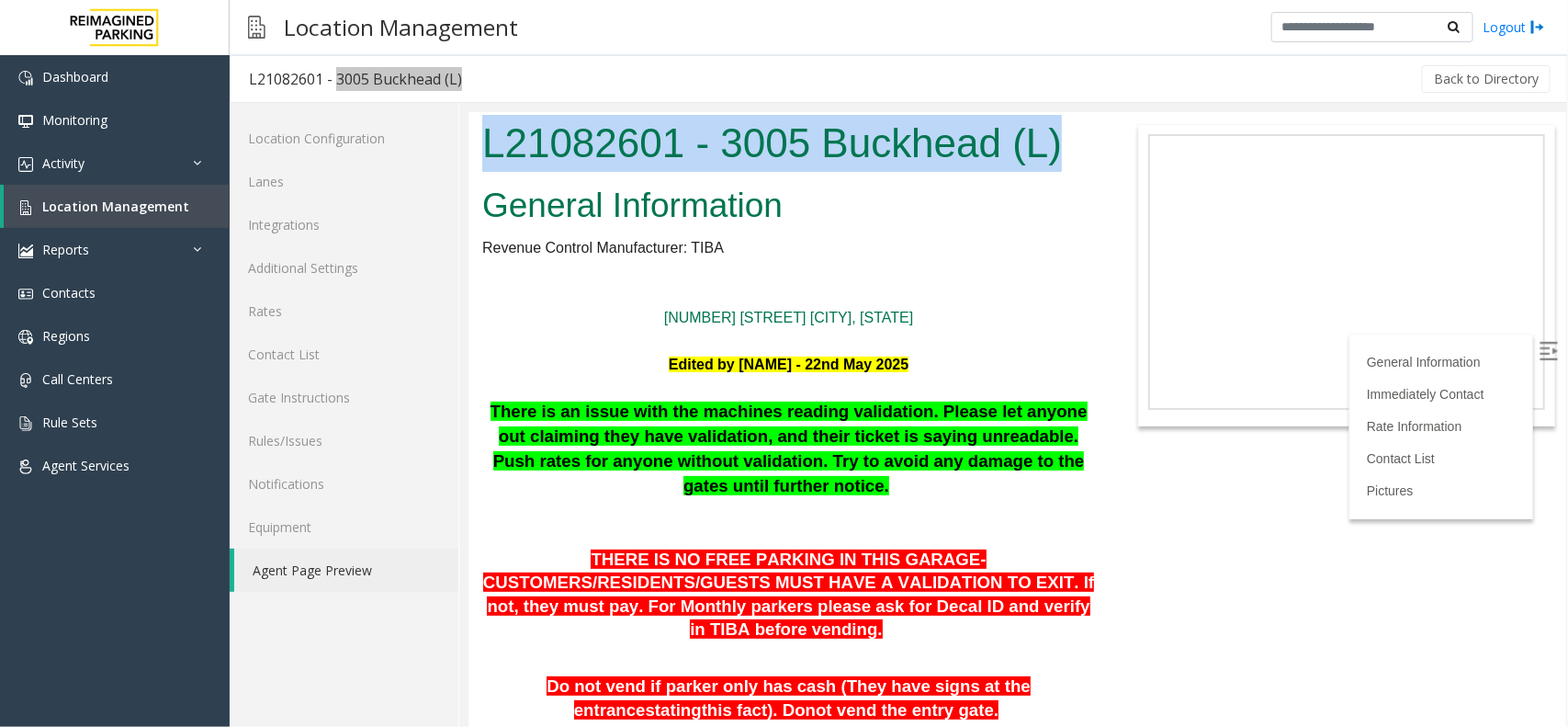 drag, startPoint x: 1066, startPoint y: 145, endPoint x: 441, endPoint y: 159, distance: 625.1568 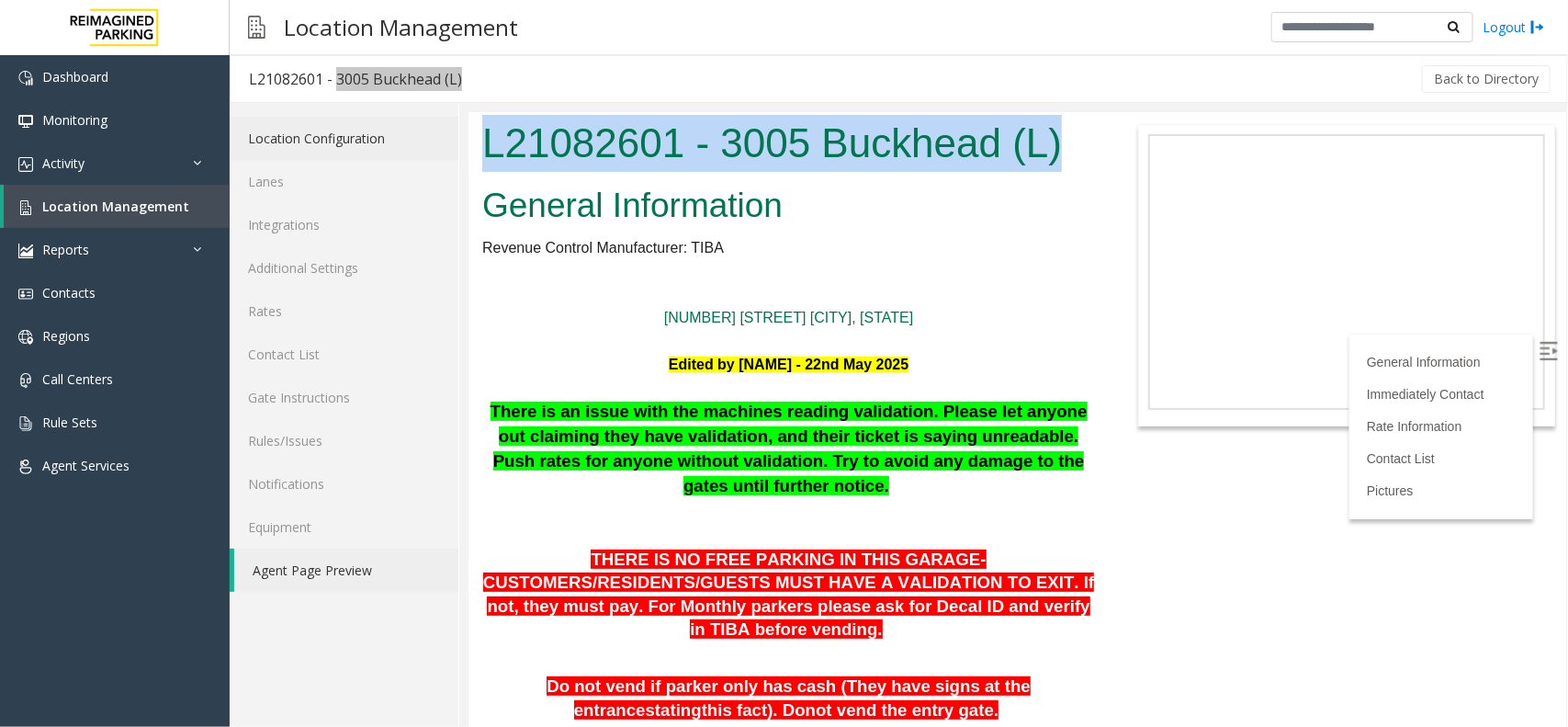 copy on "L21082601 - 3005 Buckhead (L)" 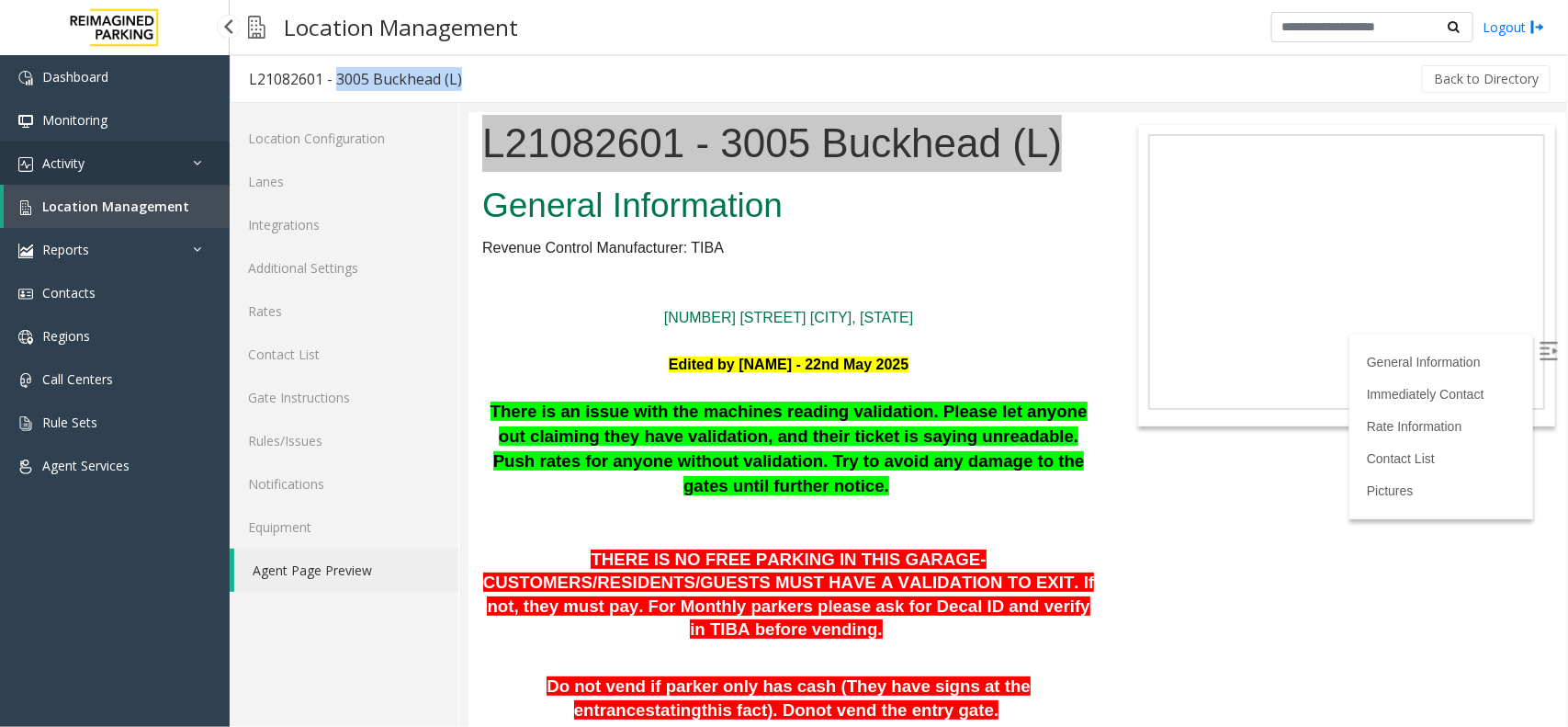 click on "Activity" at bounding box center (115, 163) 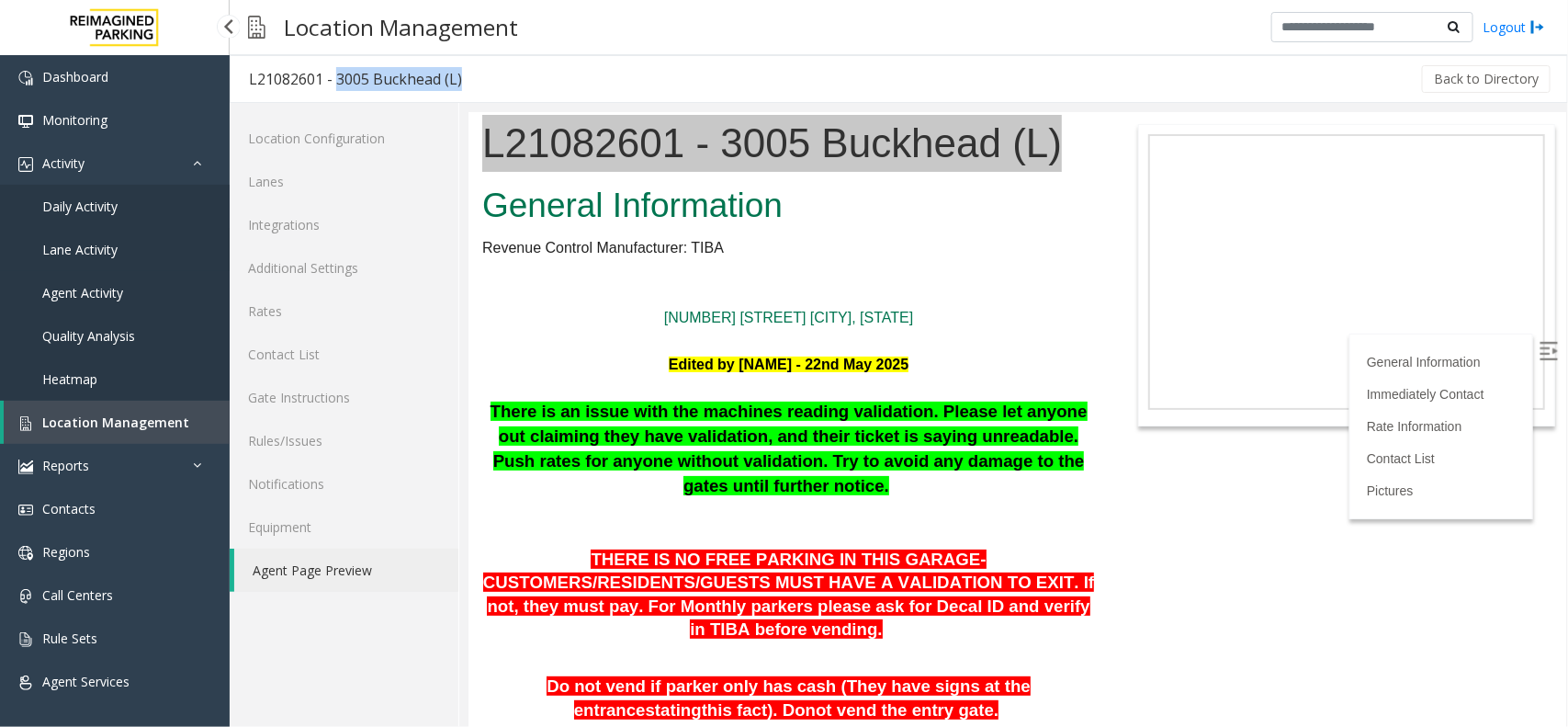click on "Lane Activity" at bounding box center (115, 249) 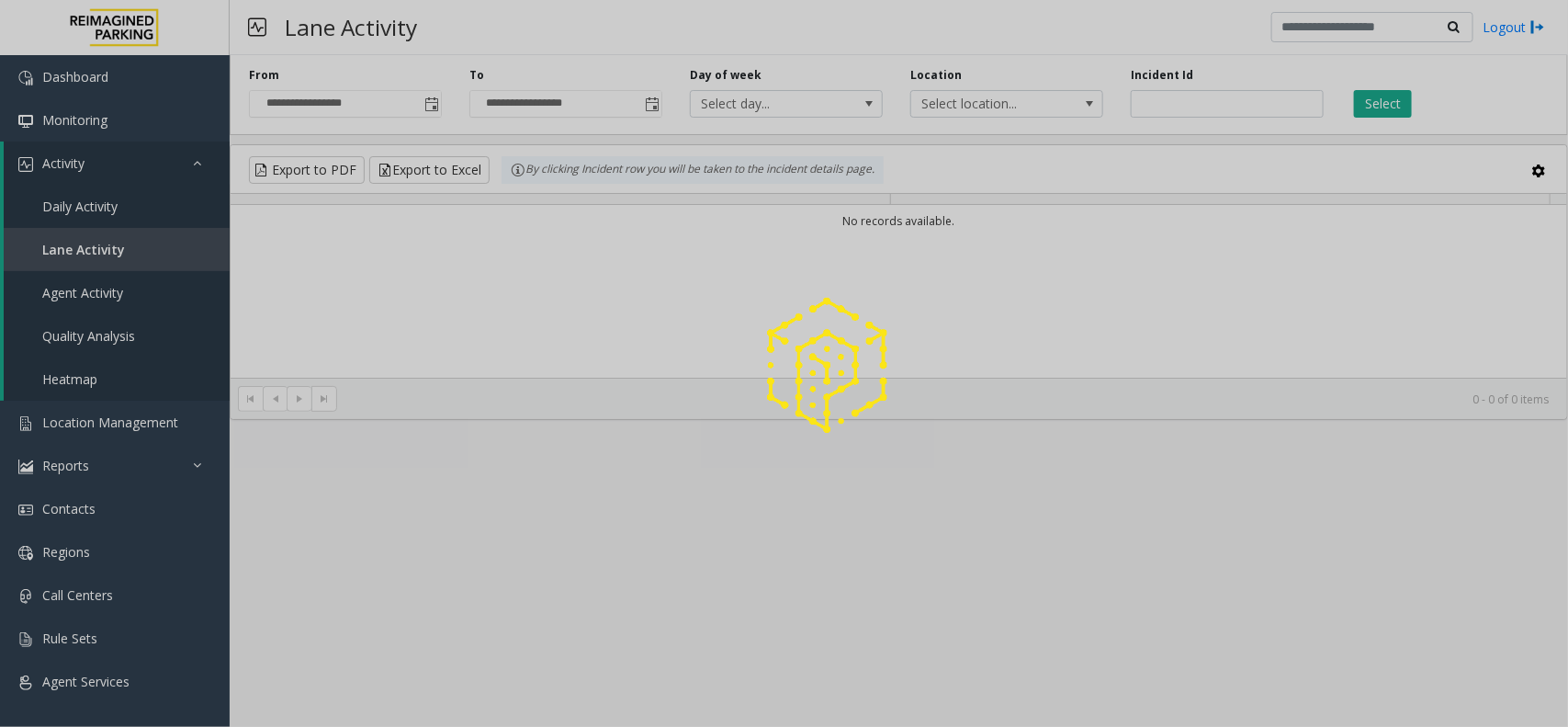 click 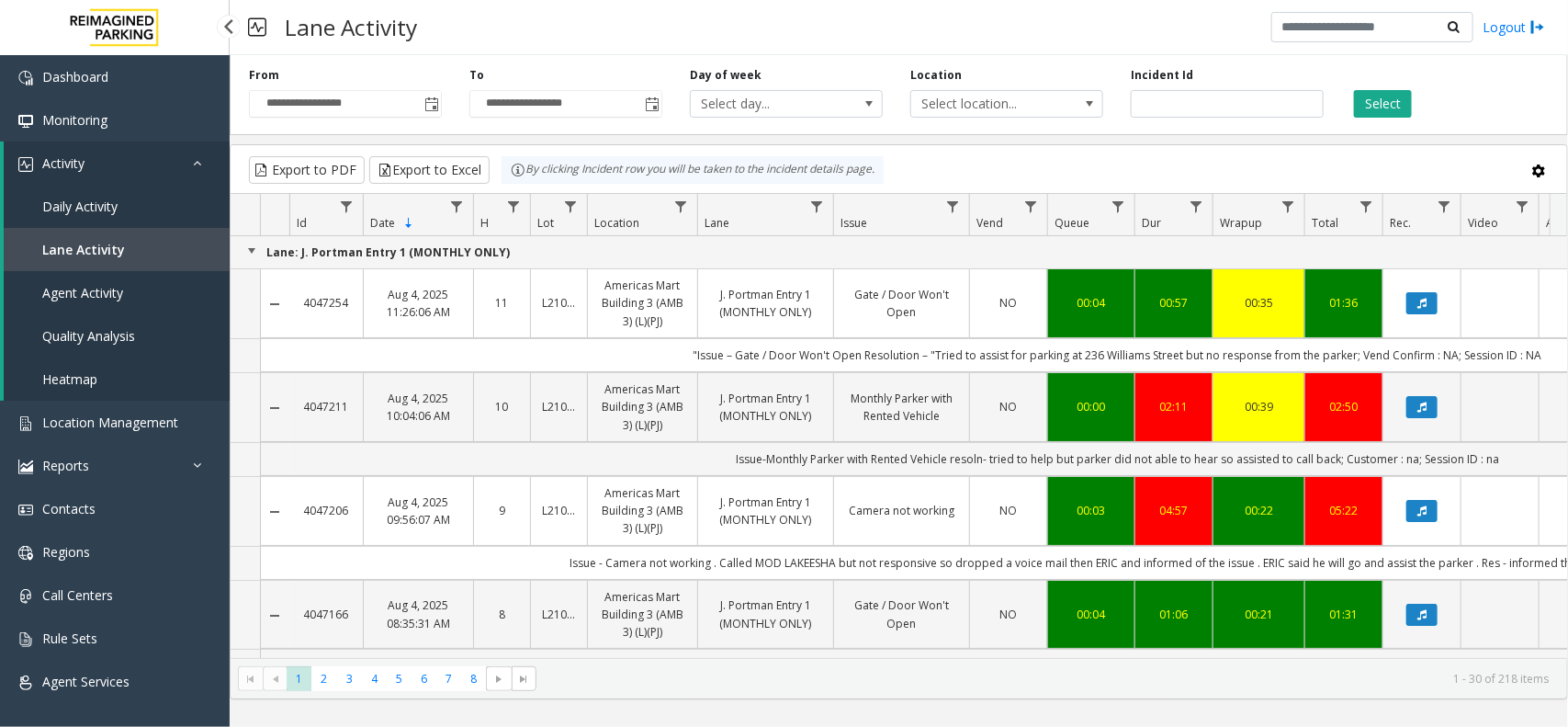 click on "Daily Activity" at bounding box center [117, 206] 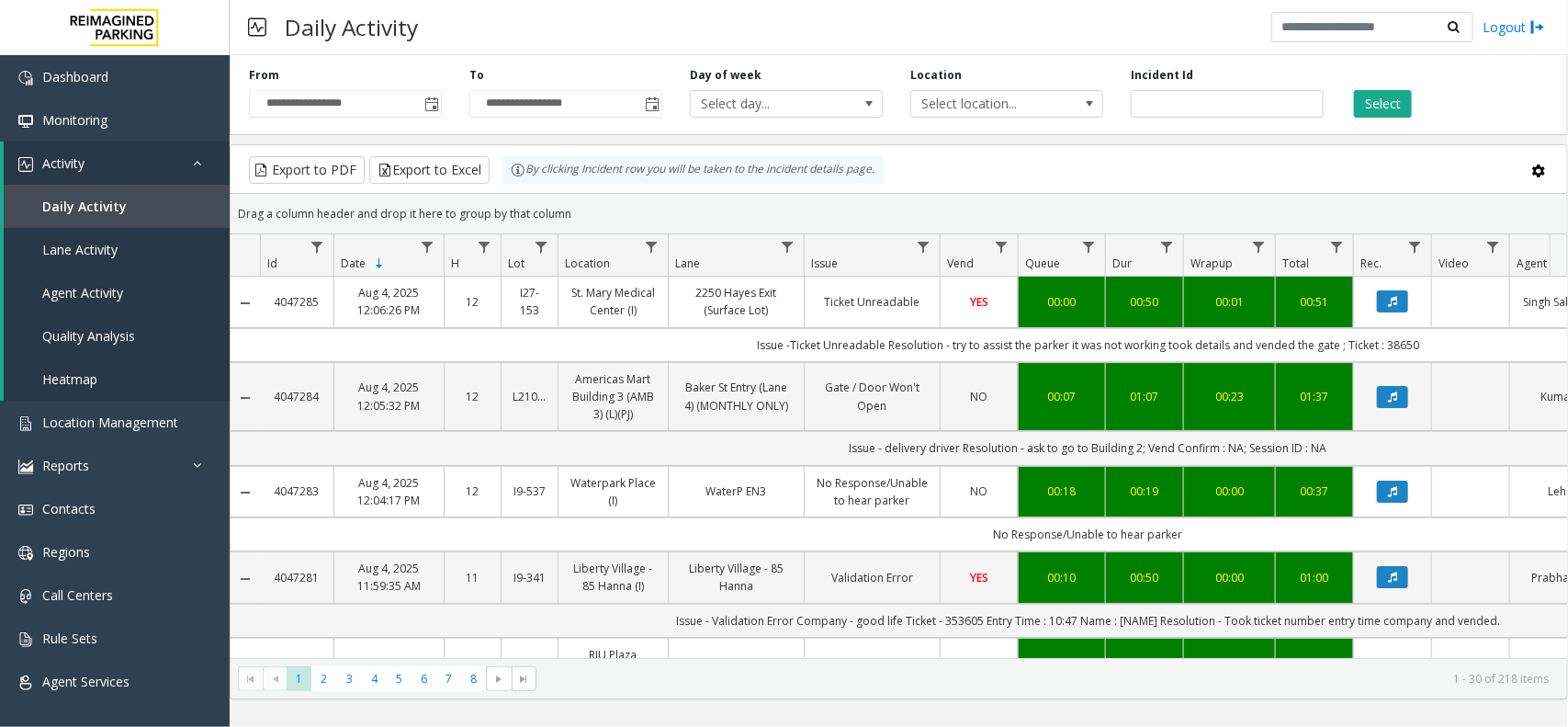 scroll, scrollTop: 0, scrollLeft: 223, axis: horizontal 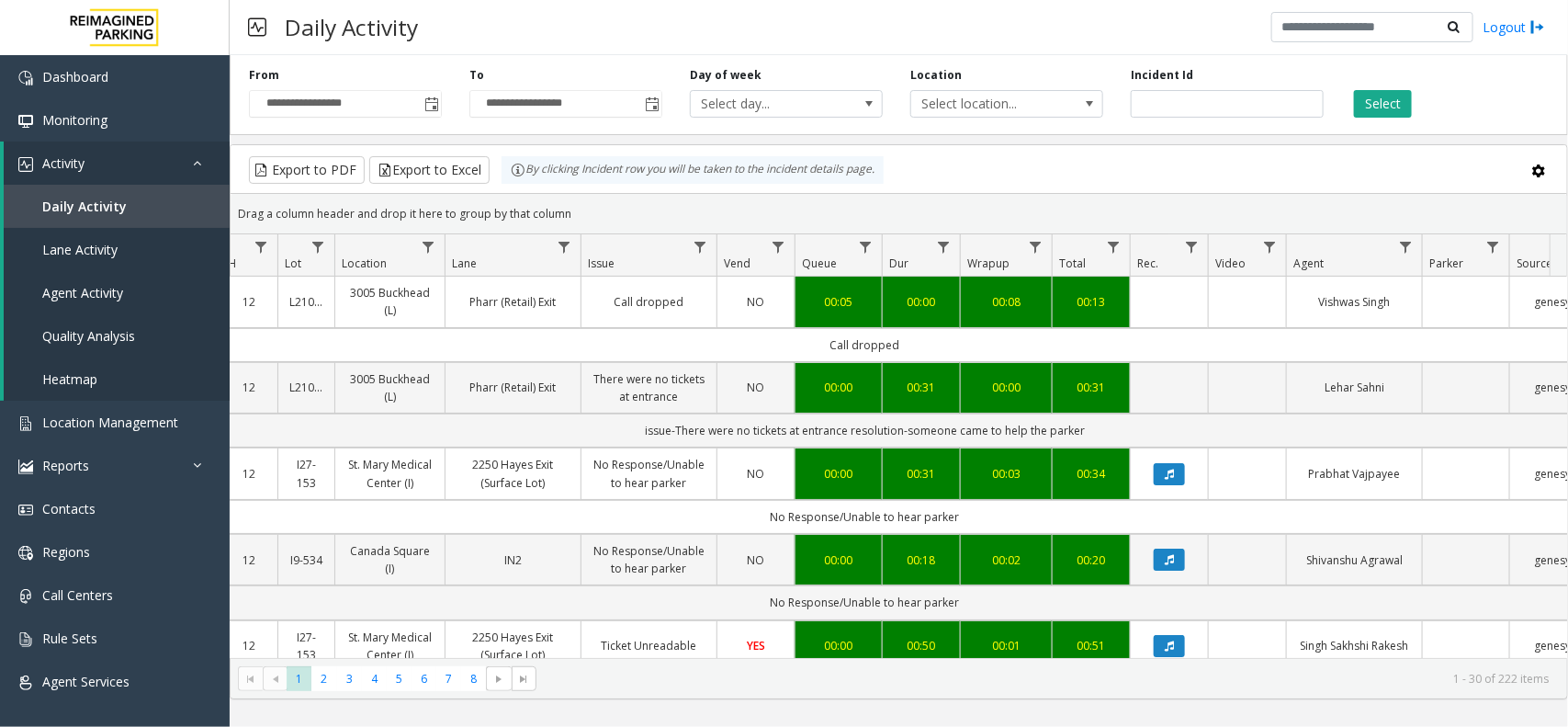 click on "Daily Activity Logout" at bounding box center [898, 28] 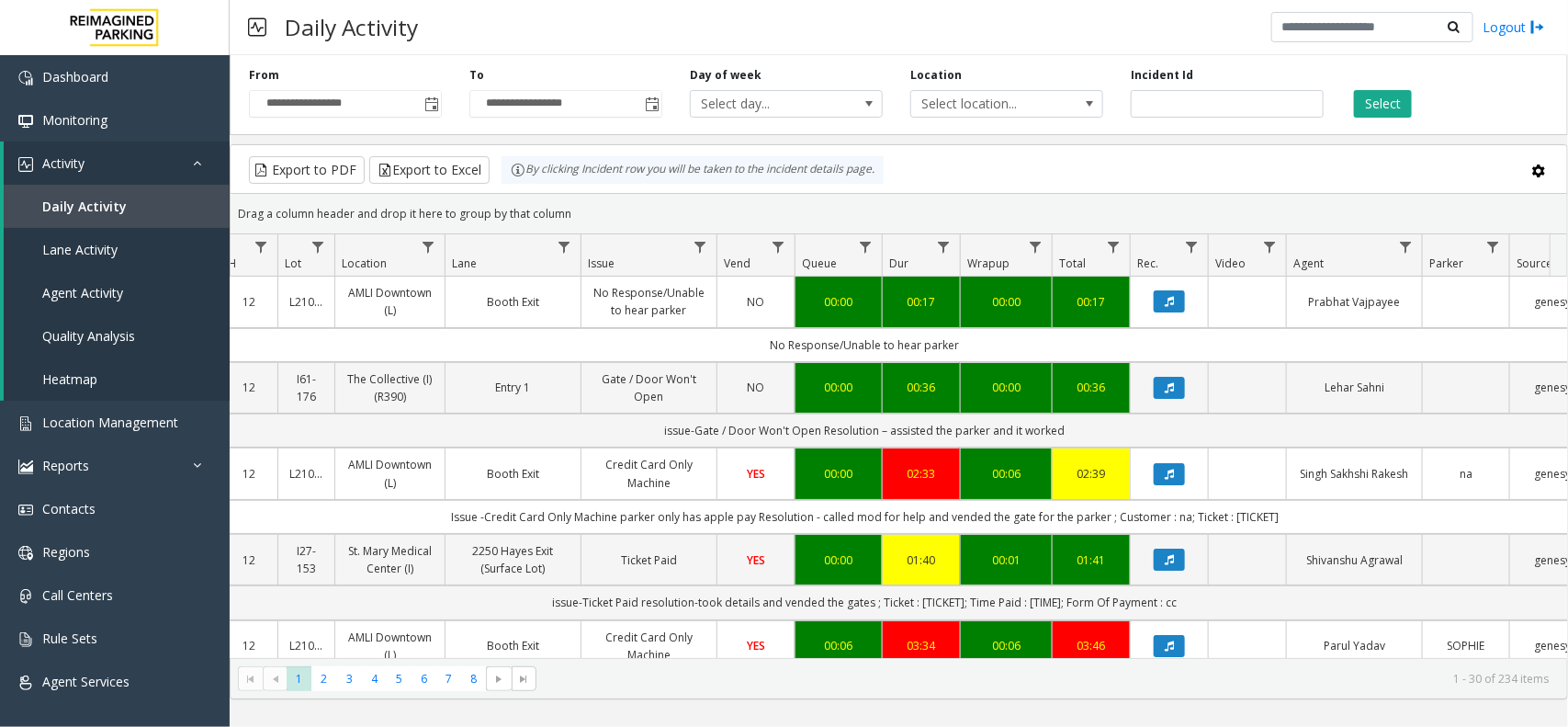 scroll, scrollTop: 0, scrollLeft: 366, axis: horizontal 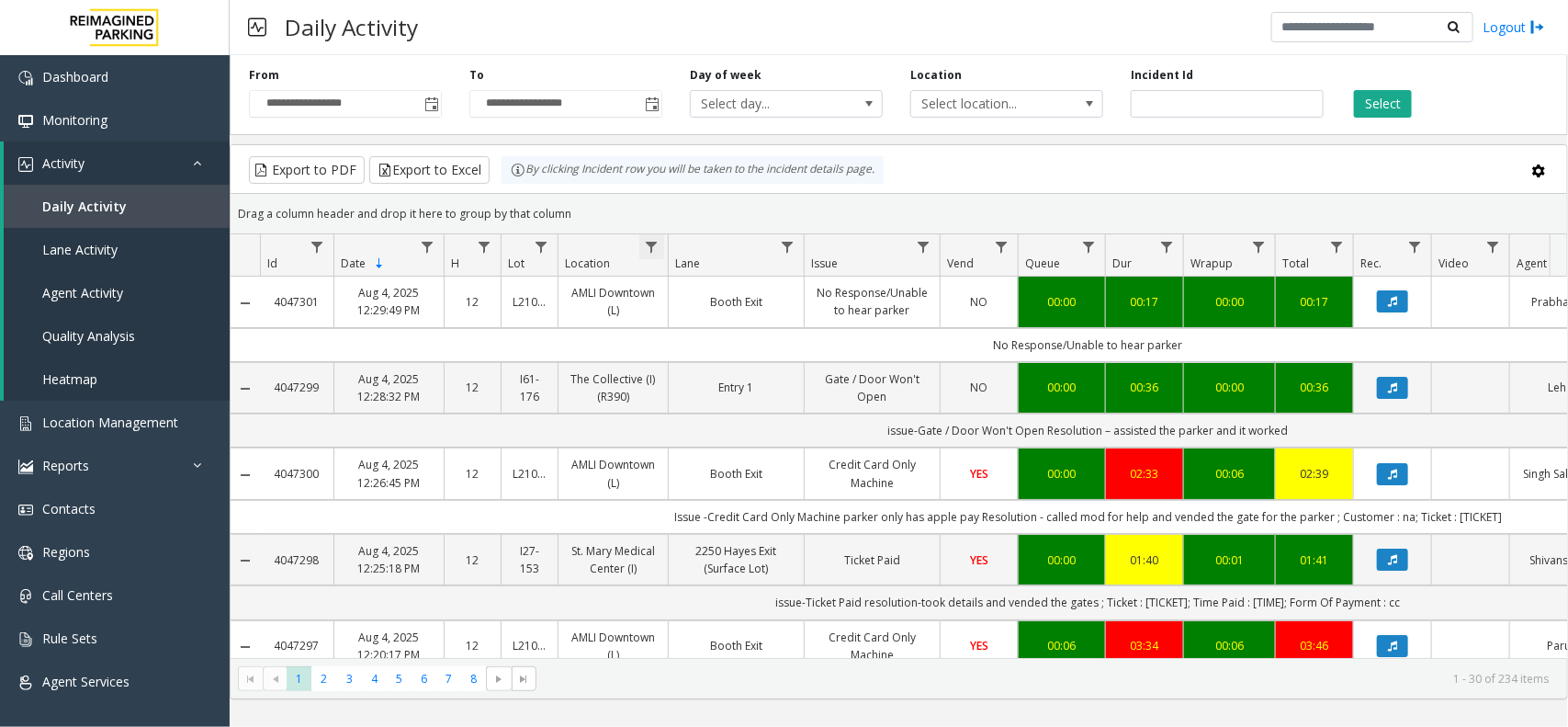 click 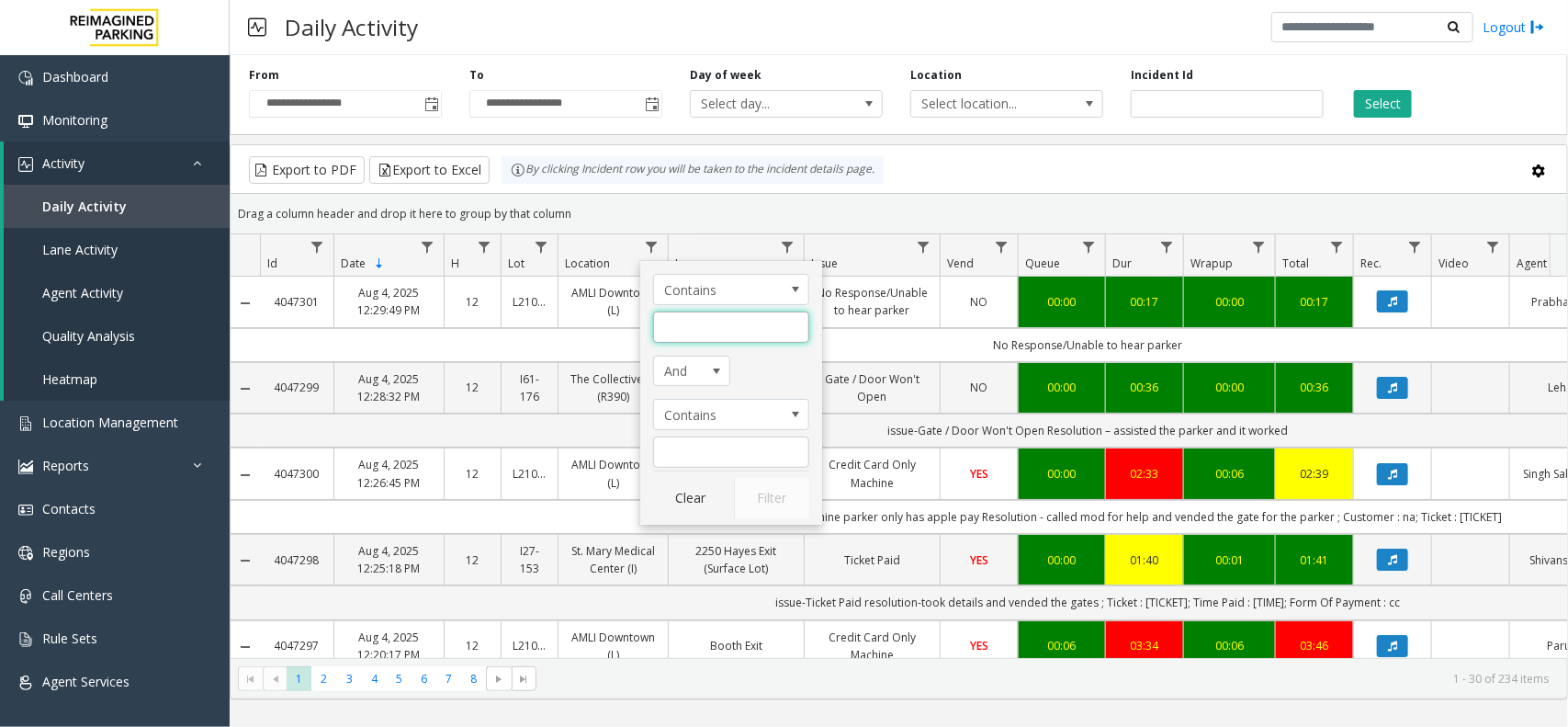 click 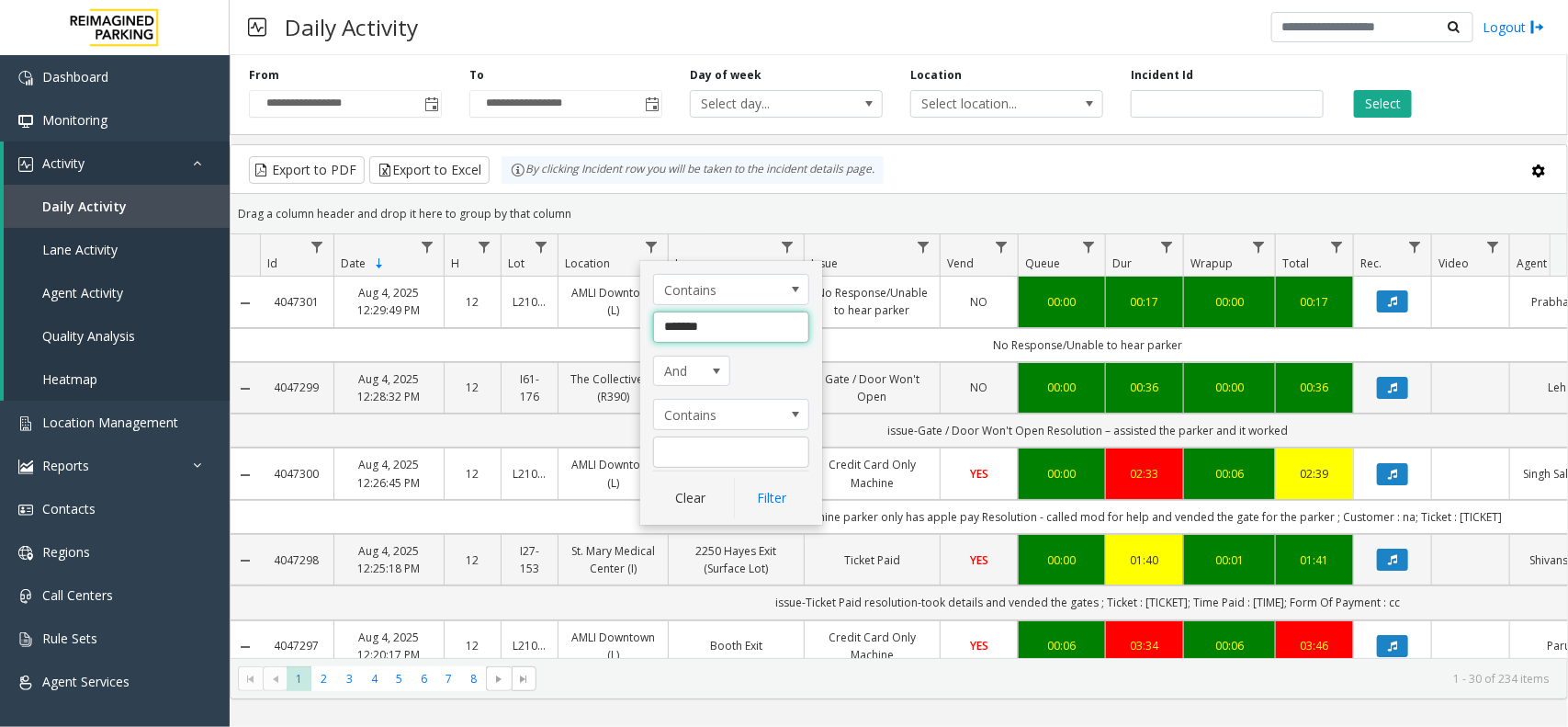 type on "********" 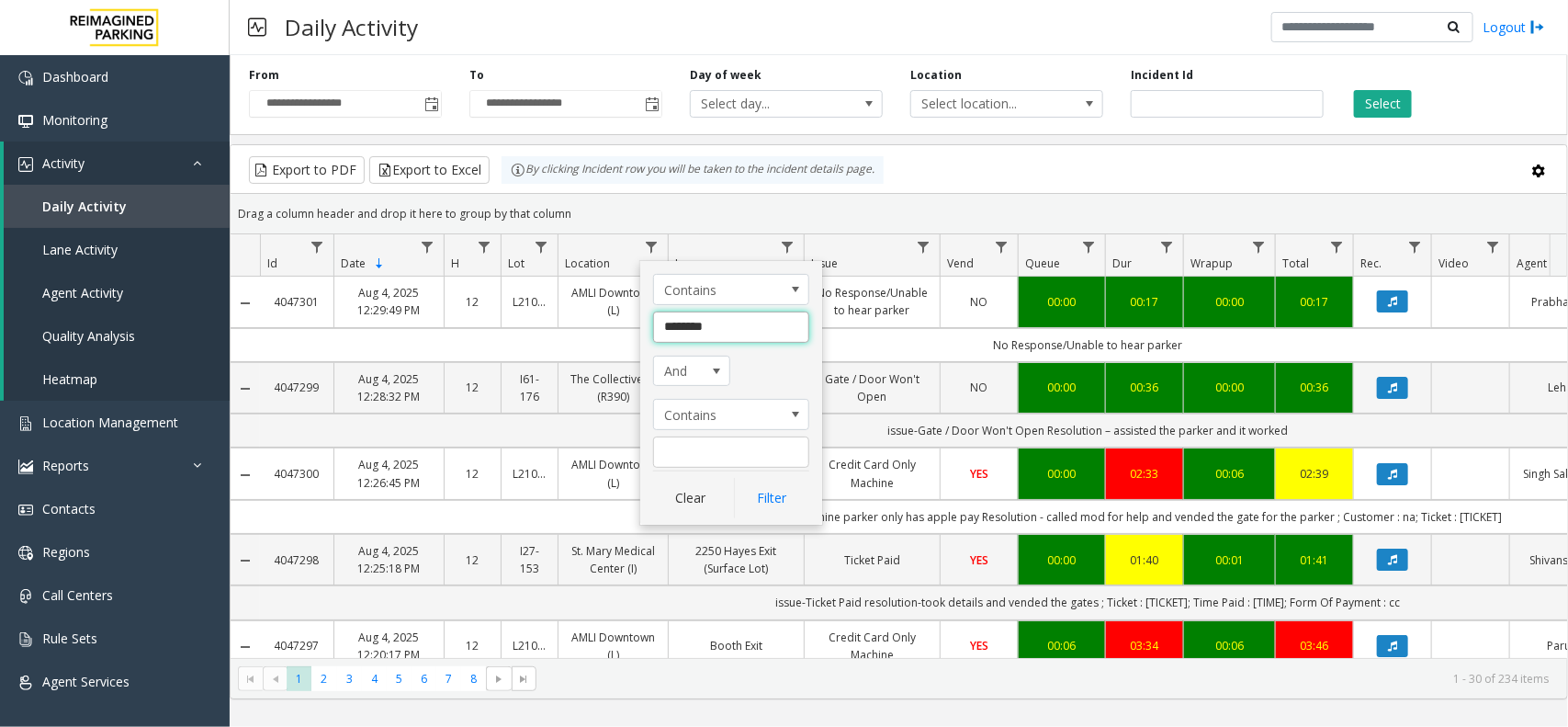 click on "Filter" 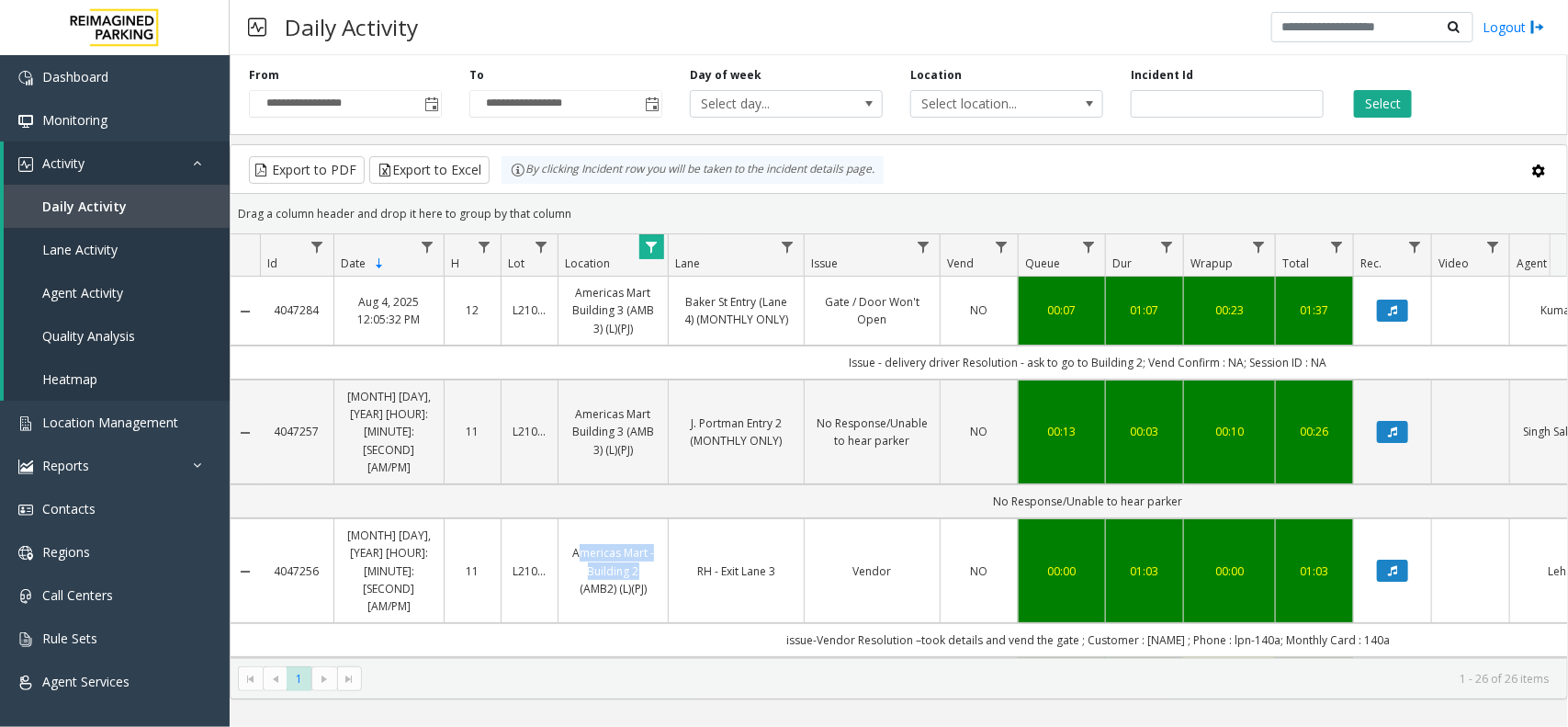 drag, startPoint x: 565, startPoint y: 510, endPoint x: 639, endPoint y: 525, distance: 75.504967 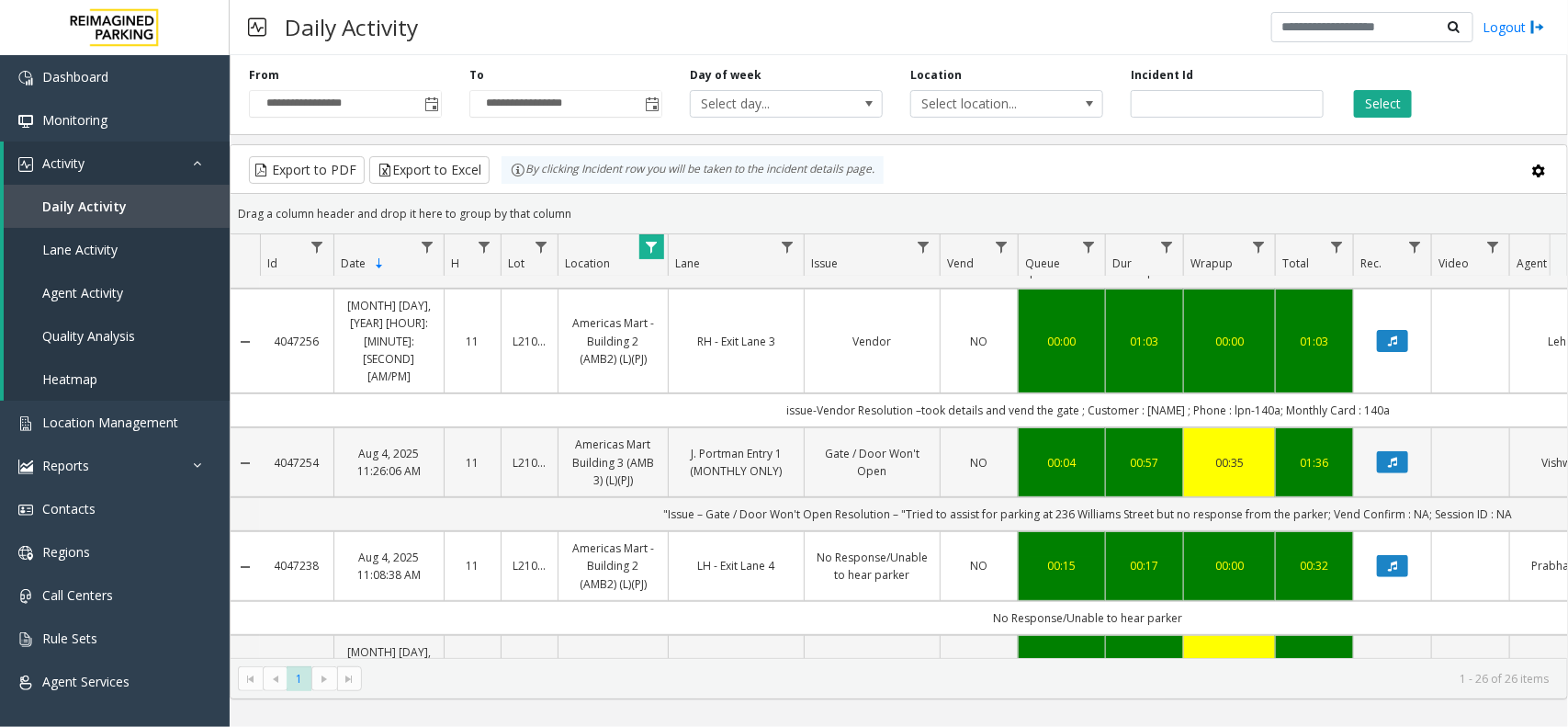 scroll, scrollTop: 345, scrollLeft: 0, axis: vertical 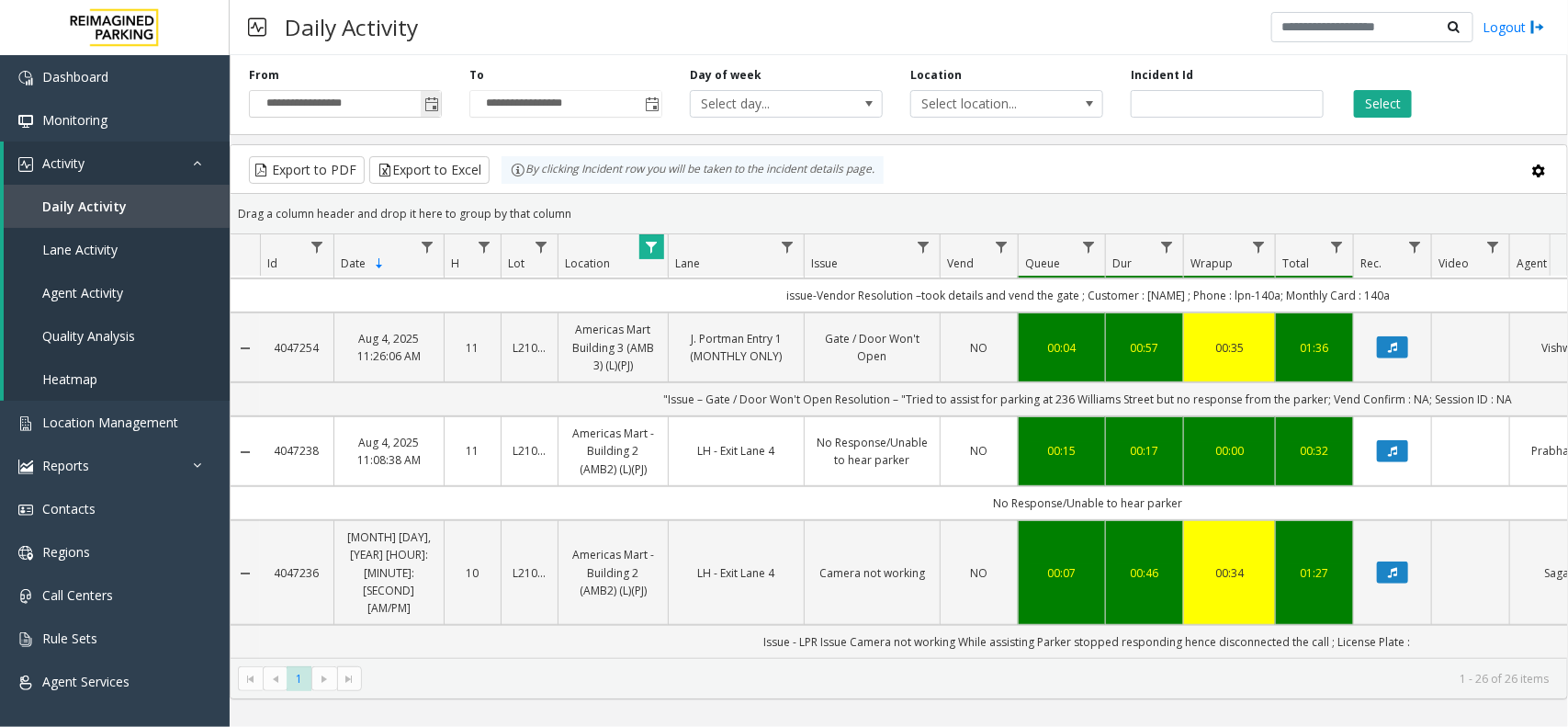 click 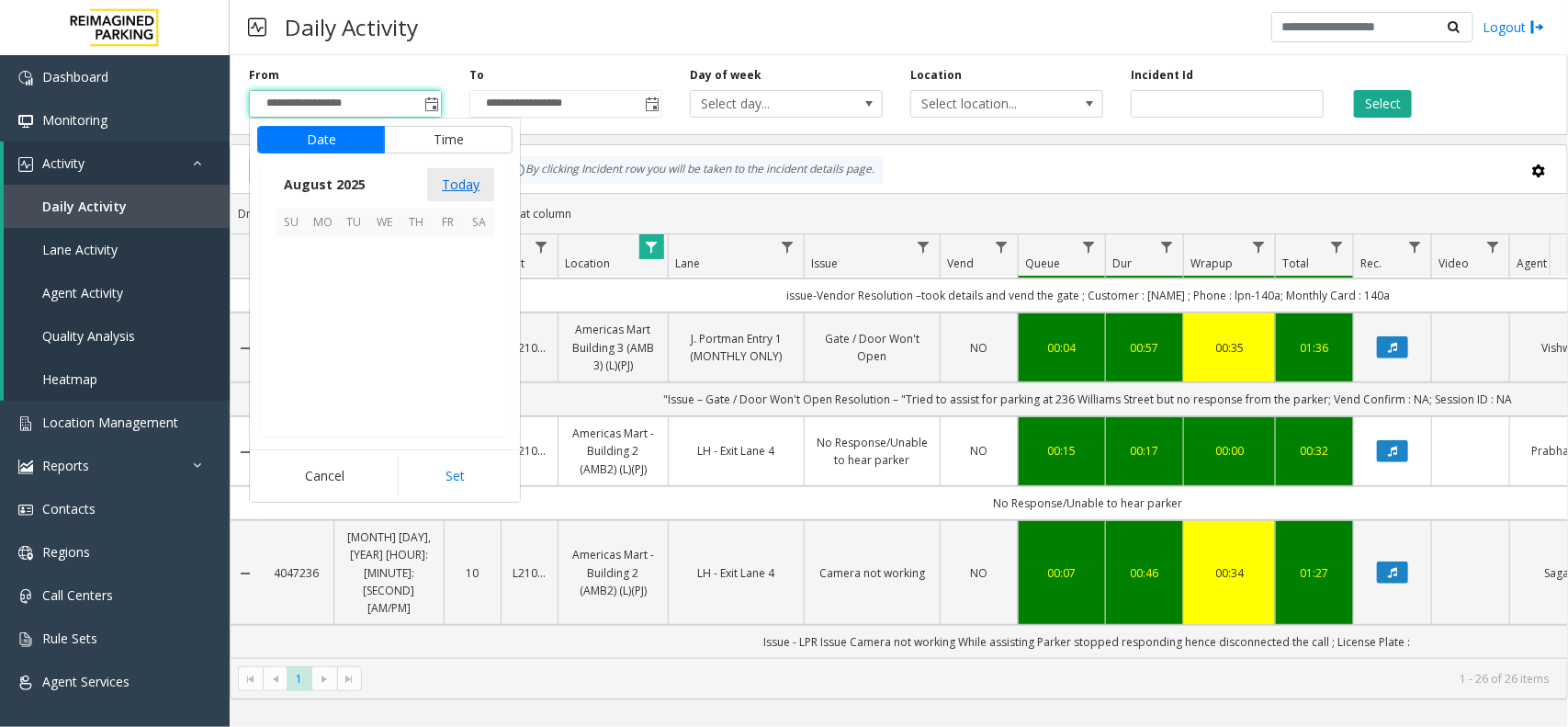 scroll, scrollTop: 329495, scrollLeft: 0, axis: vertical 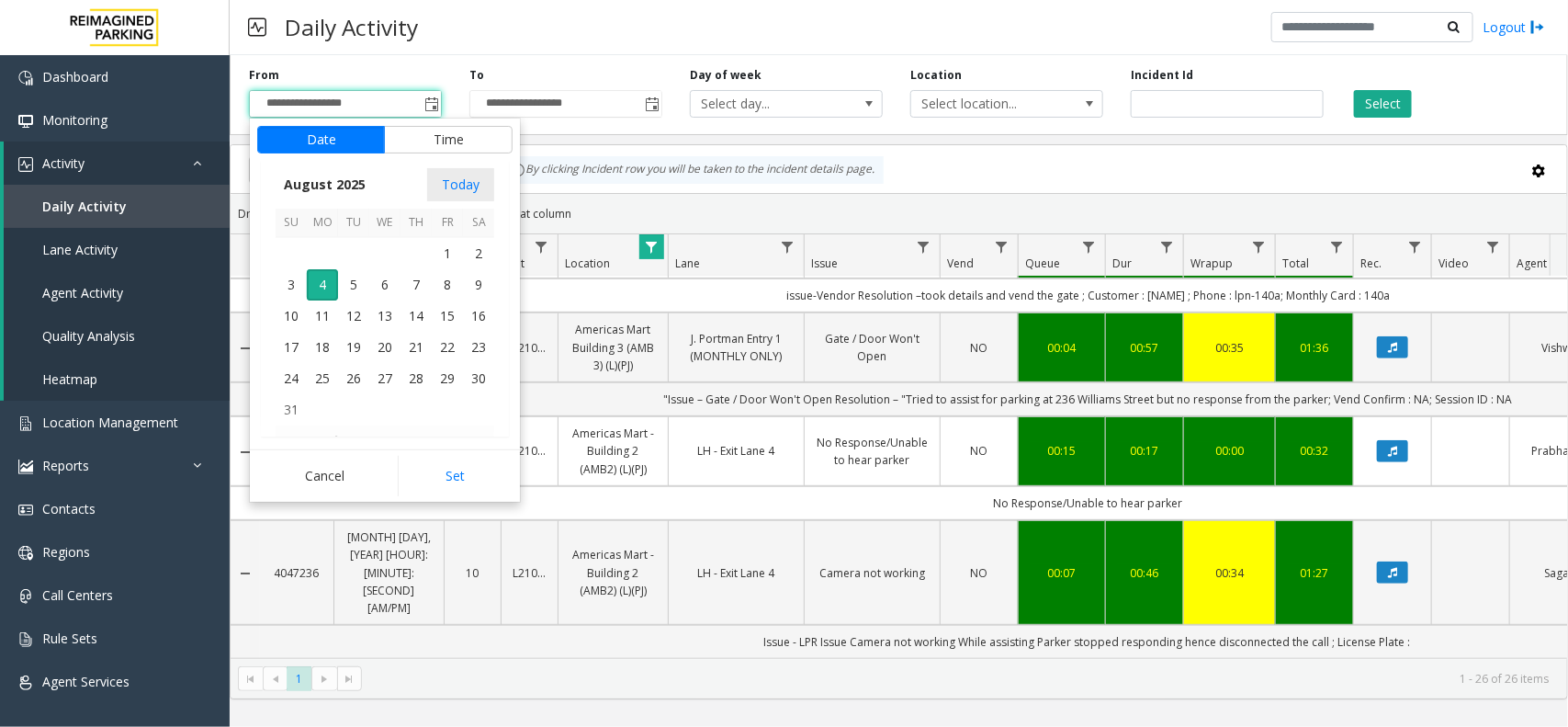 click on "Mo" at bounding box center [322, 222] 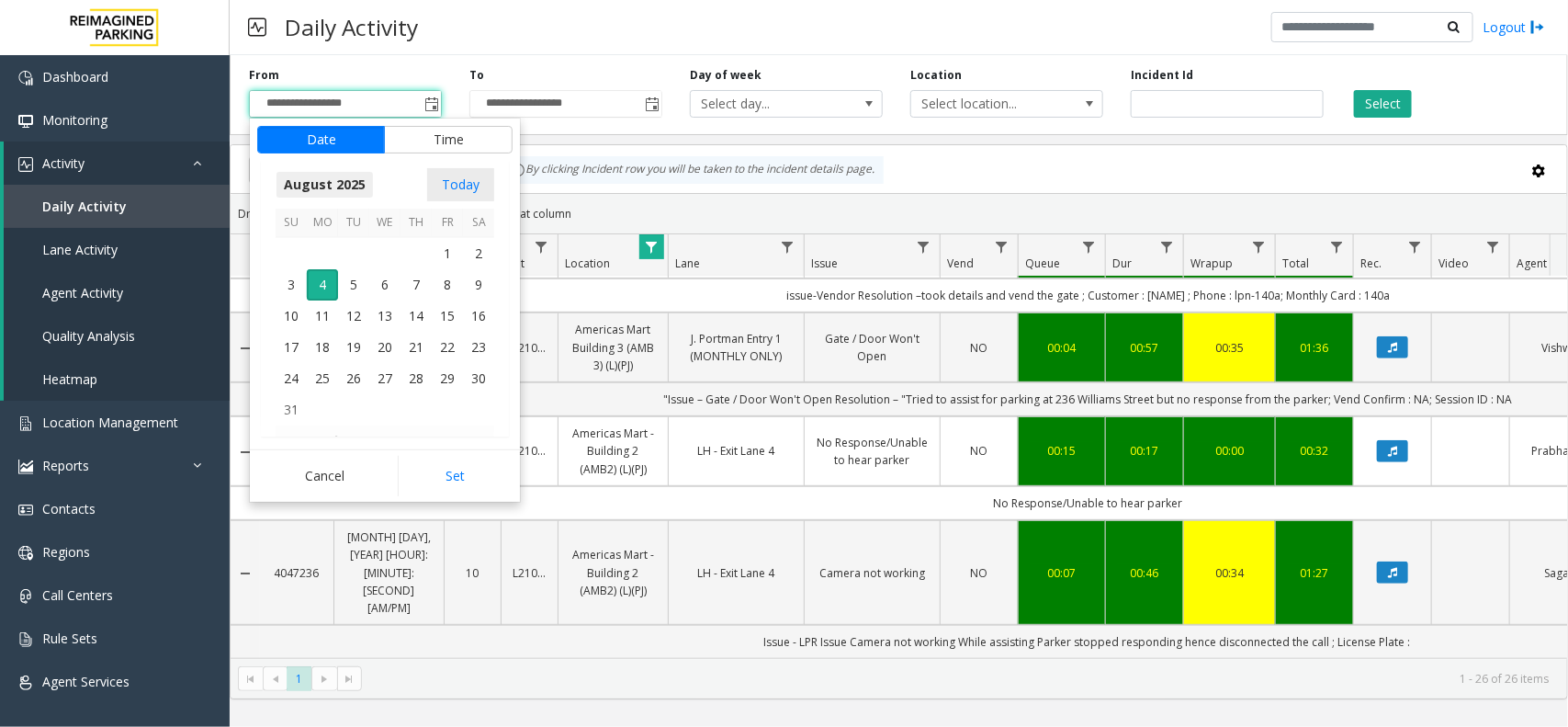click on "August 2025" at bounding box center [324, 185] 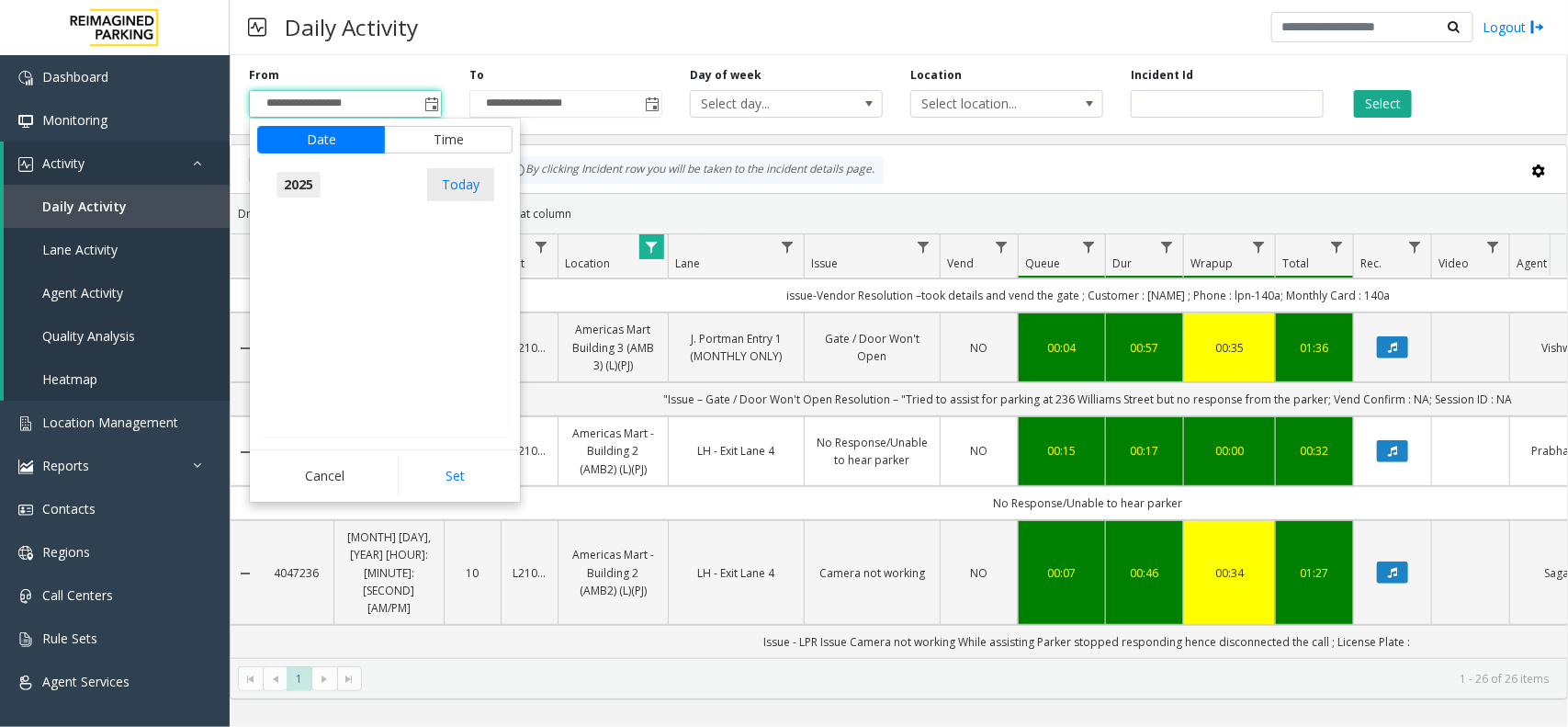 scroll, scrollTop: 19620, scrollLeft: 0, axis: vertical 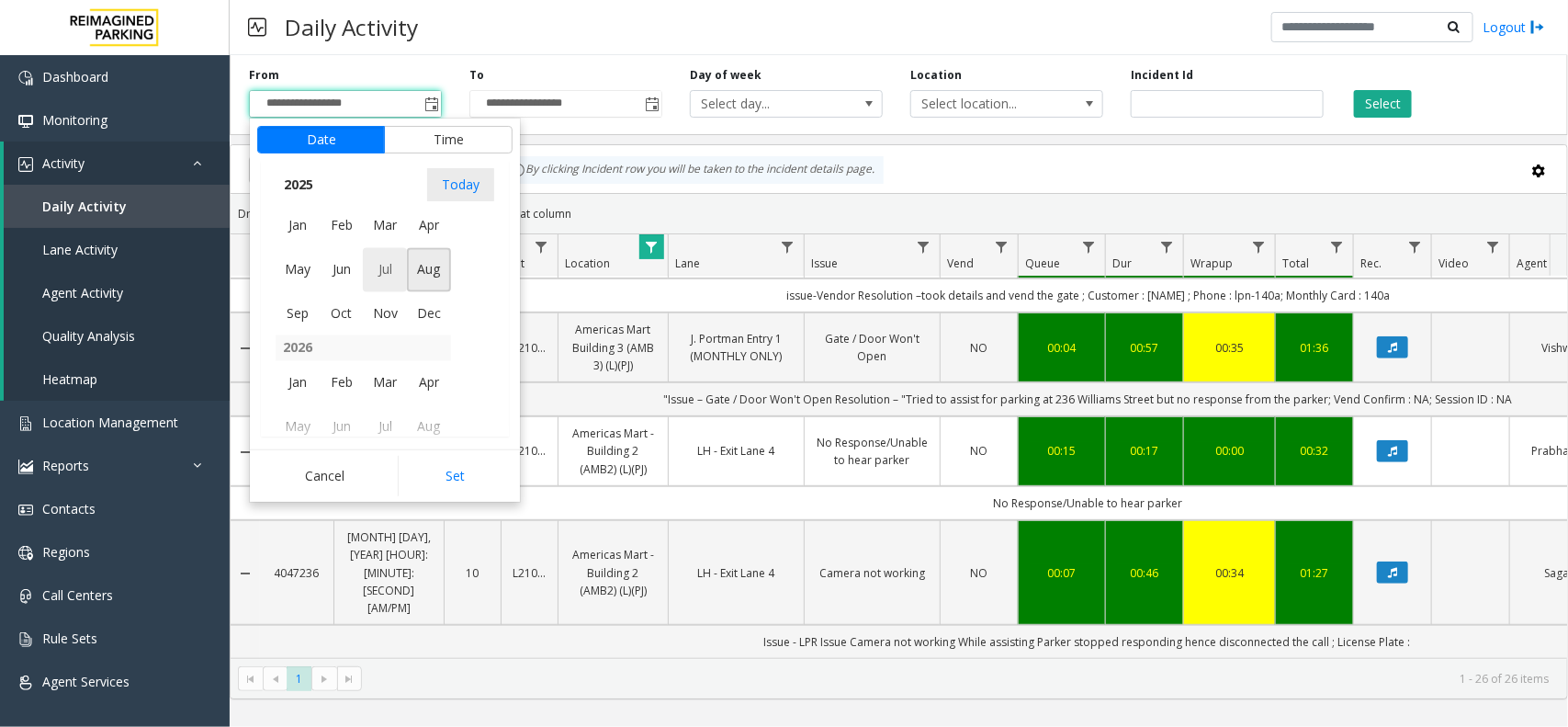 click on "Jul" at bounding box center (385, 270) 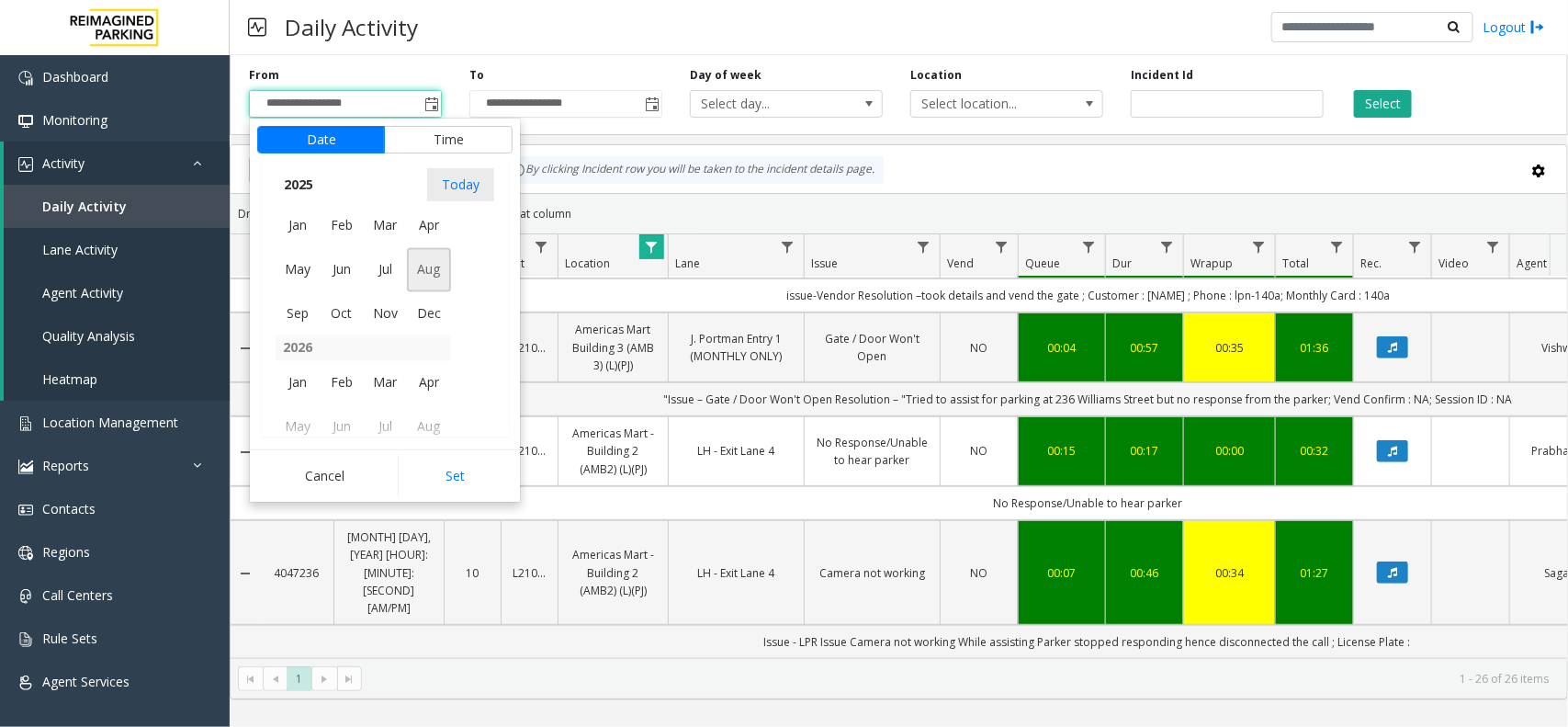 scroll, scrollTop: 329276, scrollLeft: 0, axis: vertical 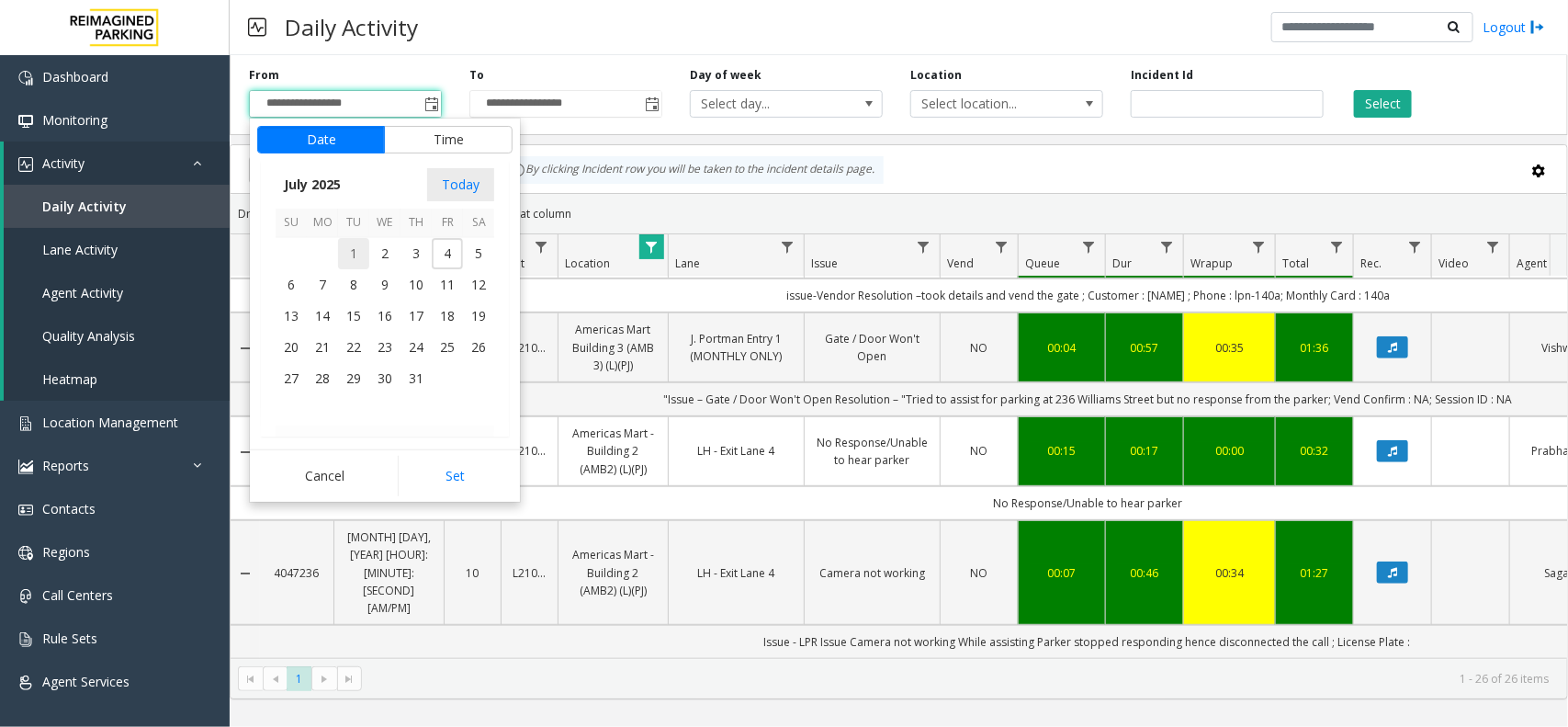 click on "1" at bounding box center (354, 254) 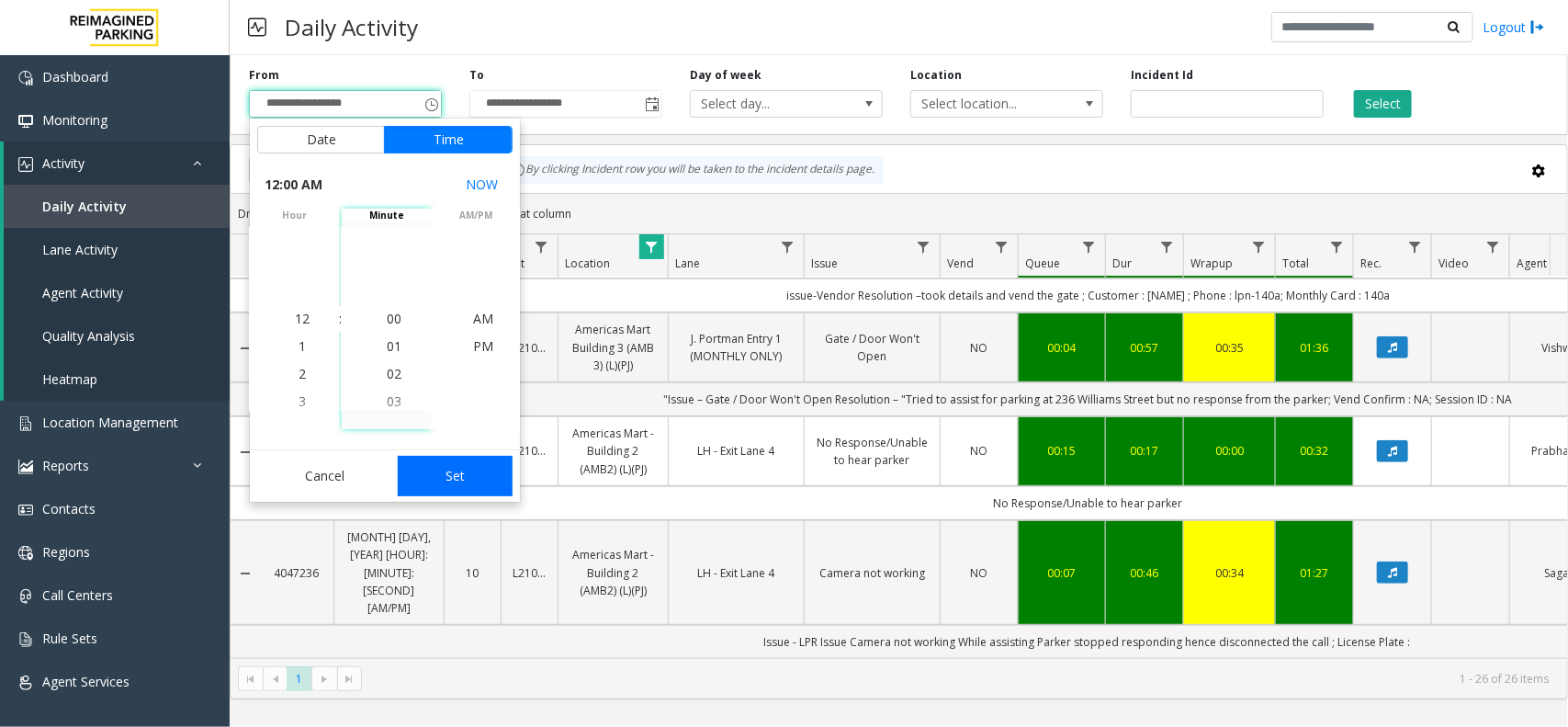 click on "Set" 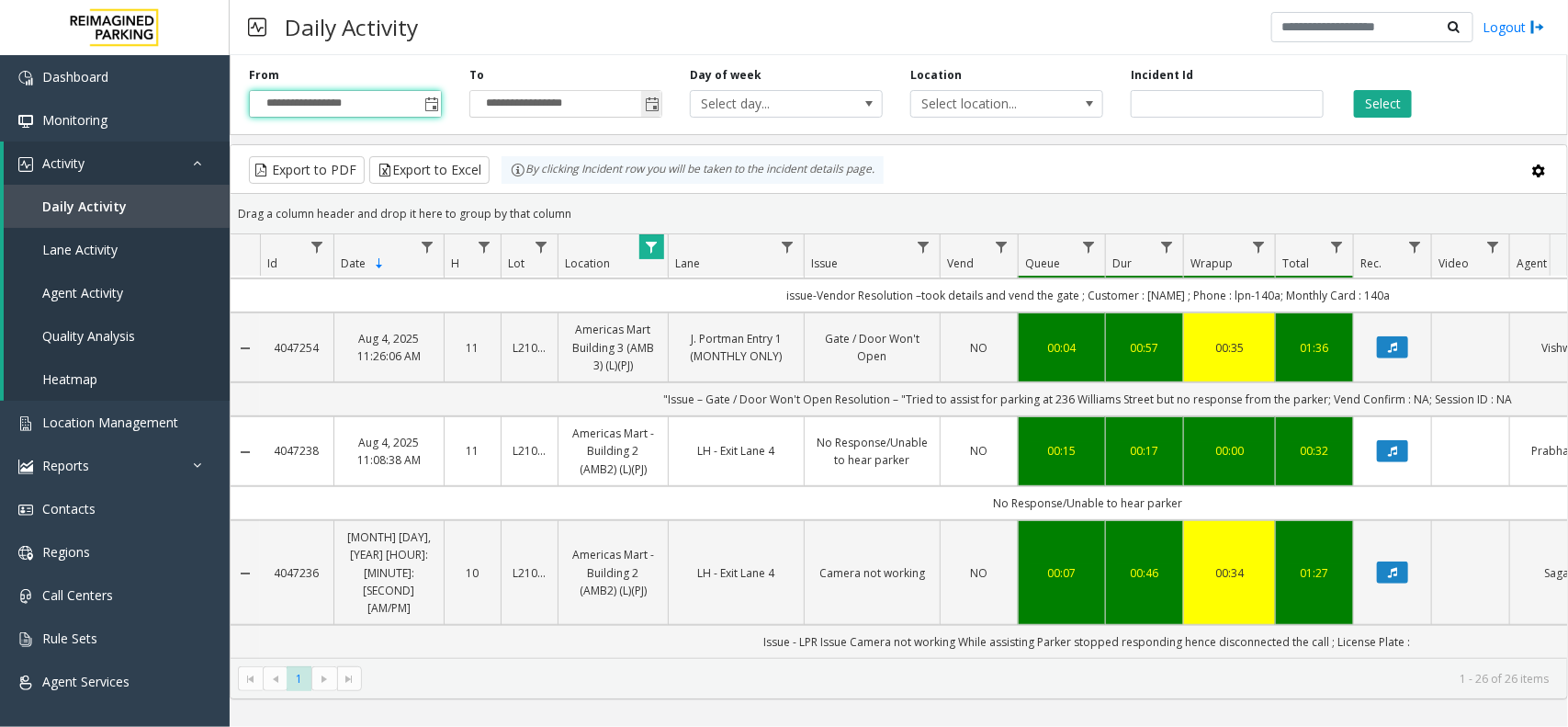 click 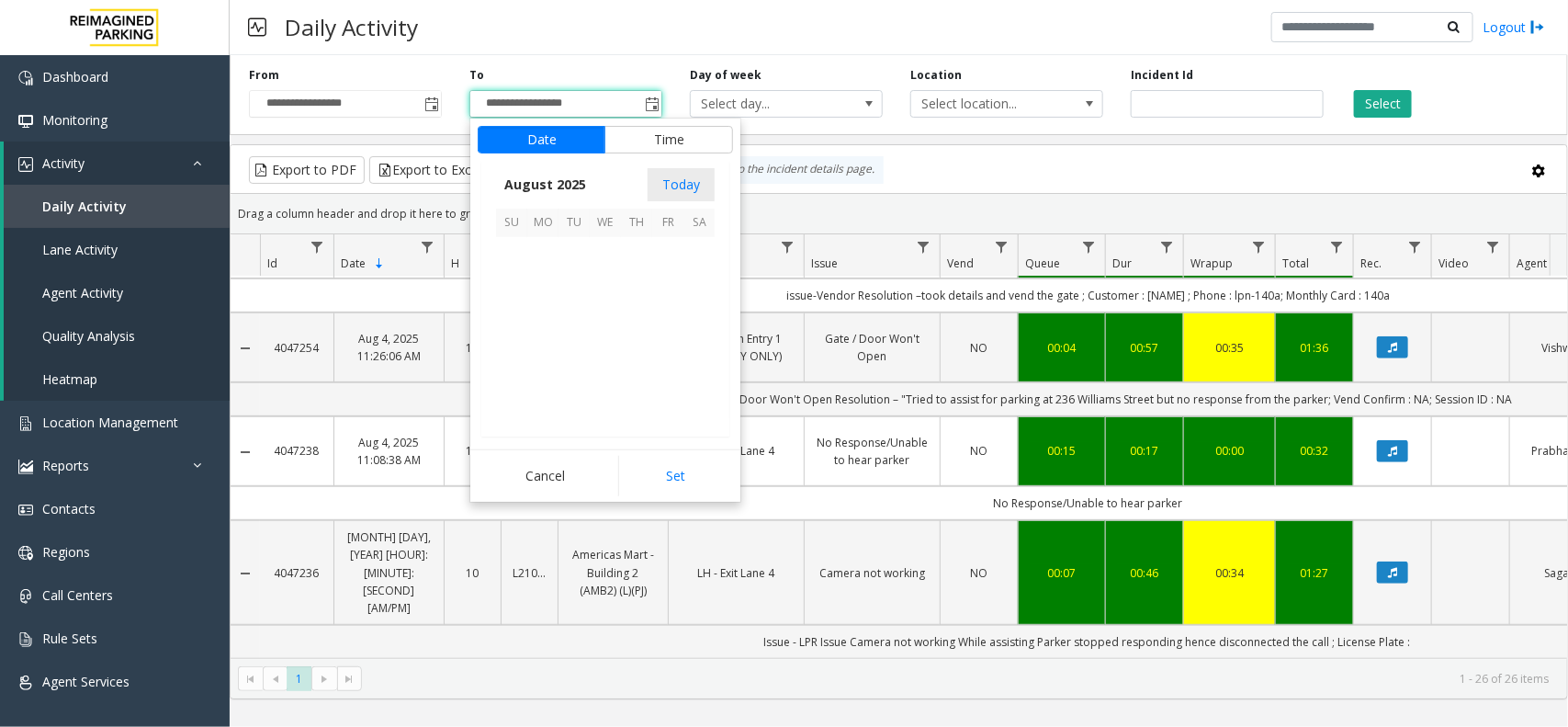 scroll, scrollTop: 329495, scrollLeft: 0, axis: vertical 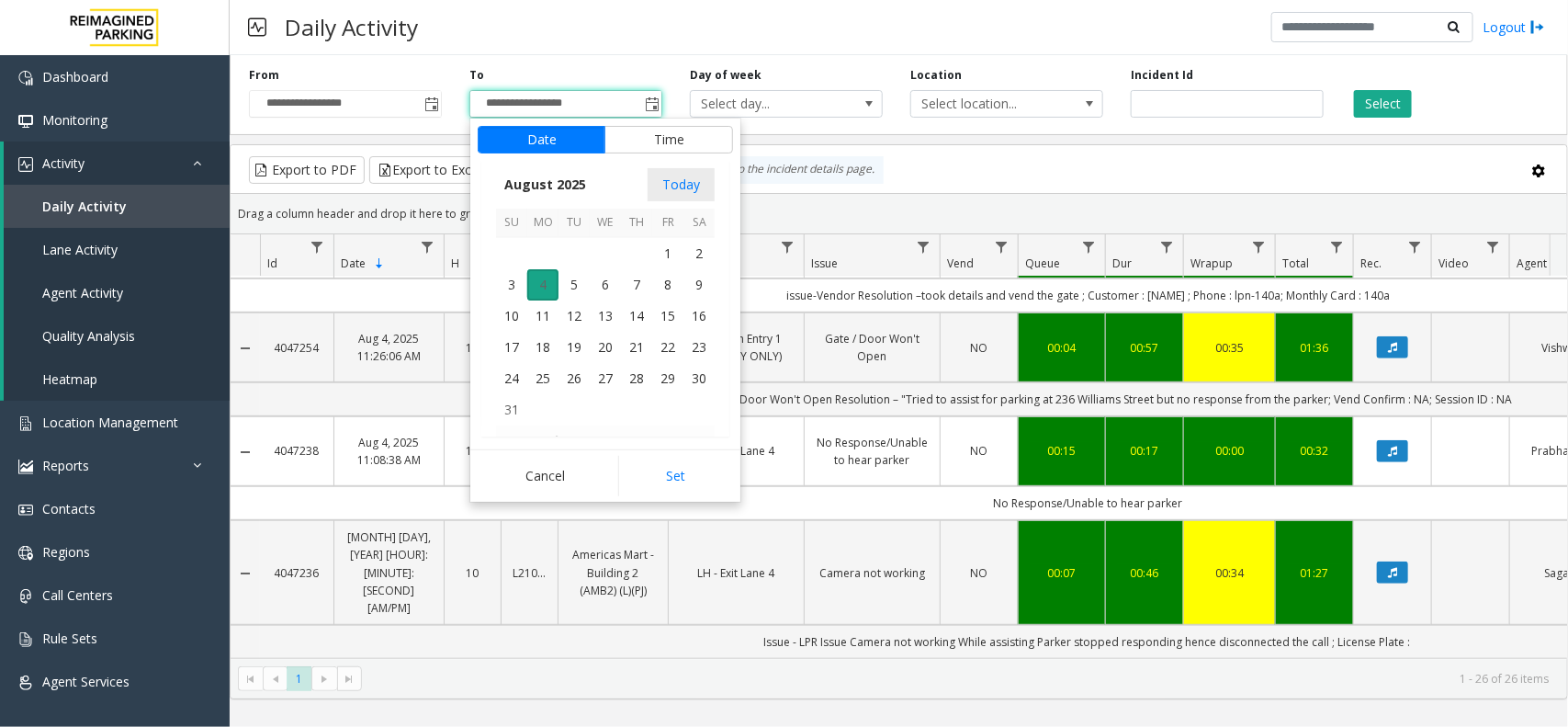 click on "4" at bounding box center (543, 285) 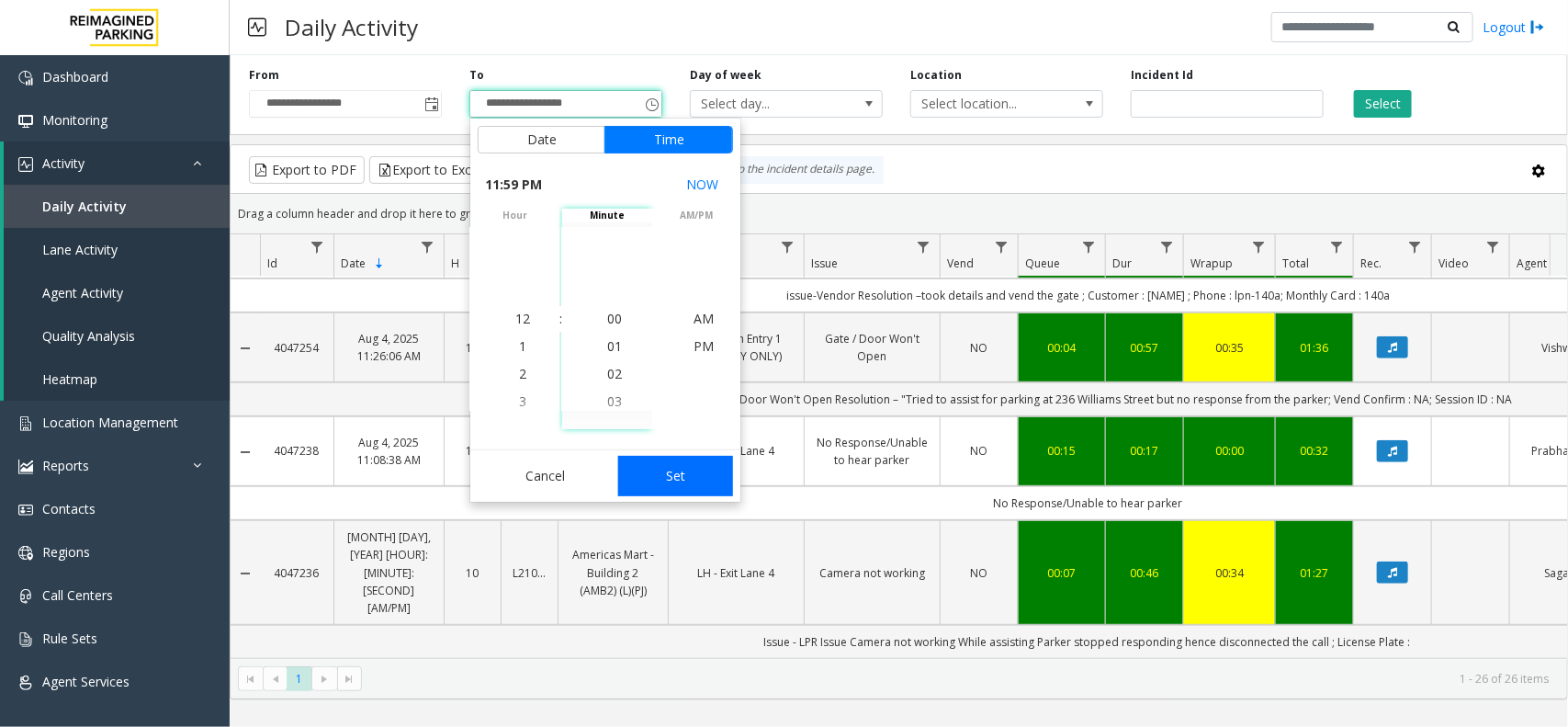 scroll, scrollTop: 634, scrollLeft: 0, axis: vertical 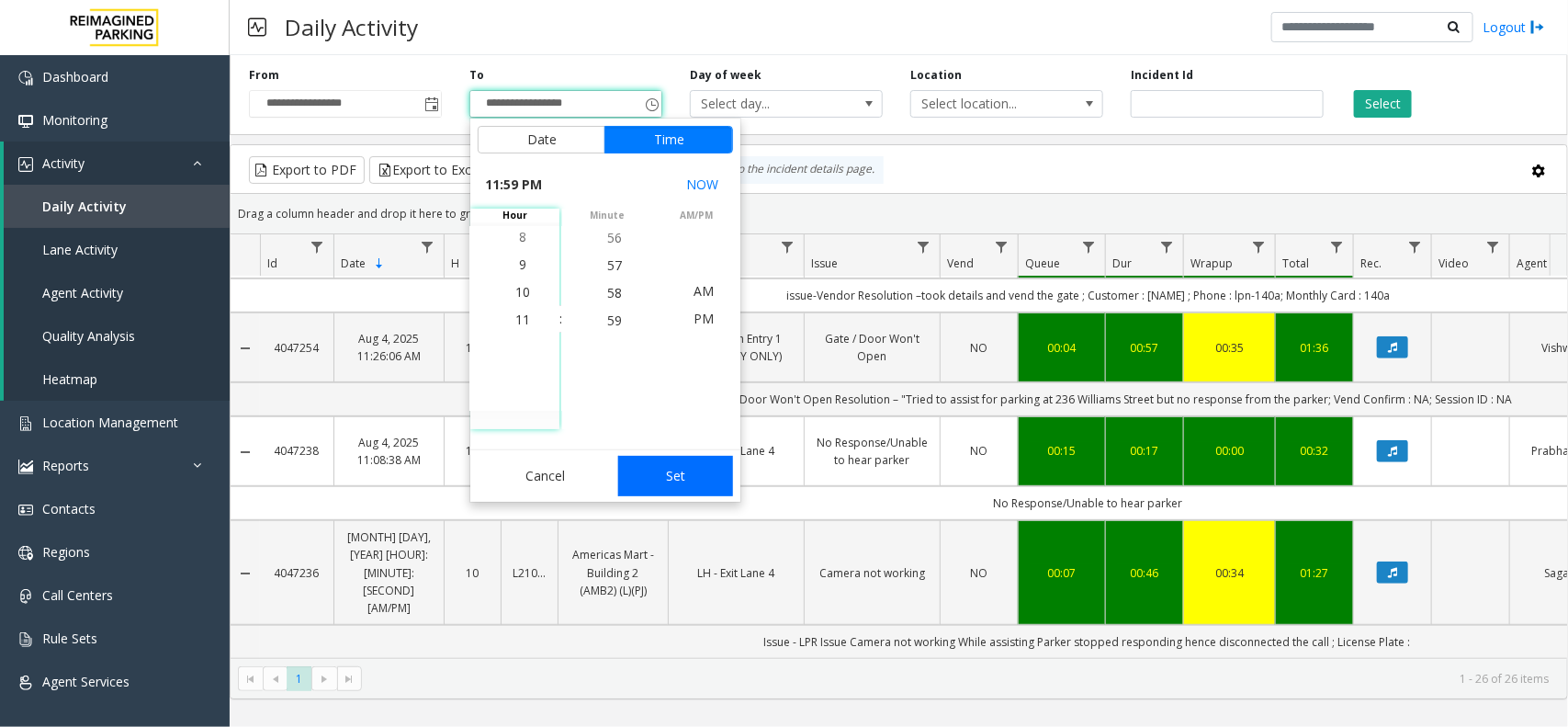 click on "Set" 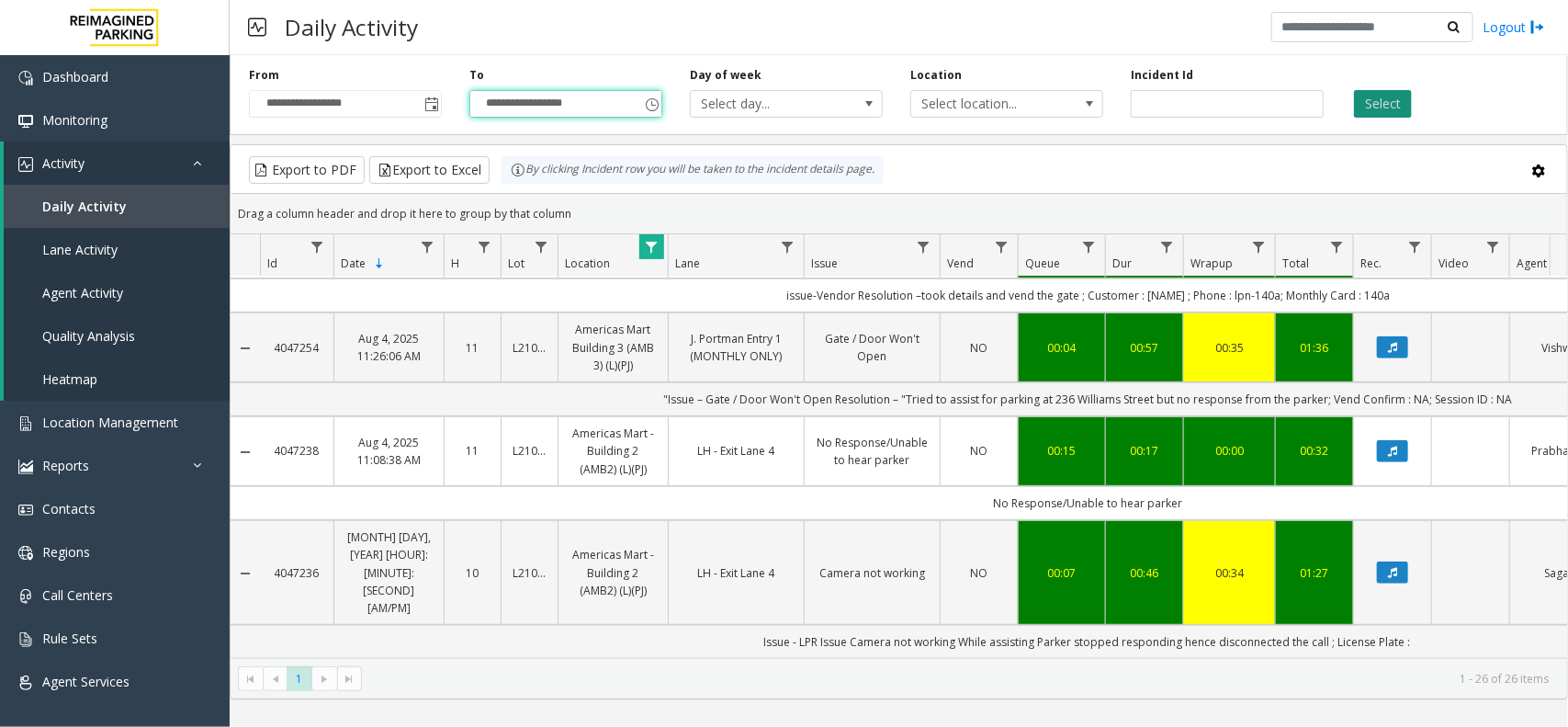 click on "Select" 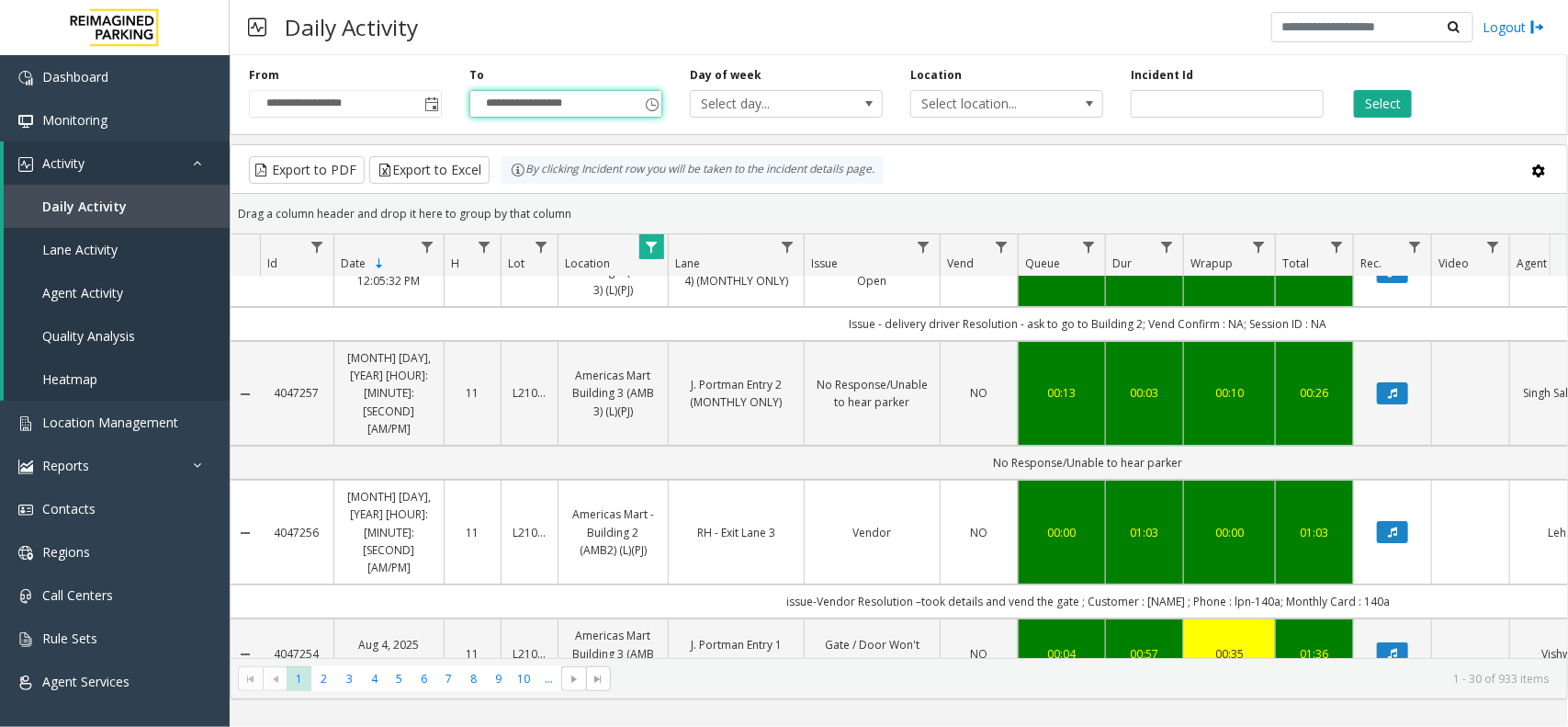 scroll, scrollTop: 0, scrollLeft: 0, axis: both 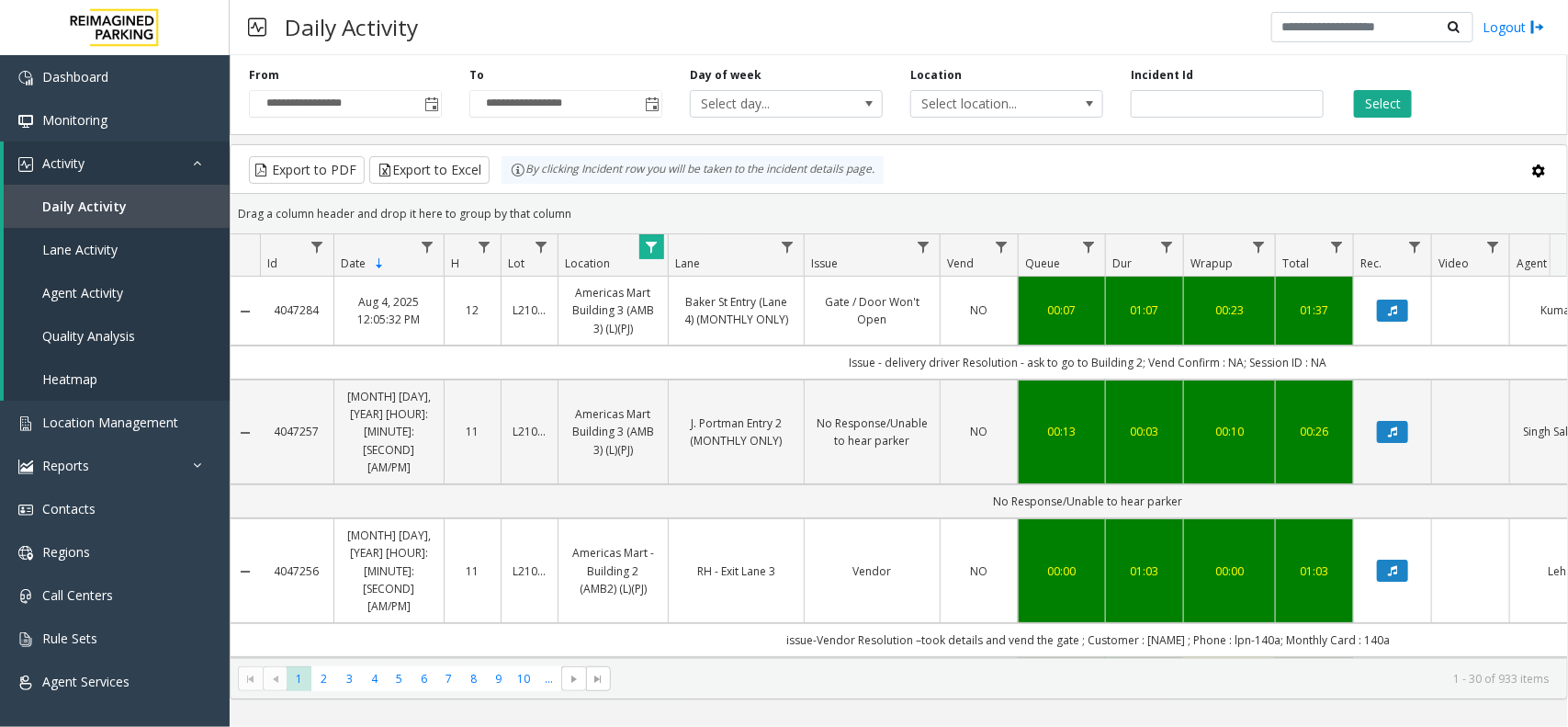 click on "Export to PDF  Export to Excel By clicking Incident row you will be taken to the incident details page." 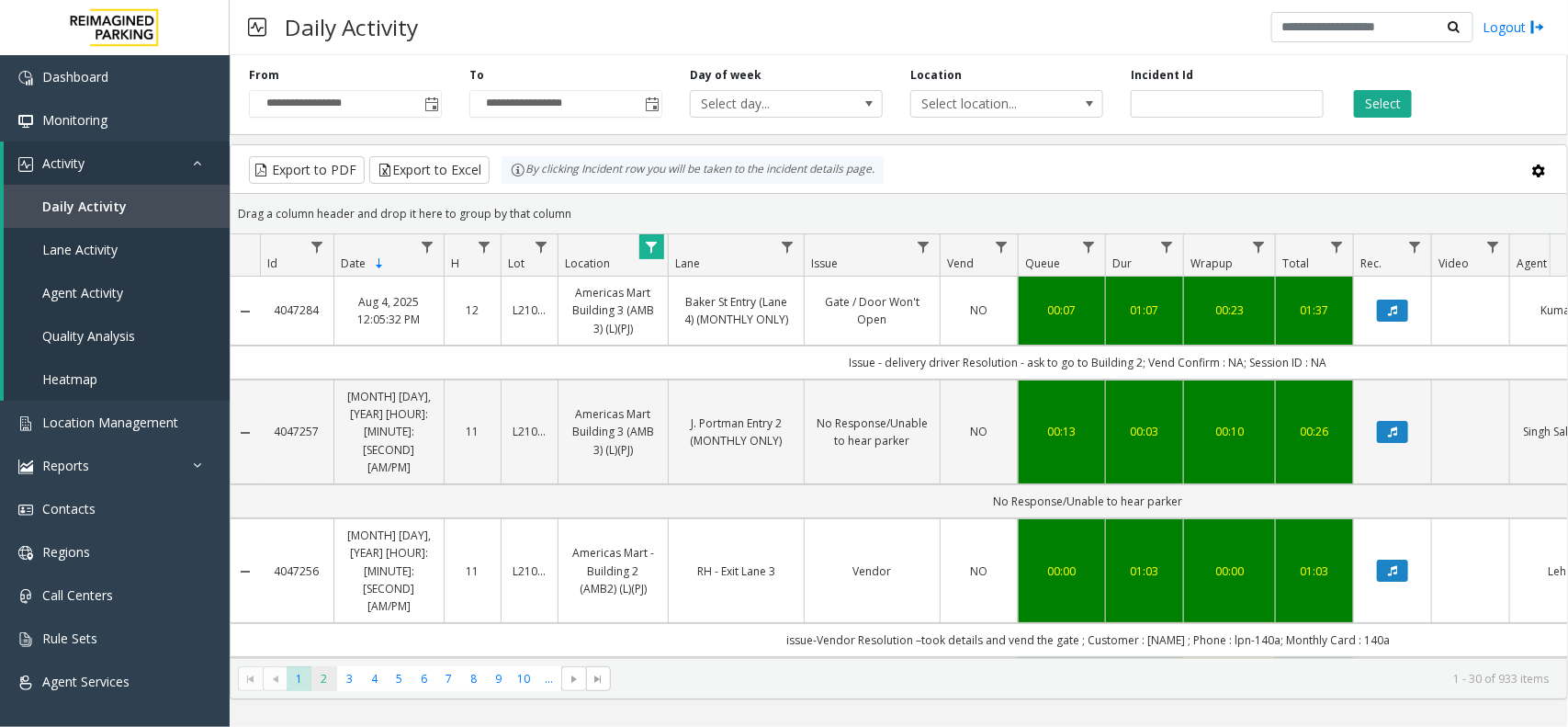 click on "2" 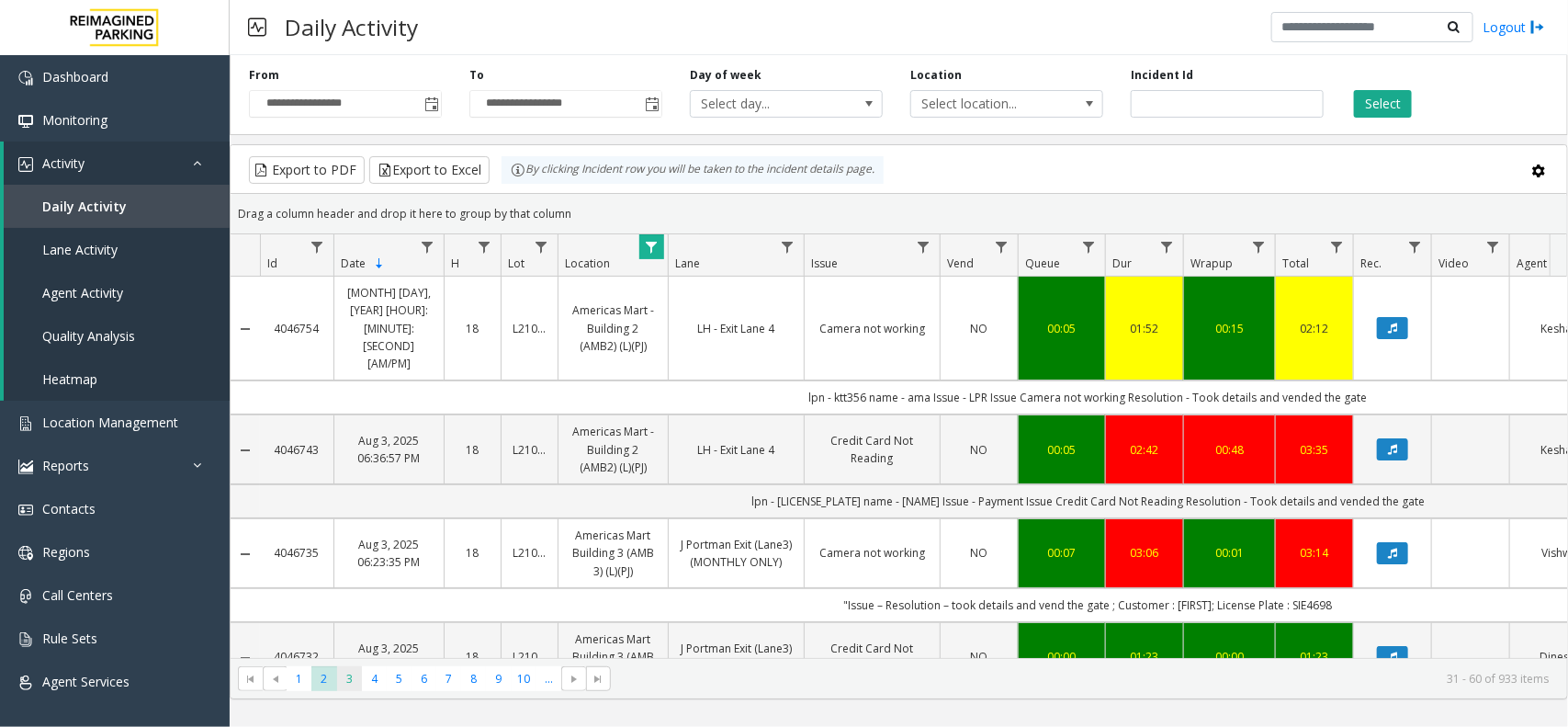 click on "3" 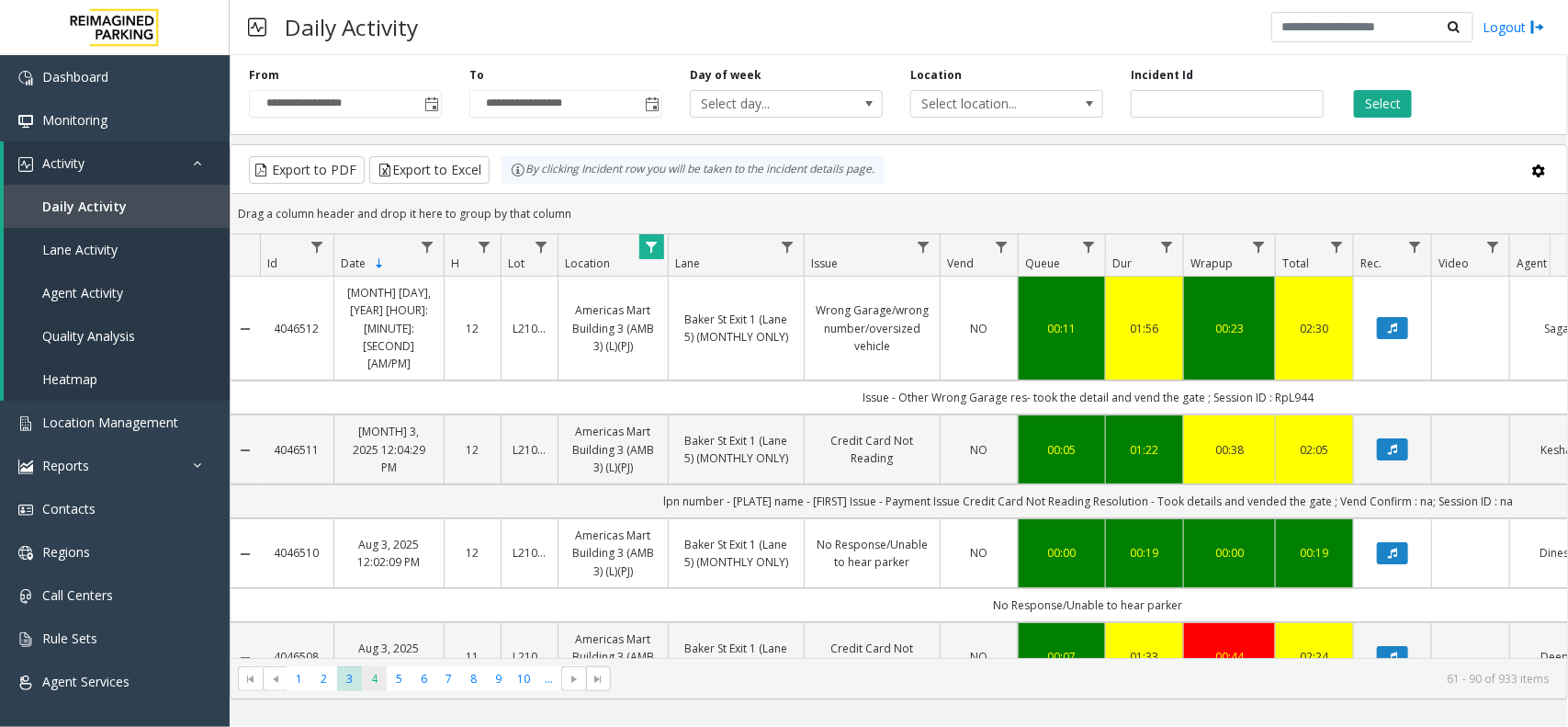 click on "4" 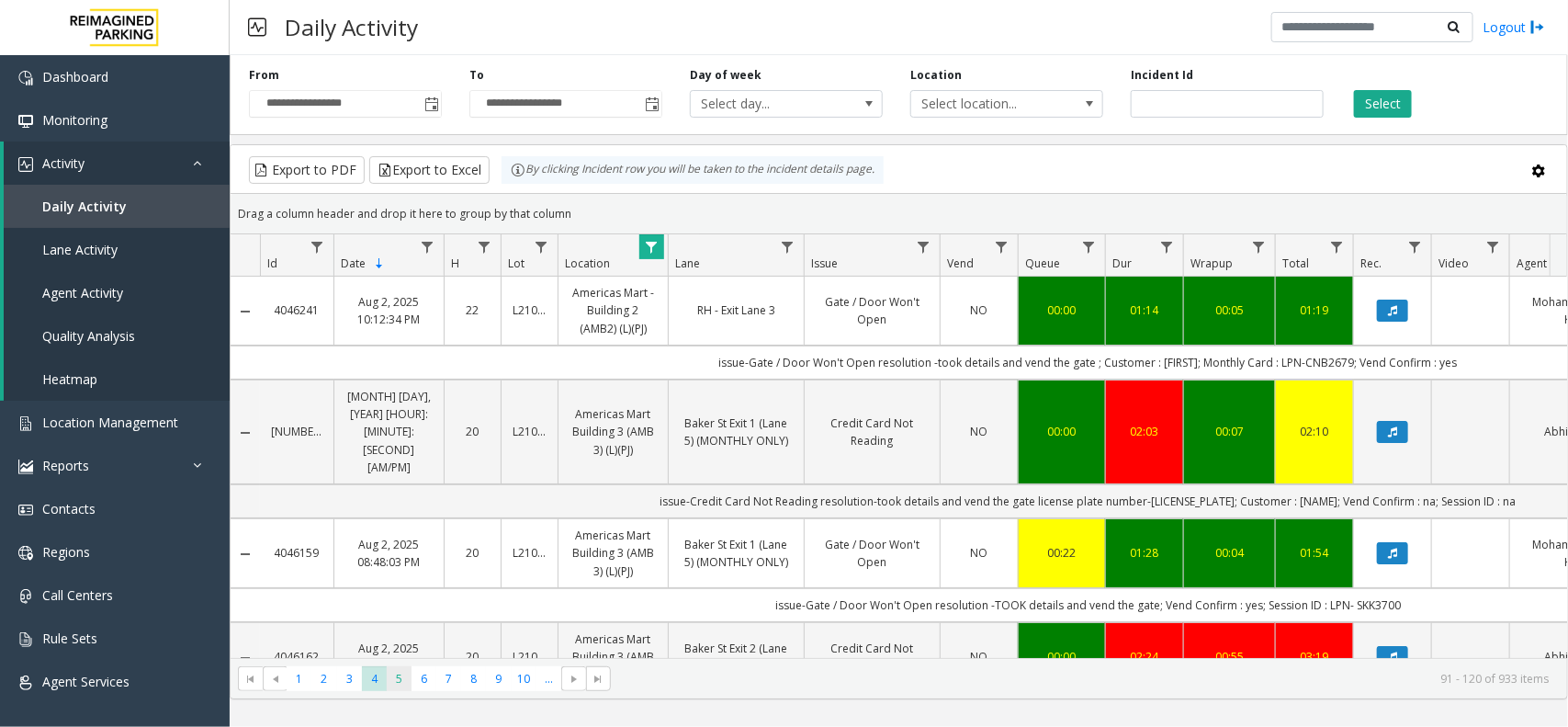 click on "5" 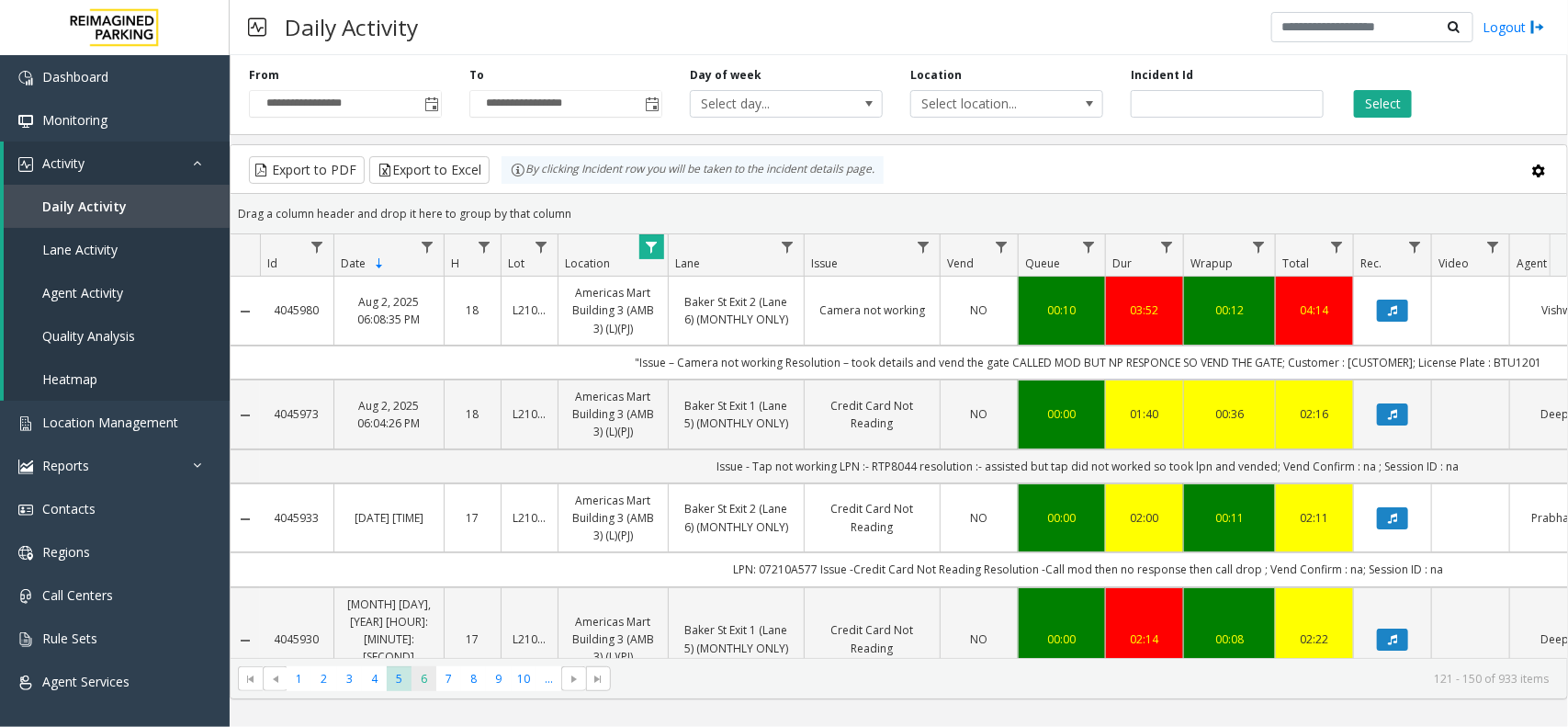 click on "6" 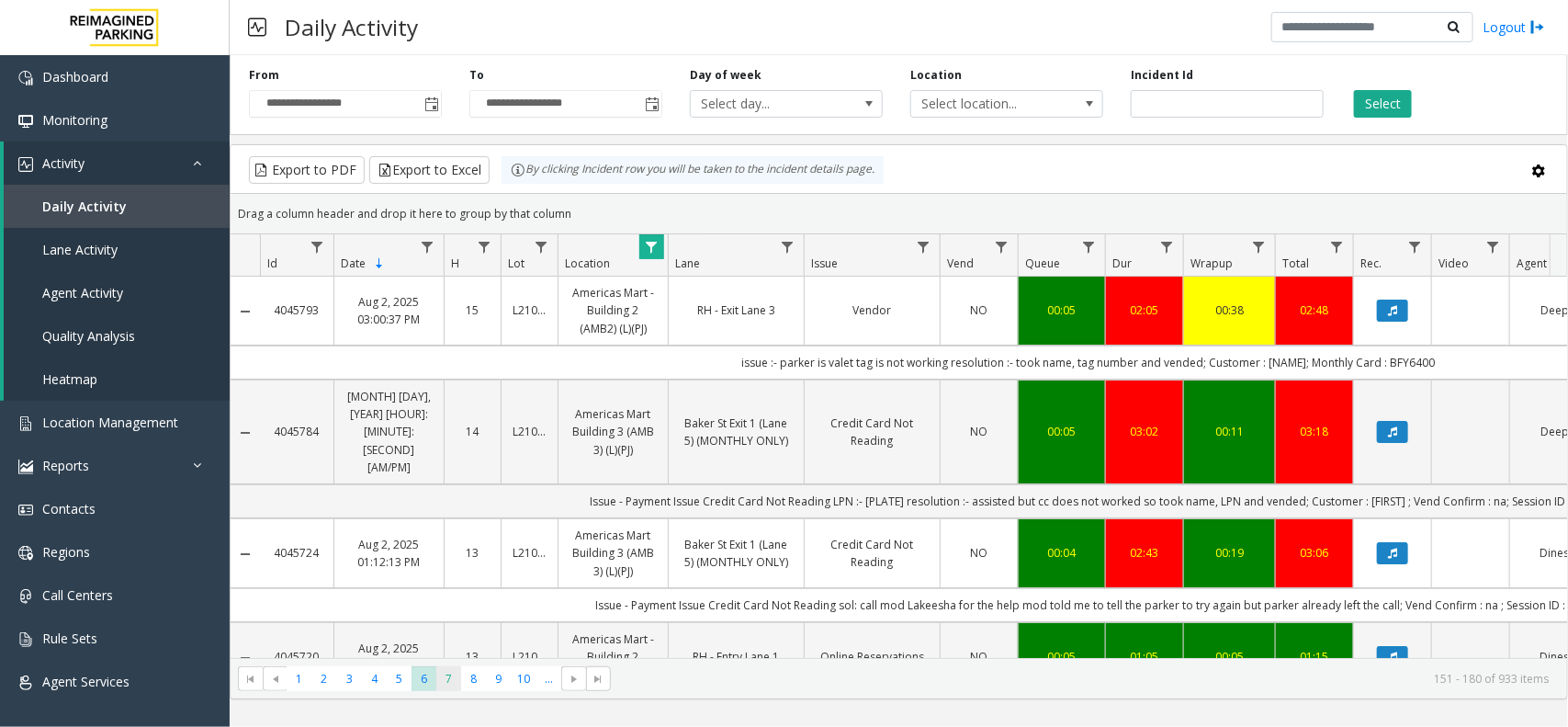 click on "7" 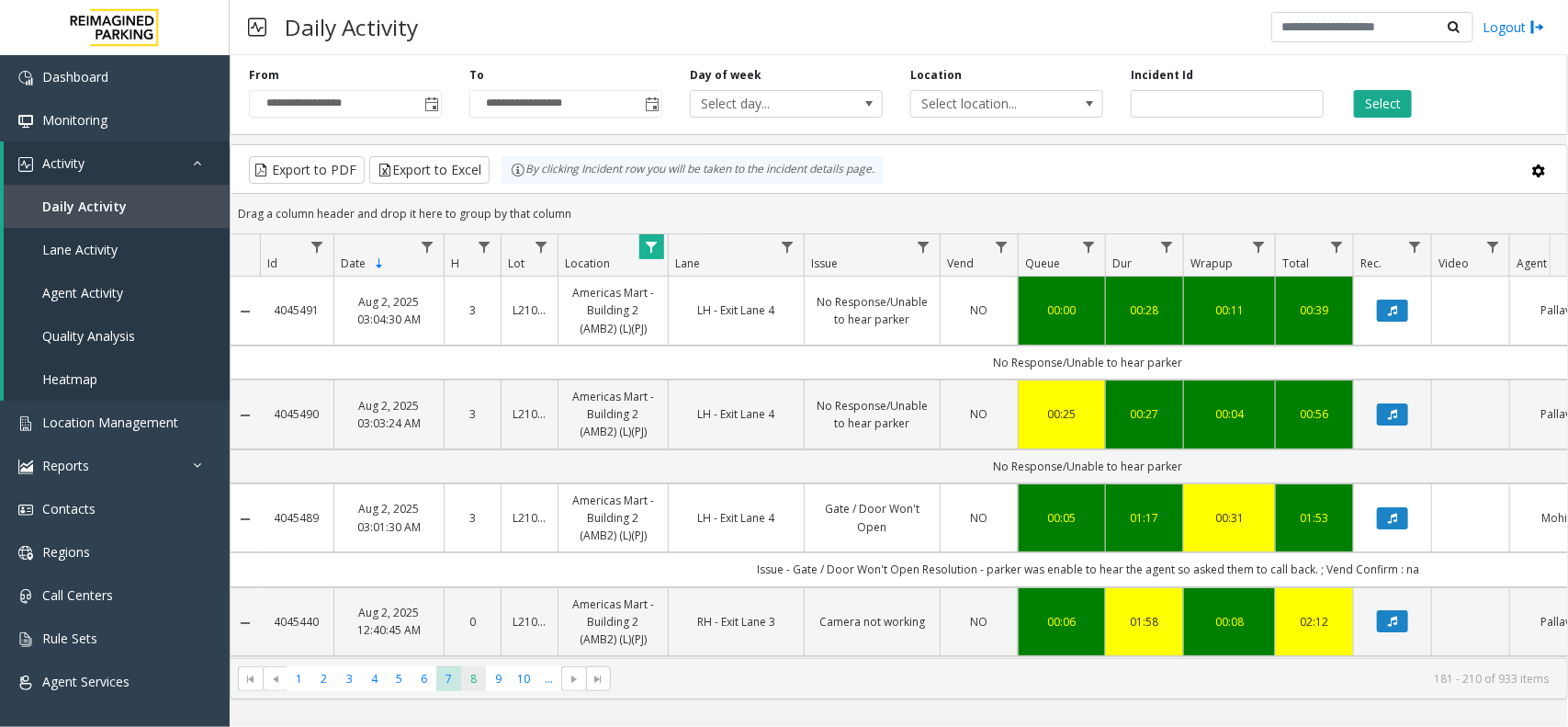 click on "8" 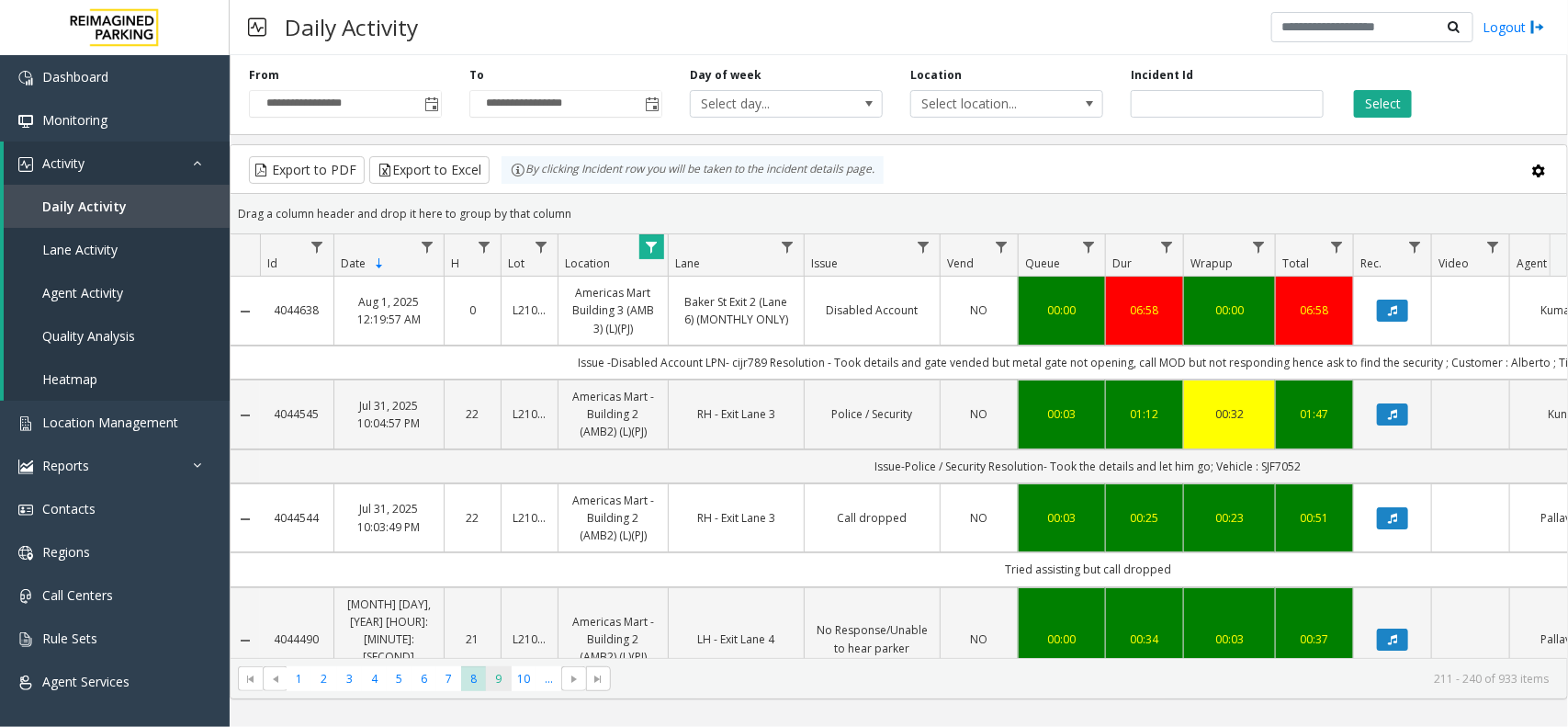 click on "9" 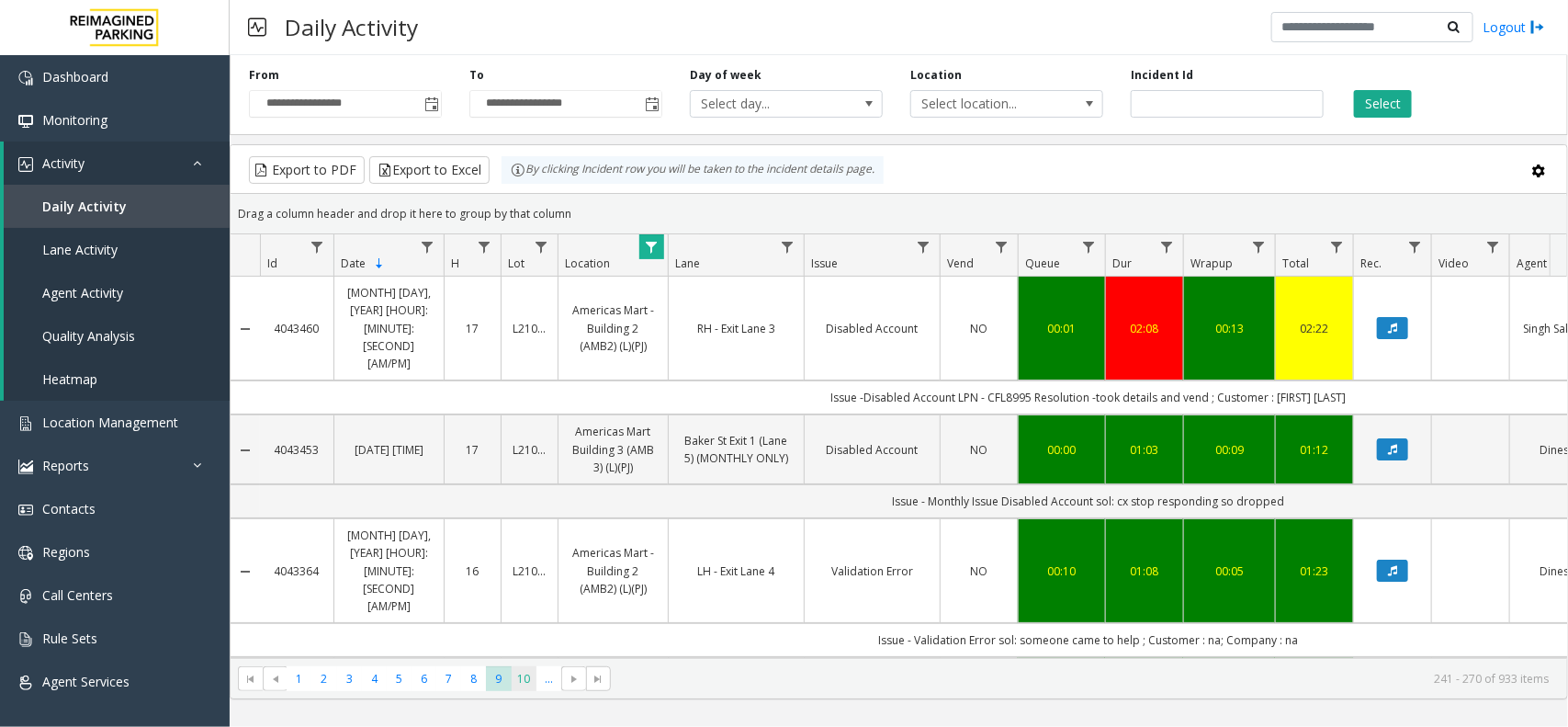 click on "10" 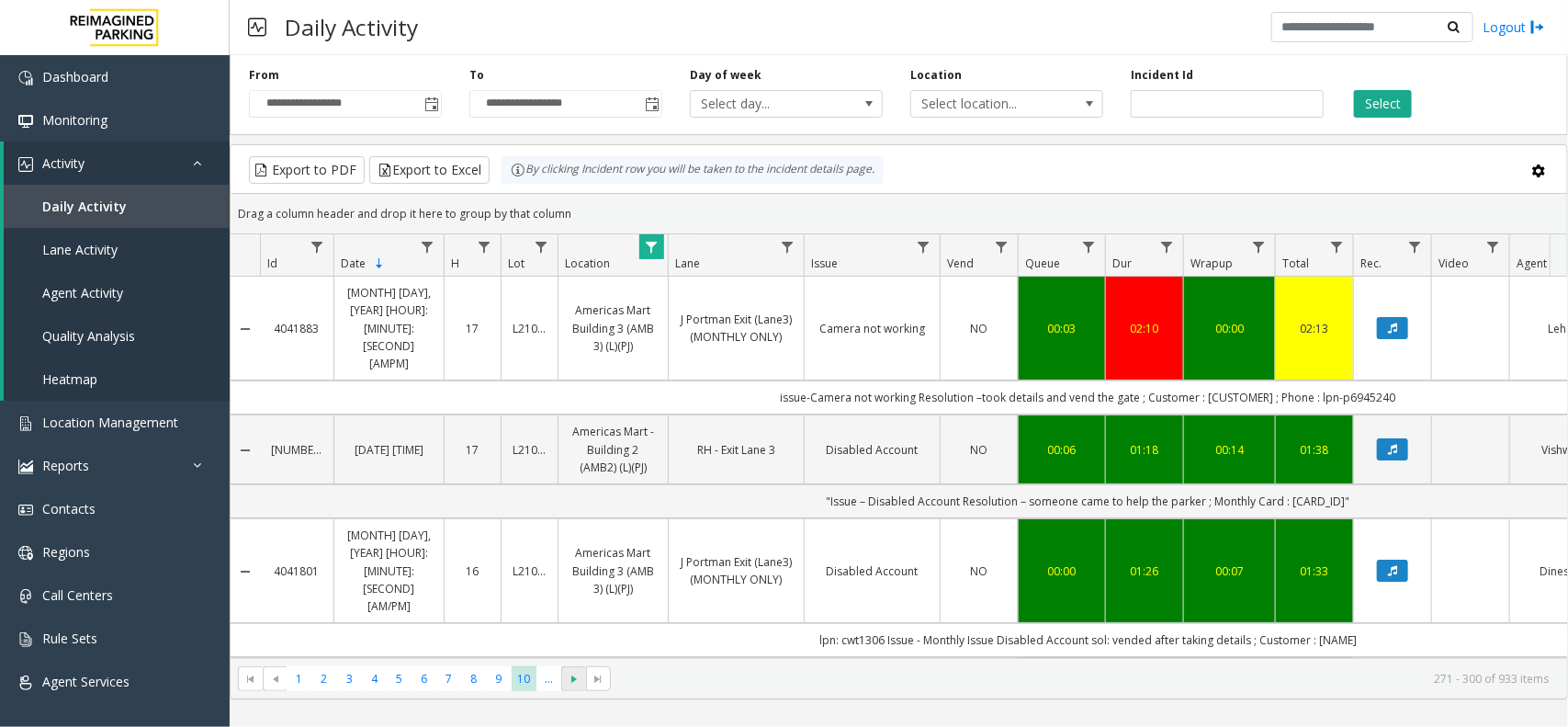click 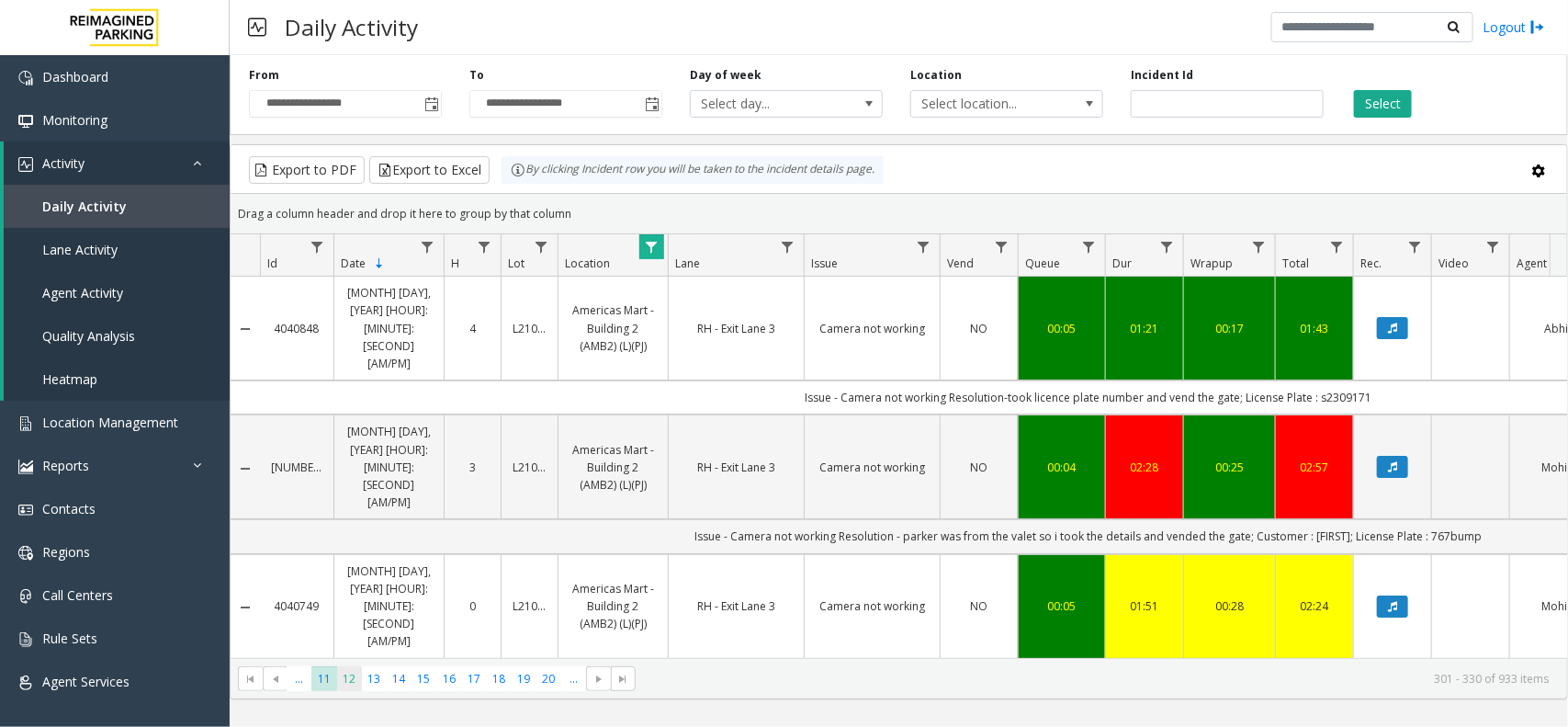 click on "12" 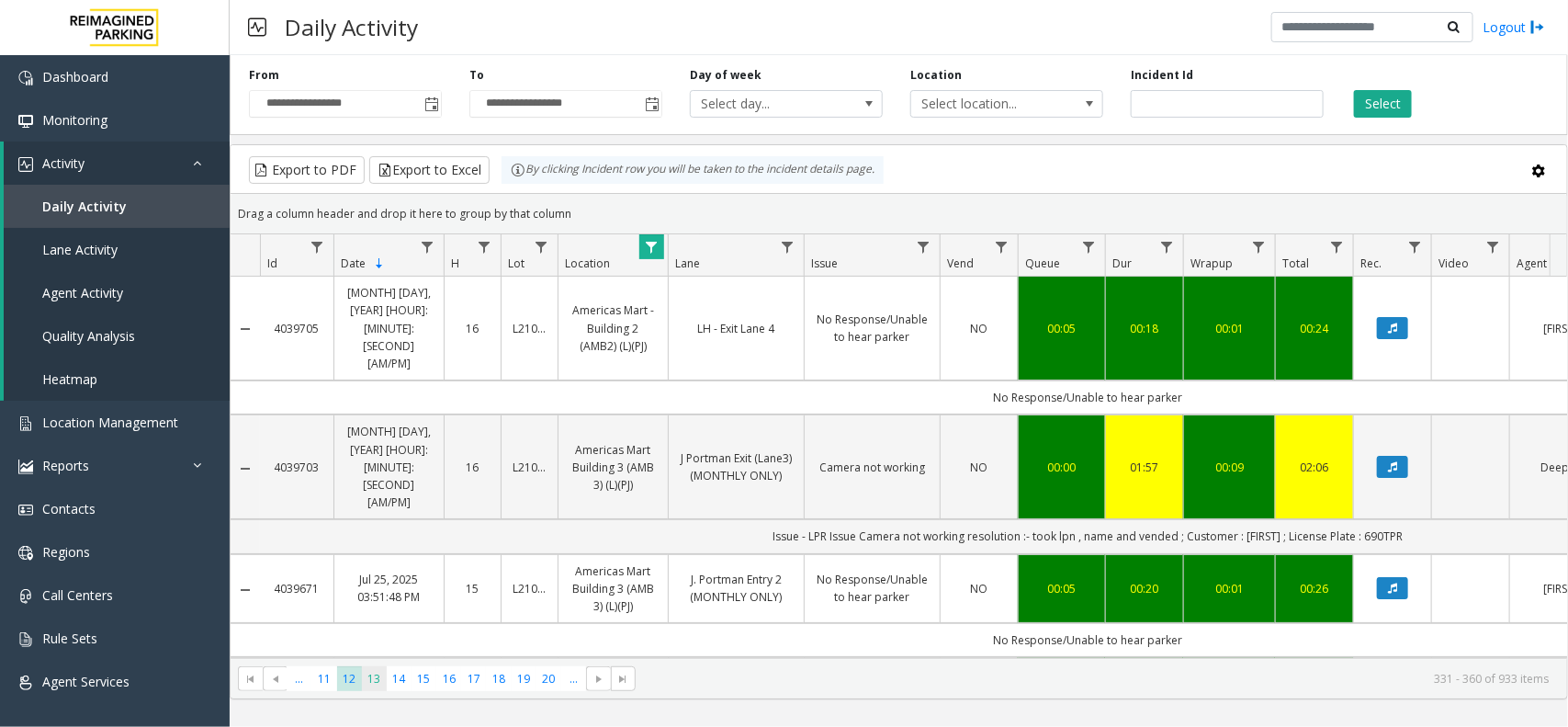 click on "13" 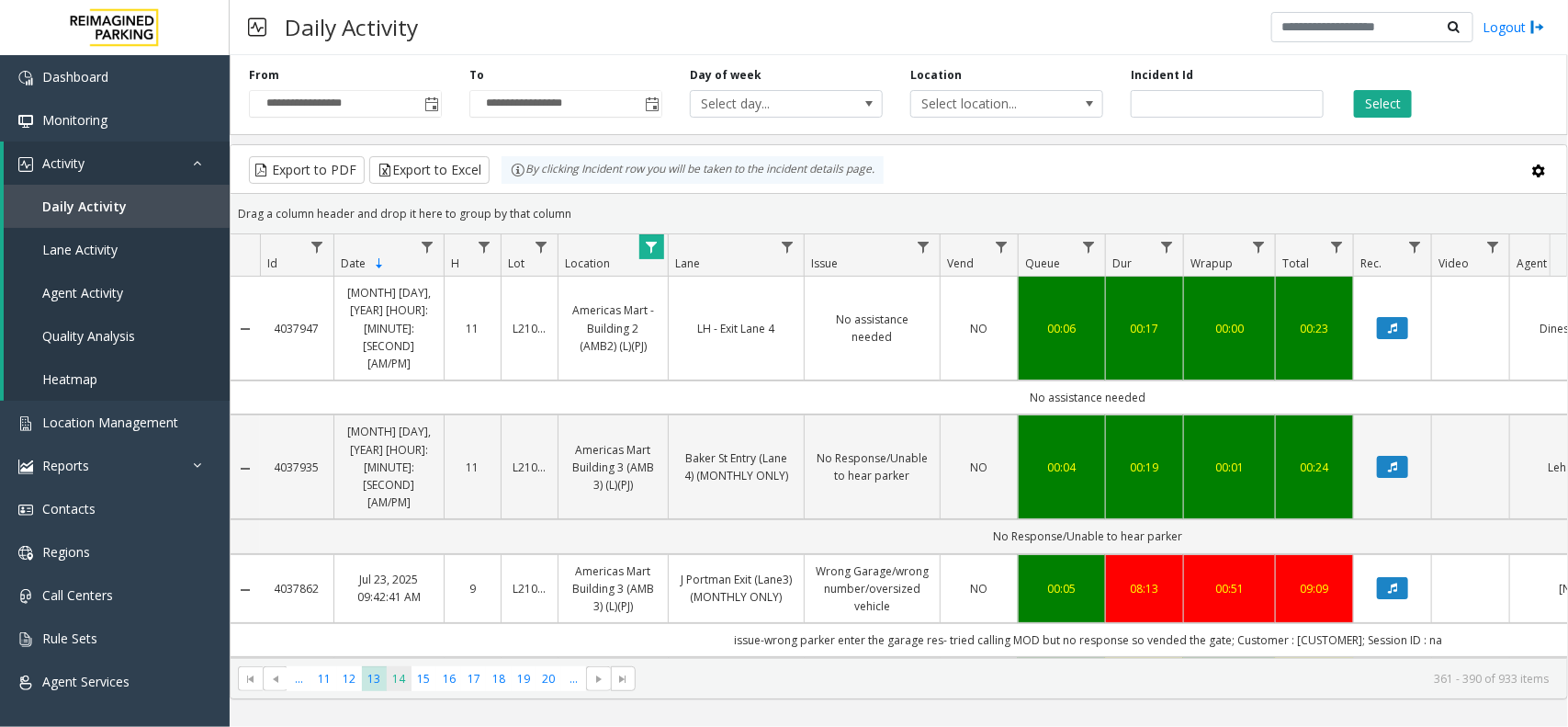 click on "14" 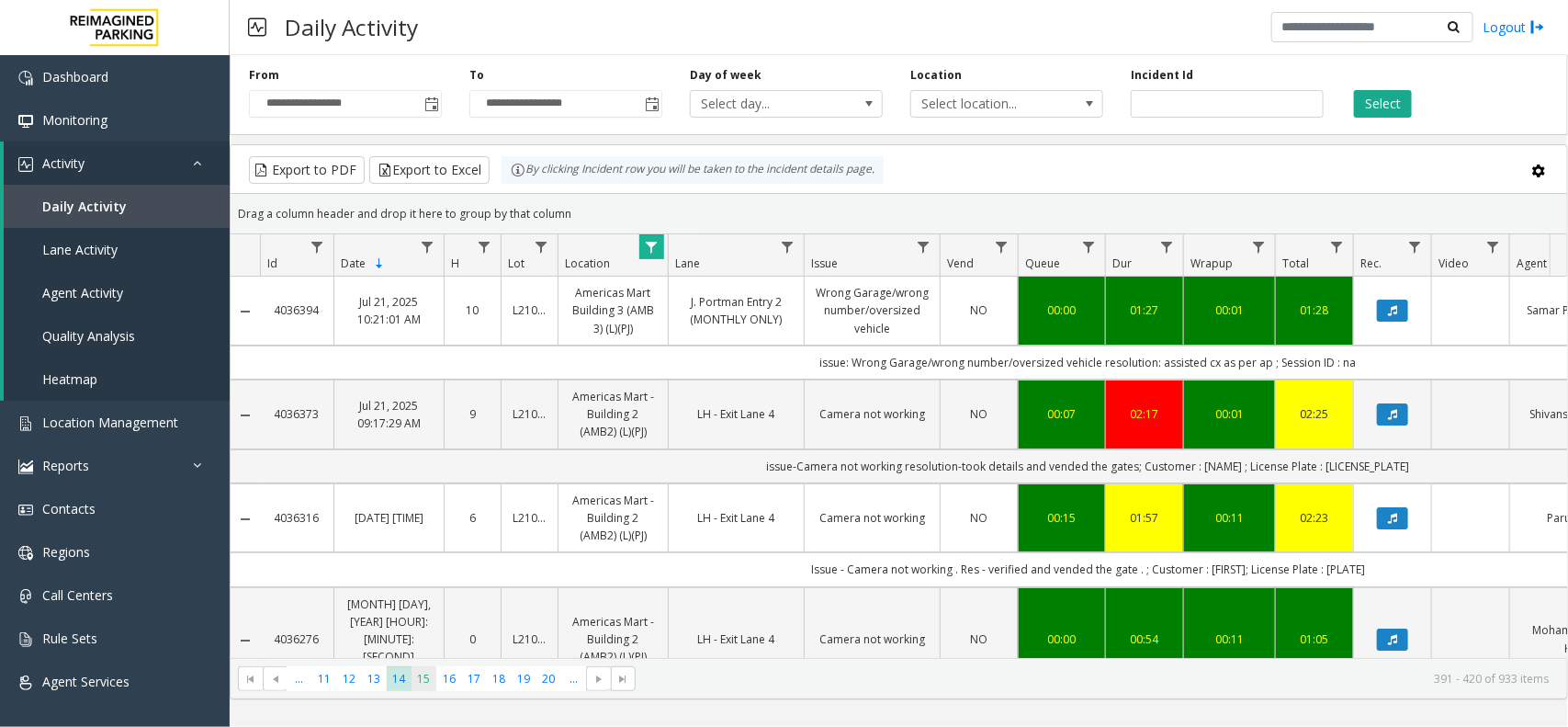 click on "15" 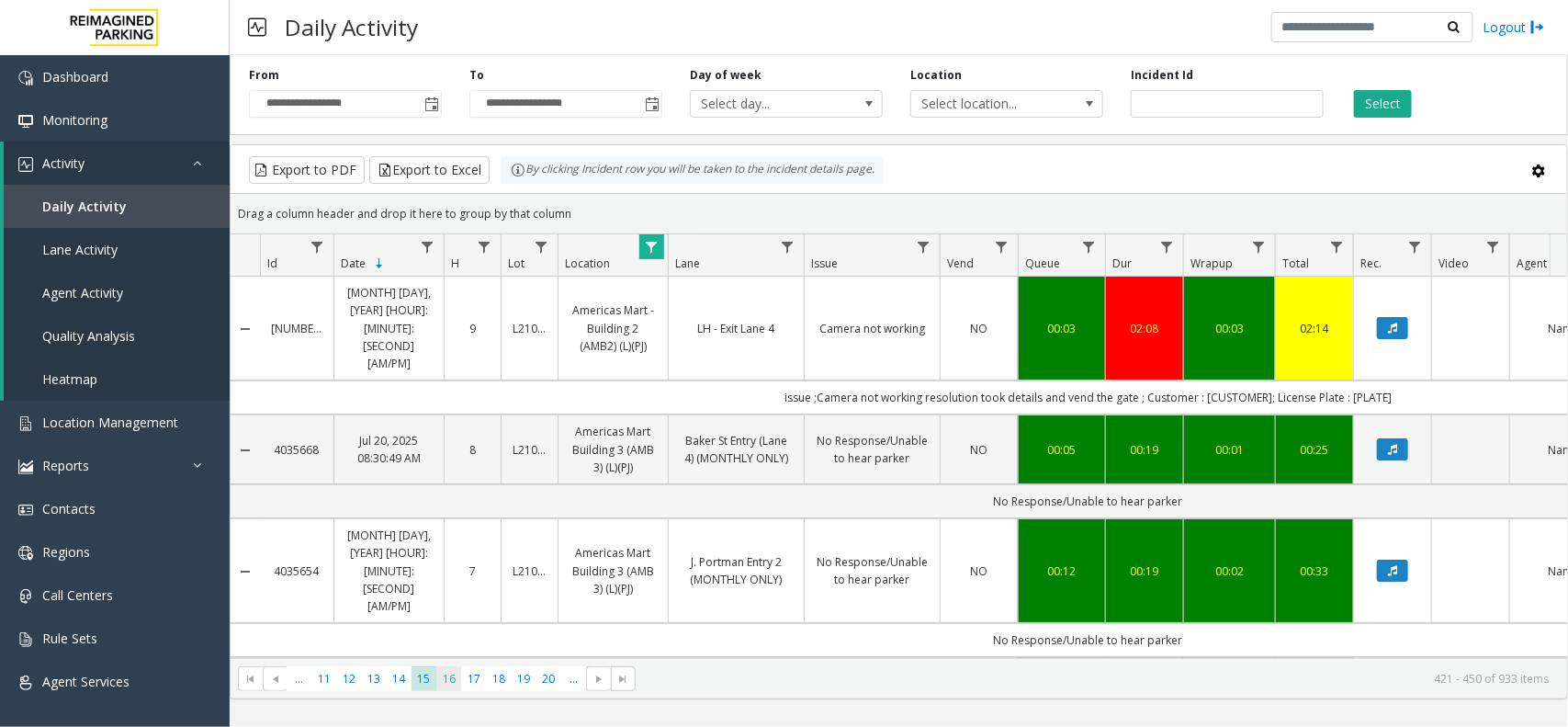 click on "16" 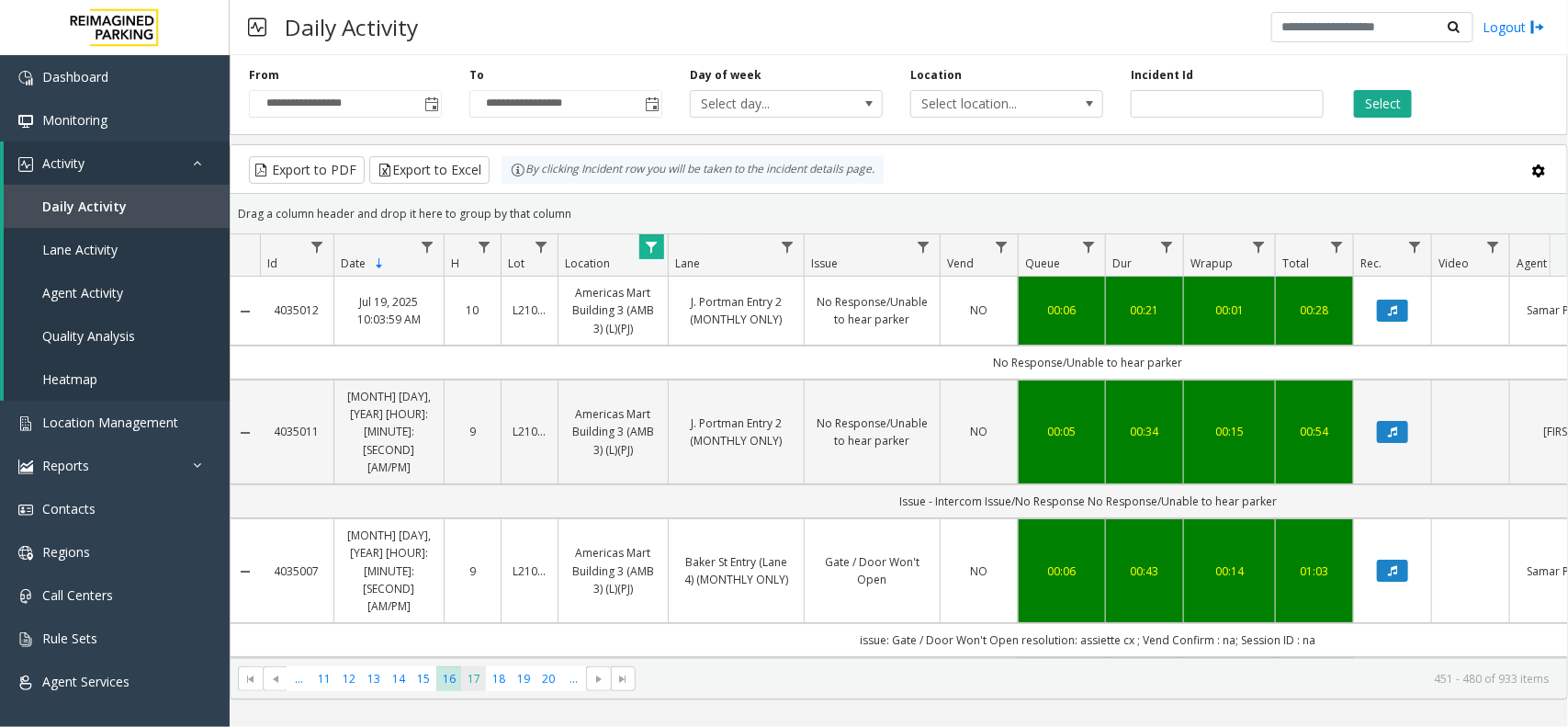 click on "17" 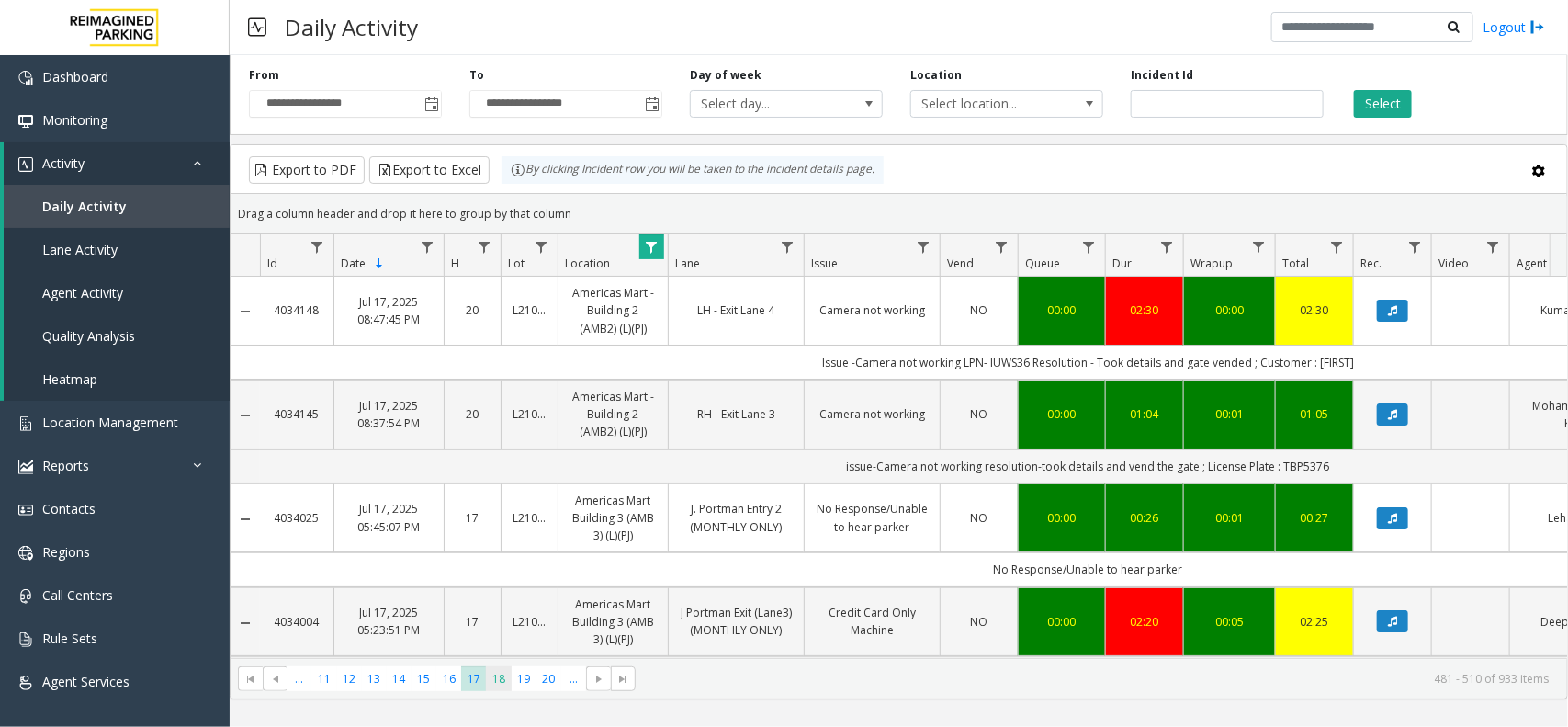 click on "18" 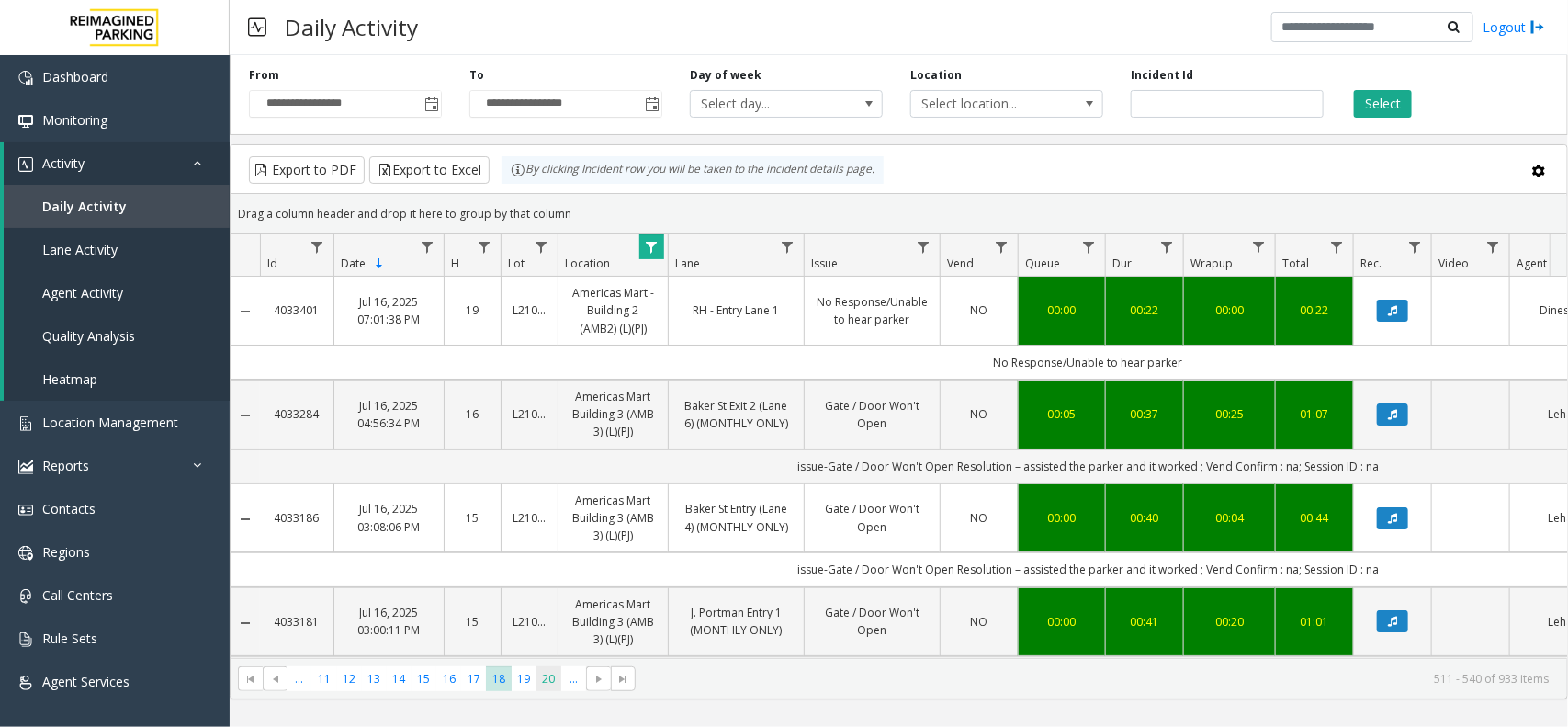 click on "20" 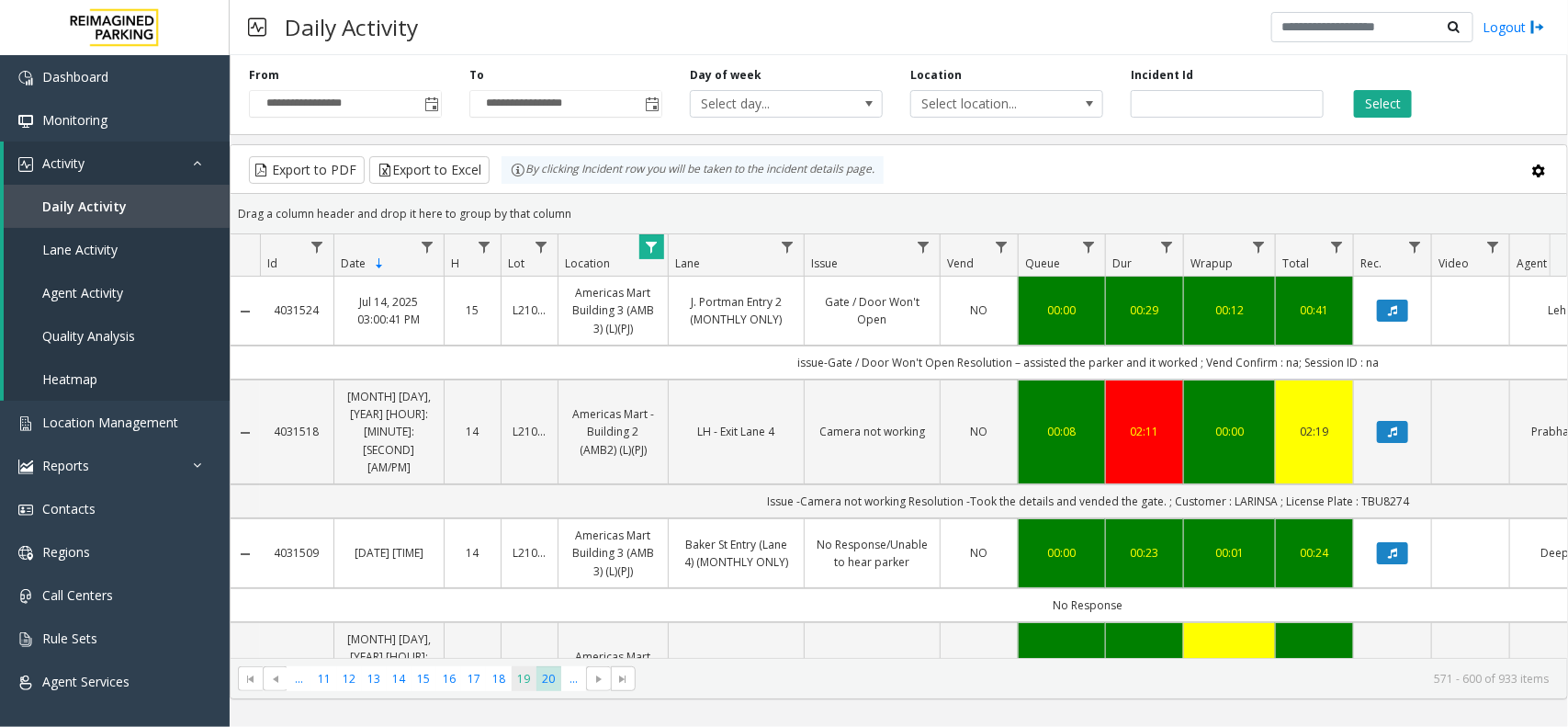click on "19" 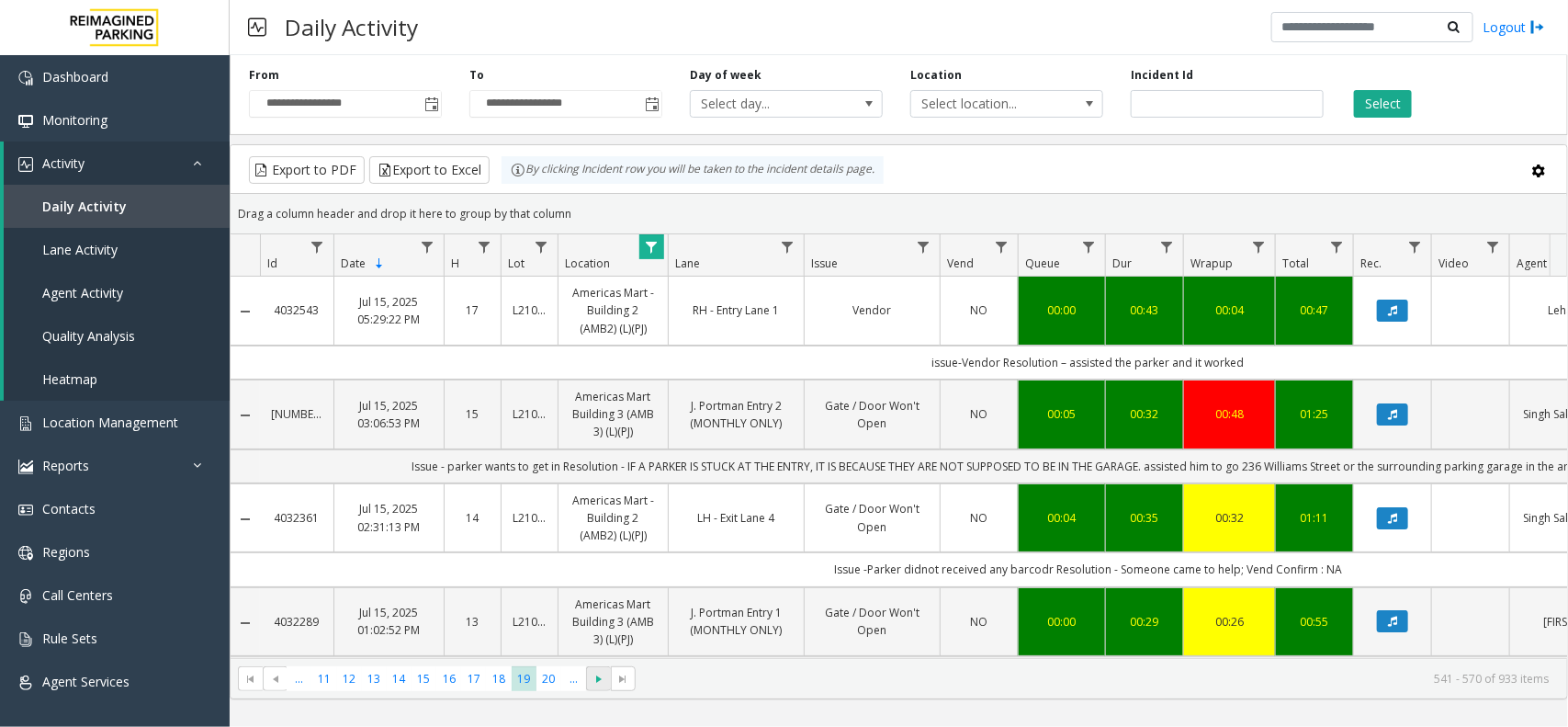 click 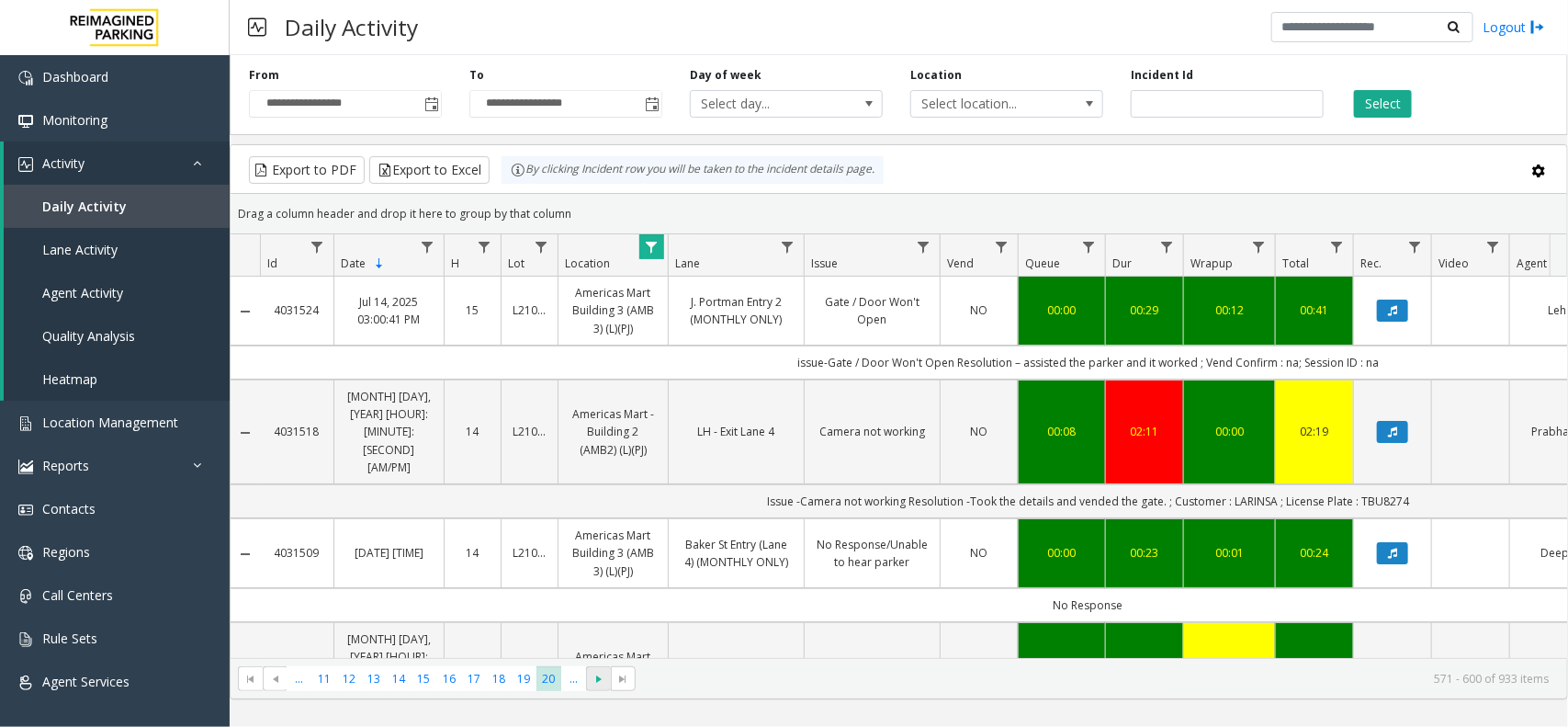 click 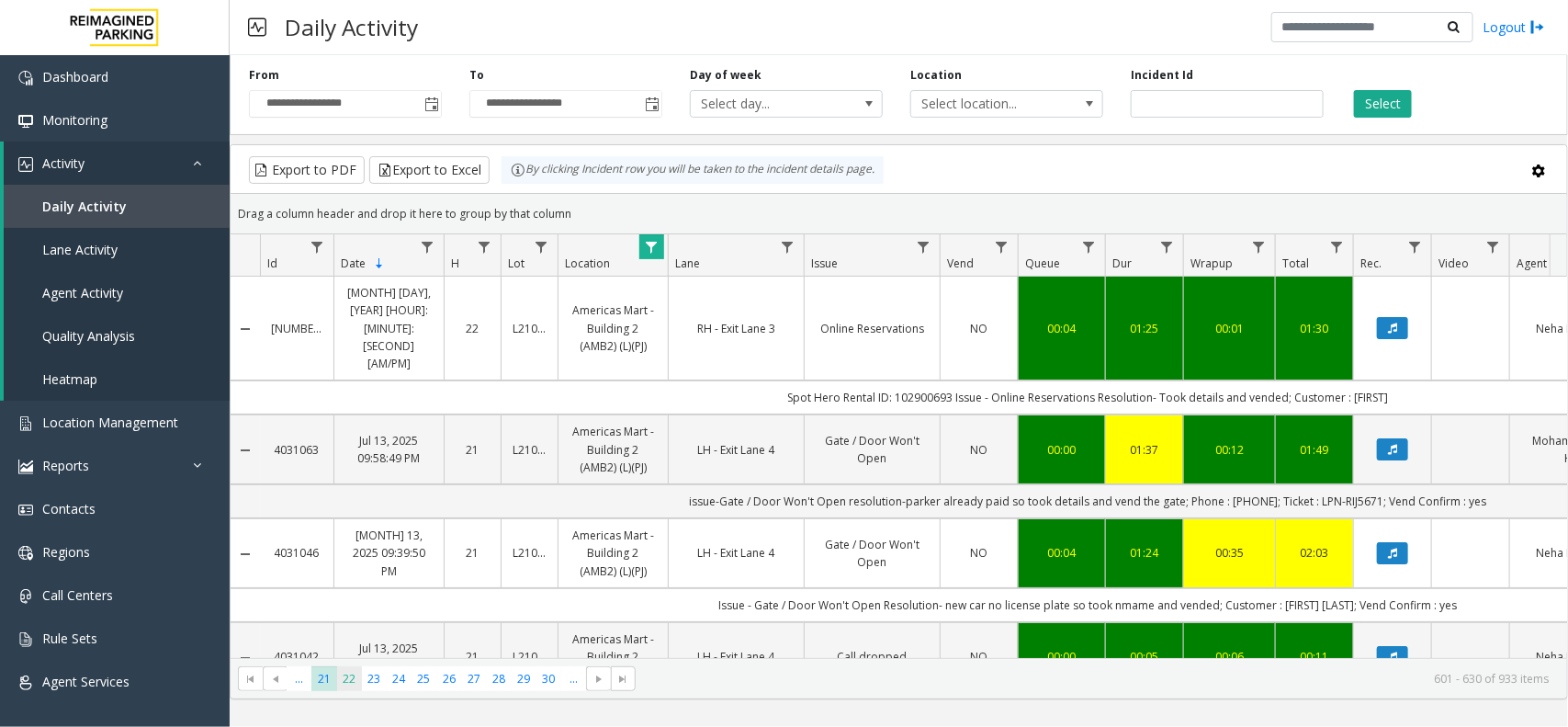 click on "22" 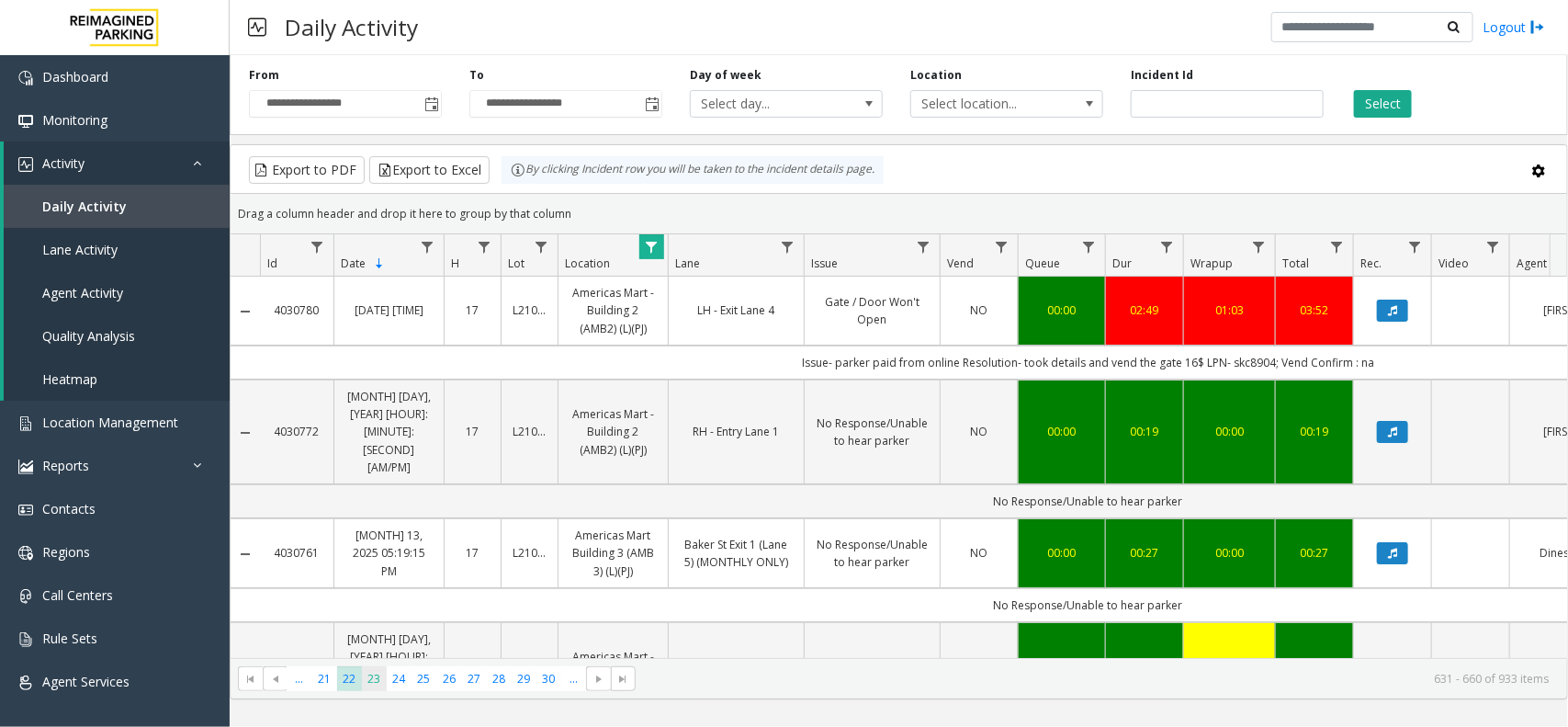 click on "23" 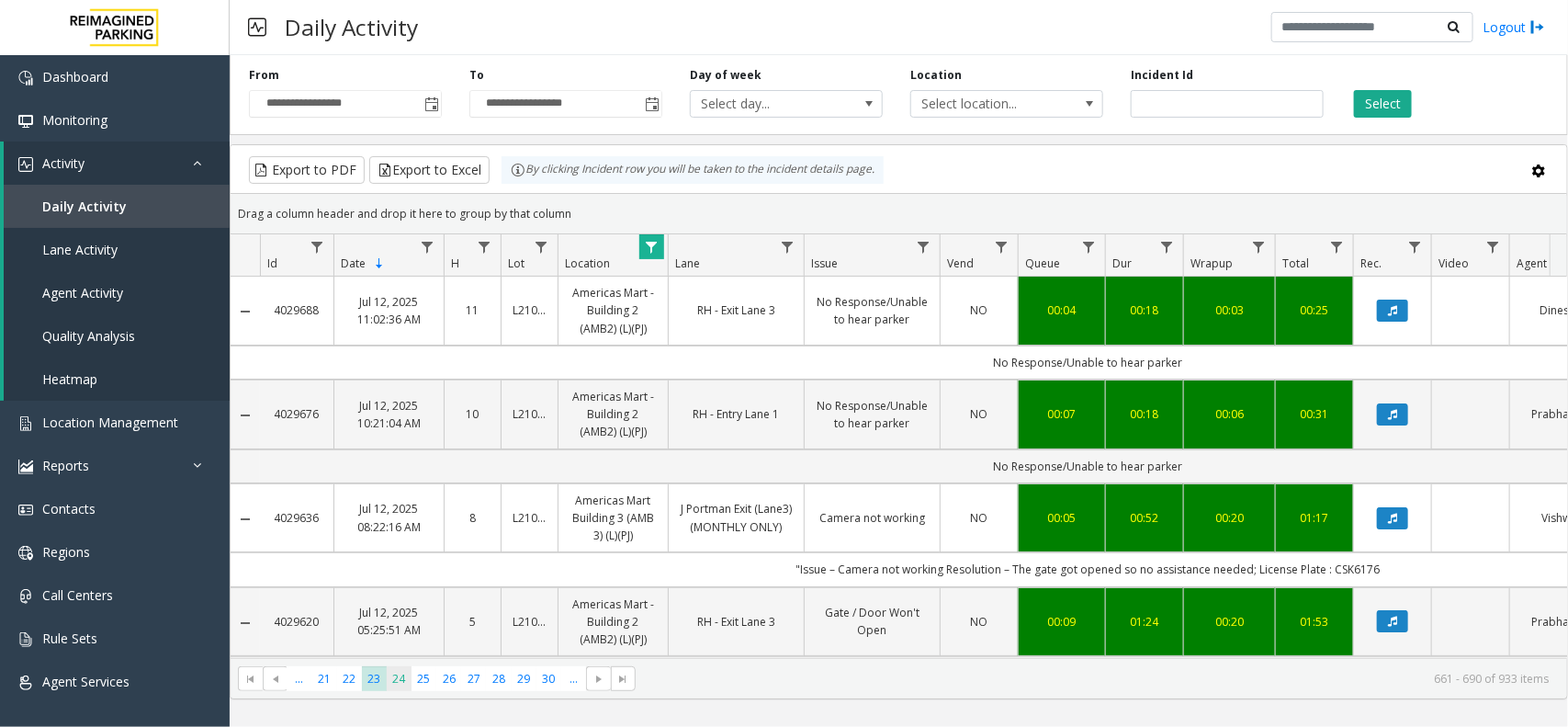 click on "24" 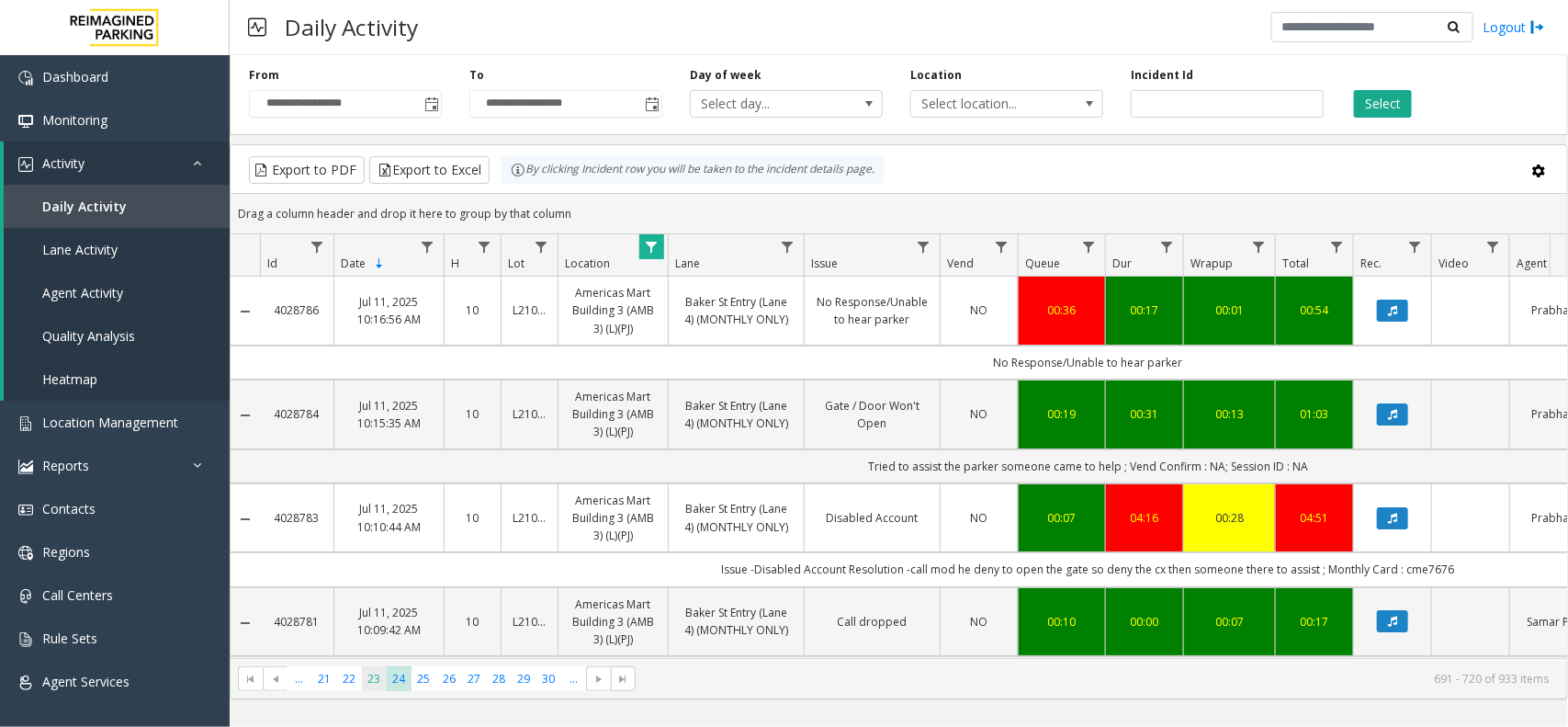 click on "23" 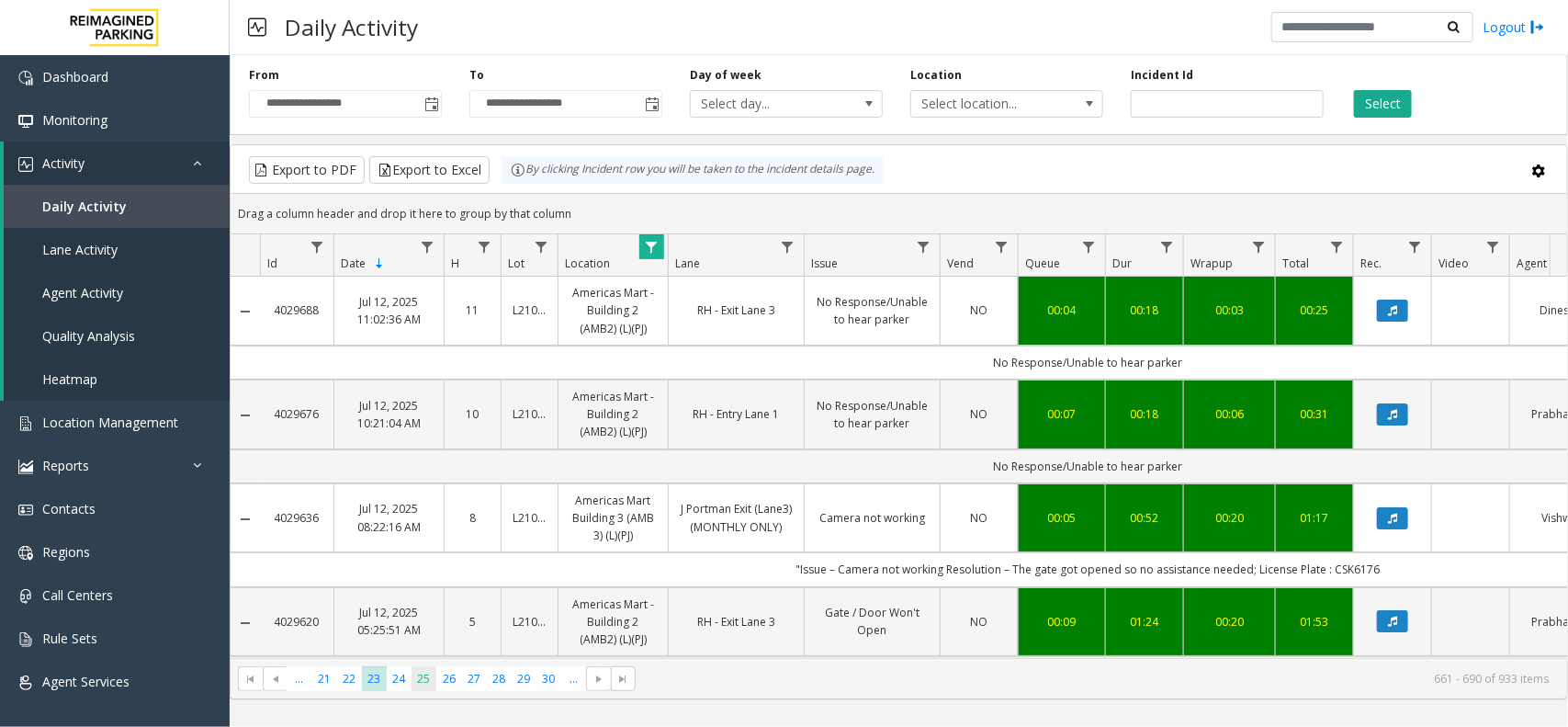 click on "25" 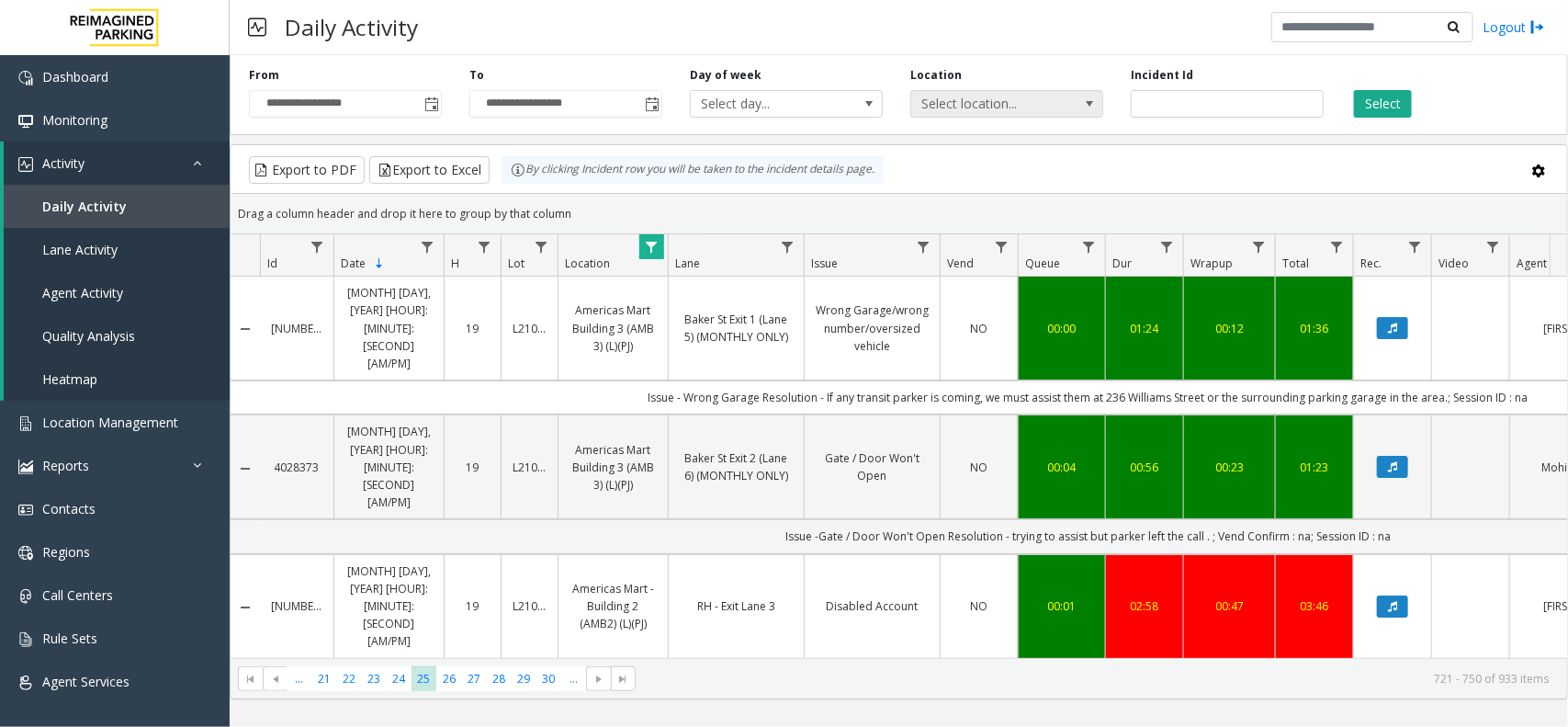 scroll, scrollTop: 0, scrollLeft: 366, axis: horizontal 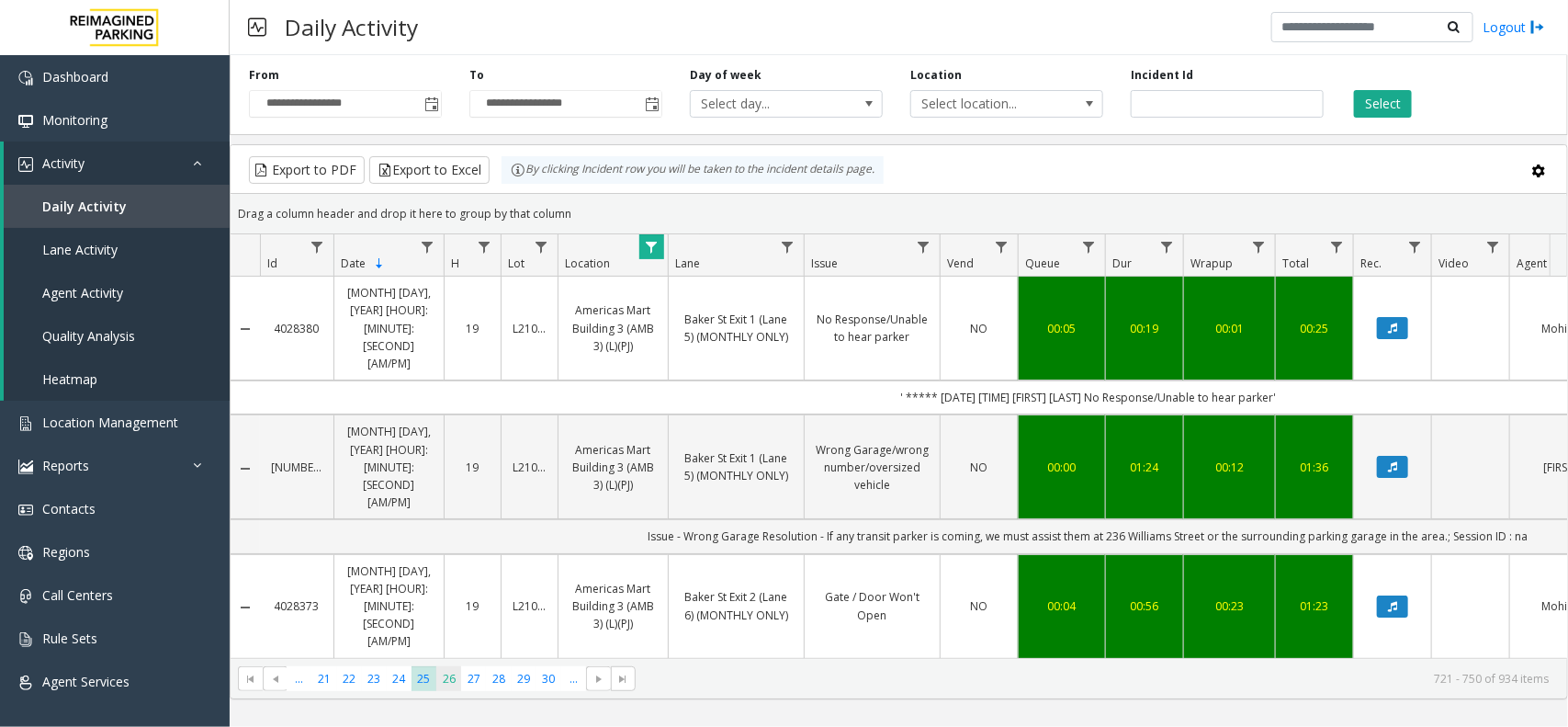 click on "26" 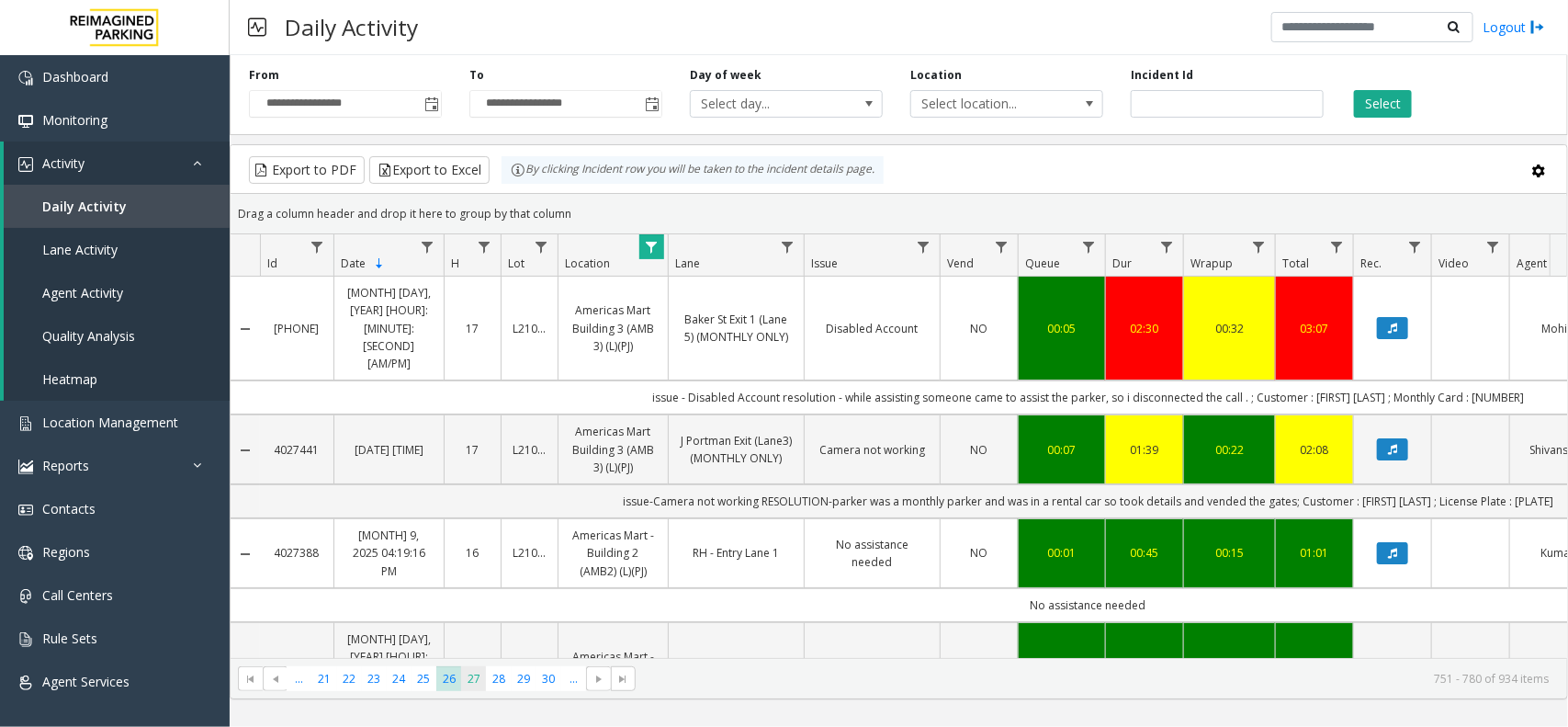 click on "27" 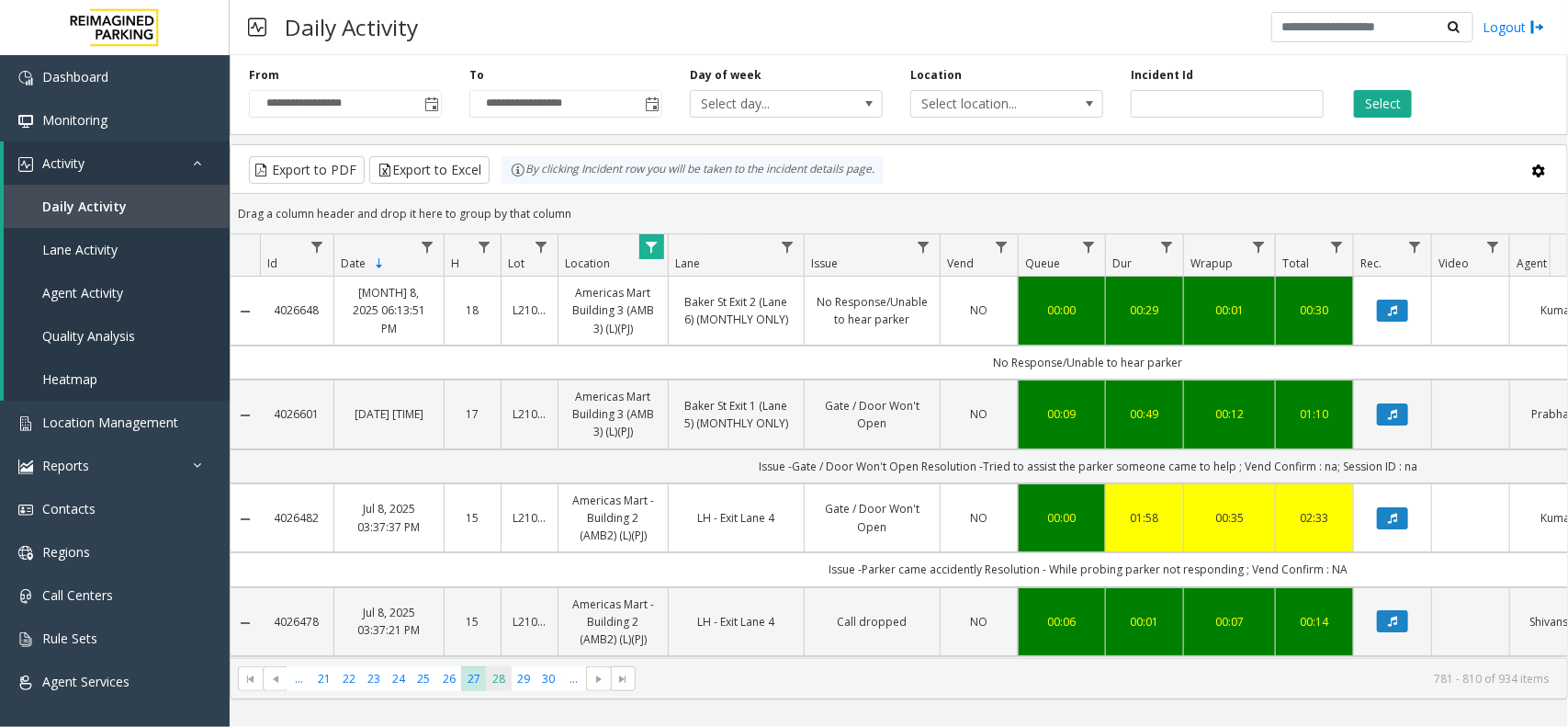 click on "28" 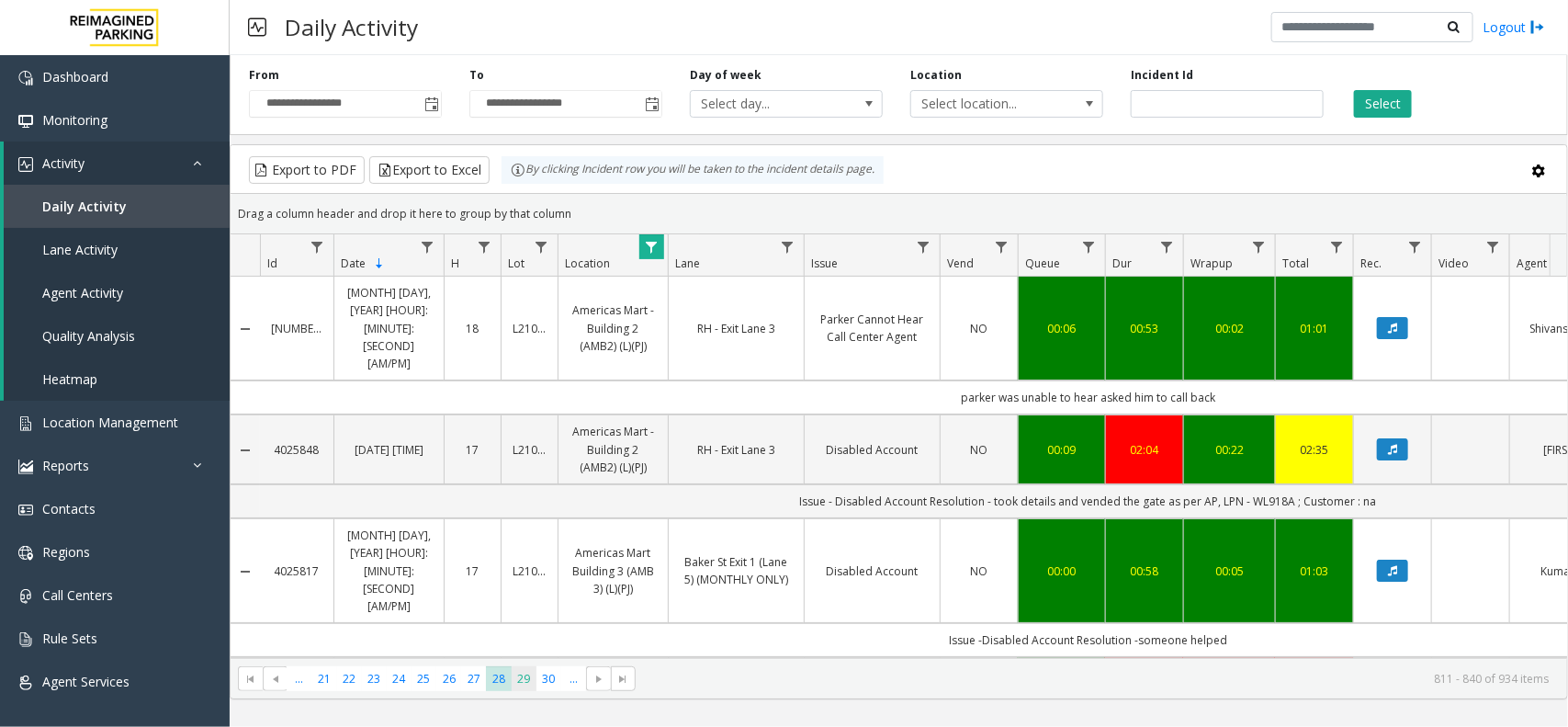 click on "29" 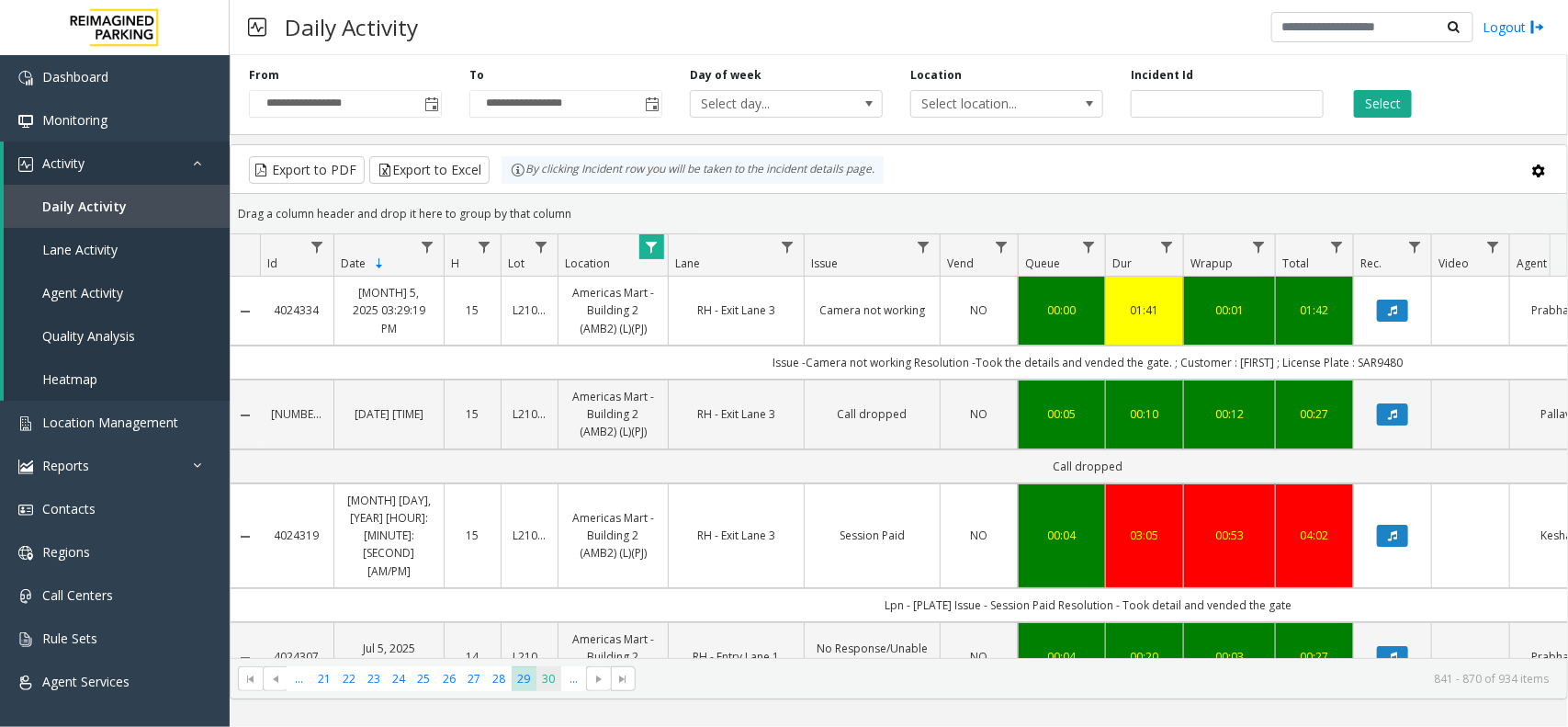 click on "30" 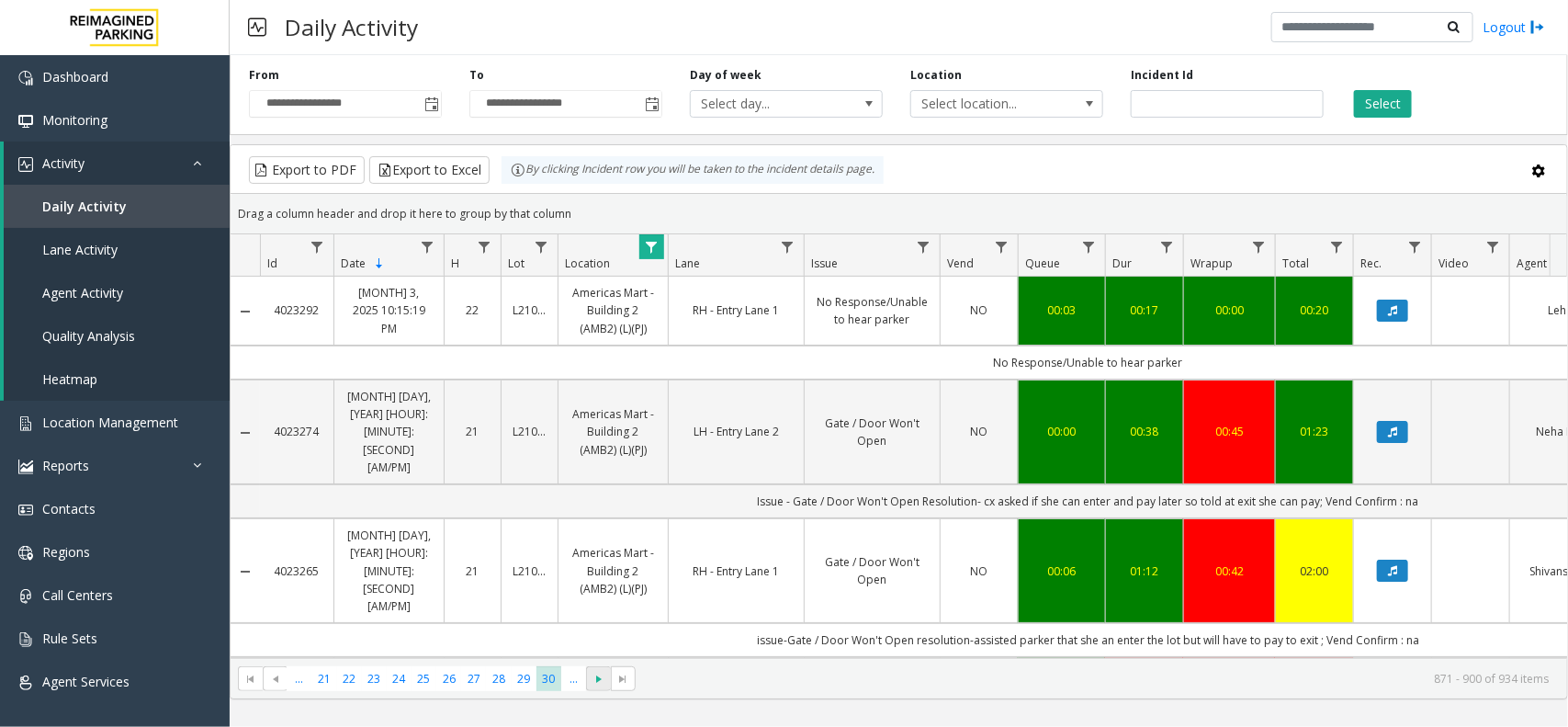 click 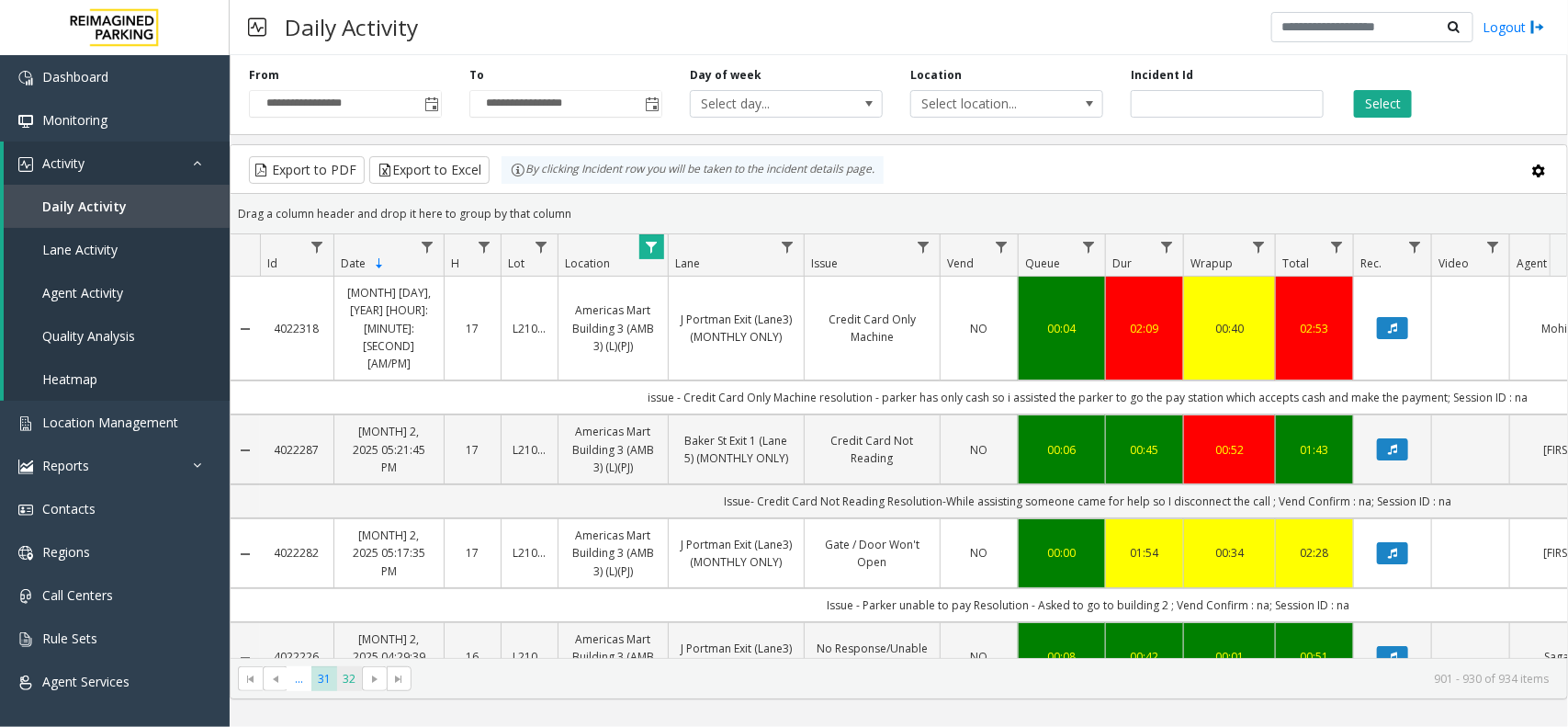 click on "32" 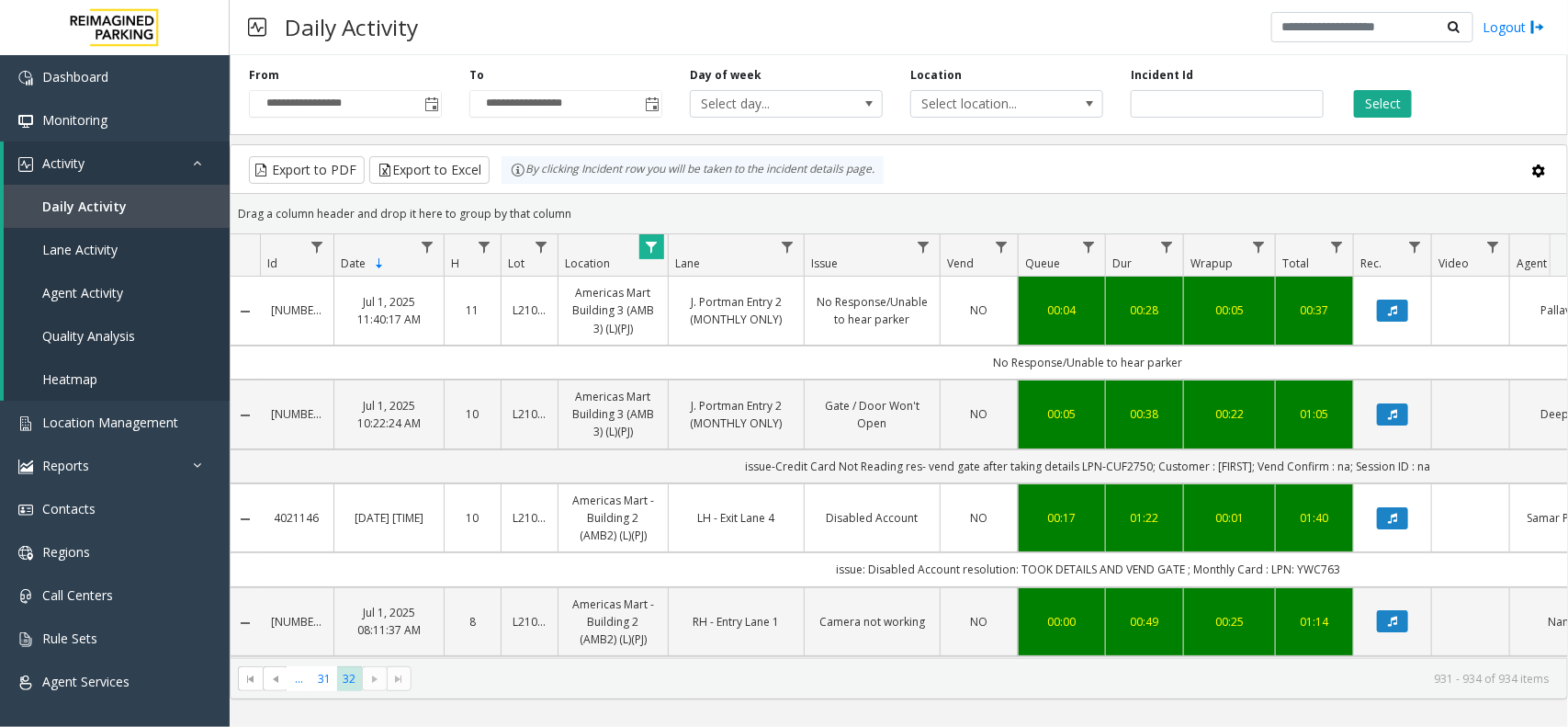 scroll, scrollTop: 52, scrollLeft: 0, axis: vertical 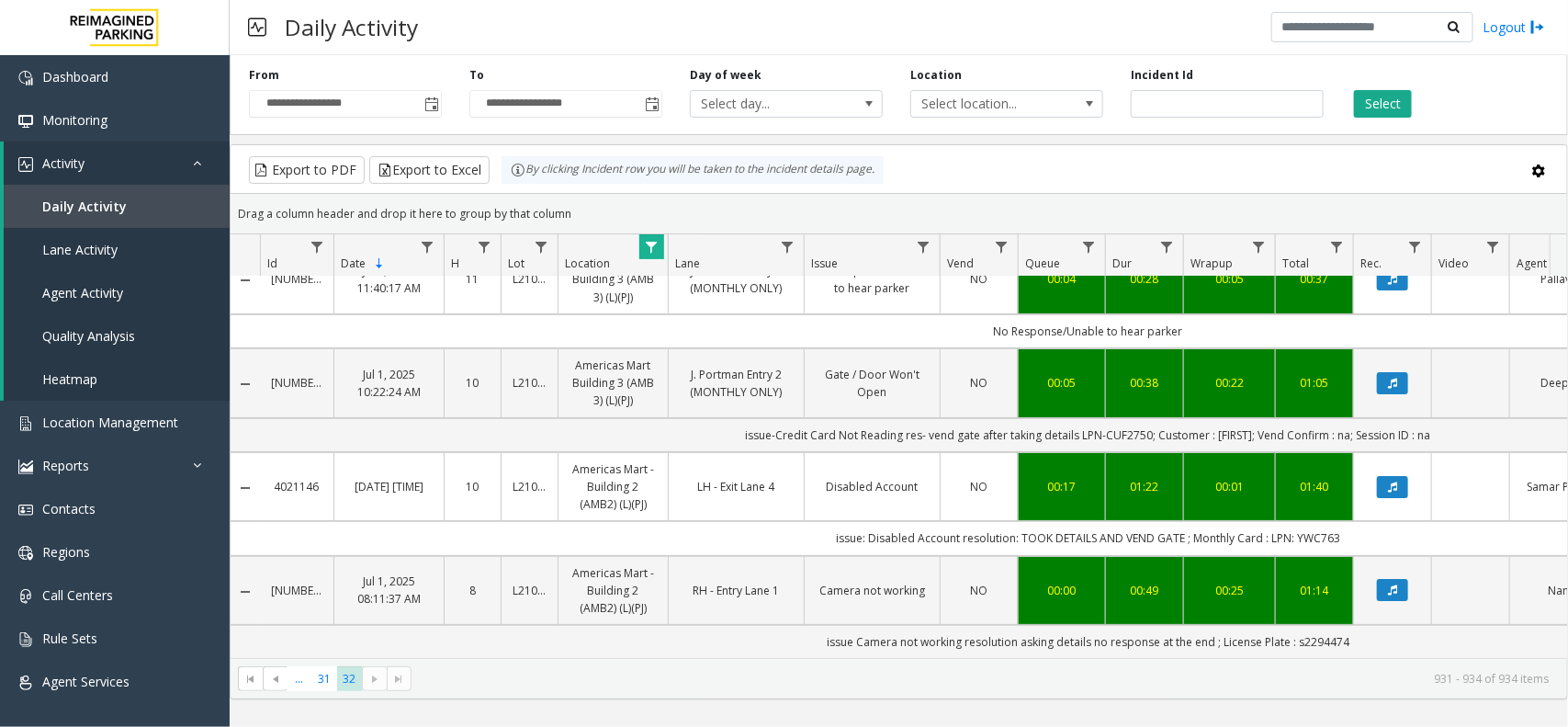 drag, startPoint x: 1263, startPoint y: 519, endPoint x: 1227, endPoint y: 522, distance: 36.124784 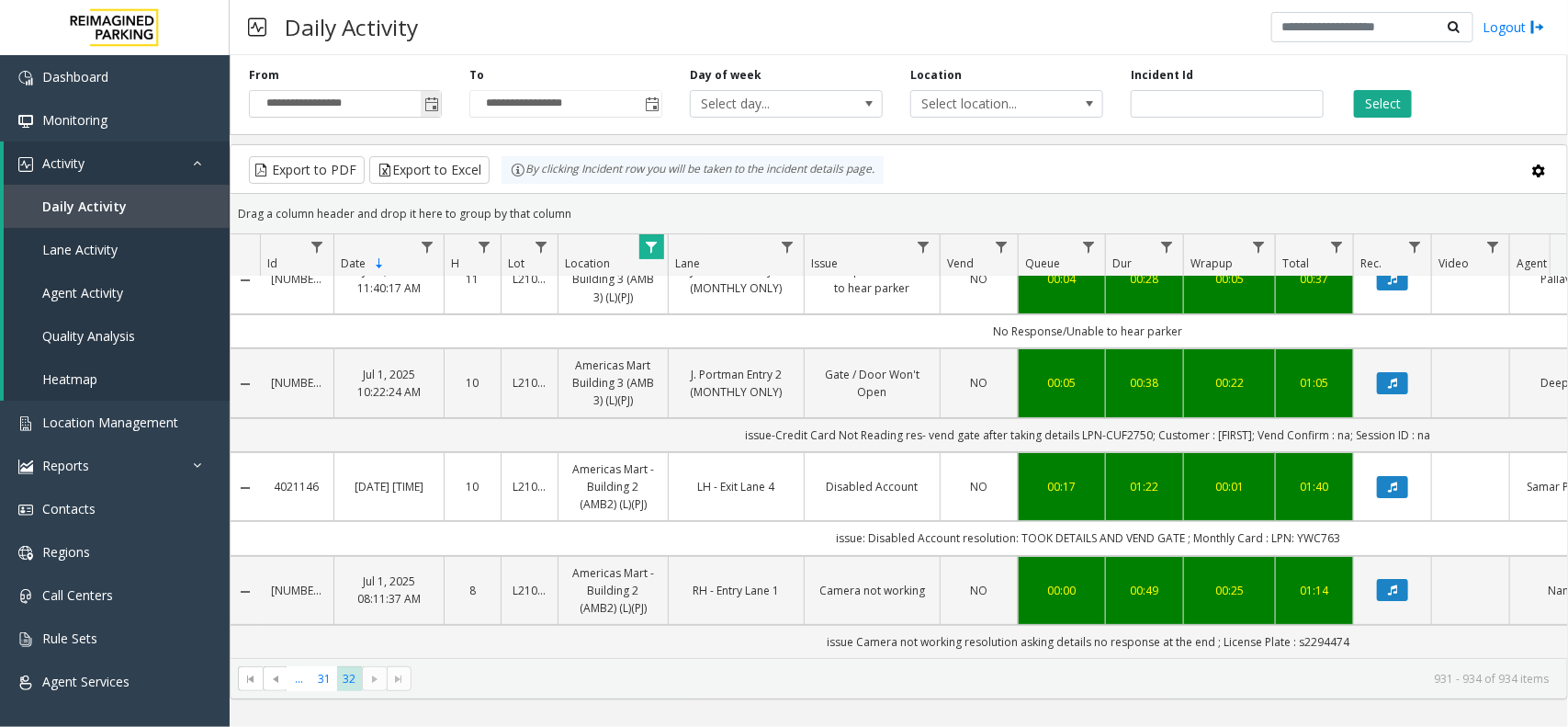 click 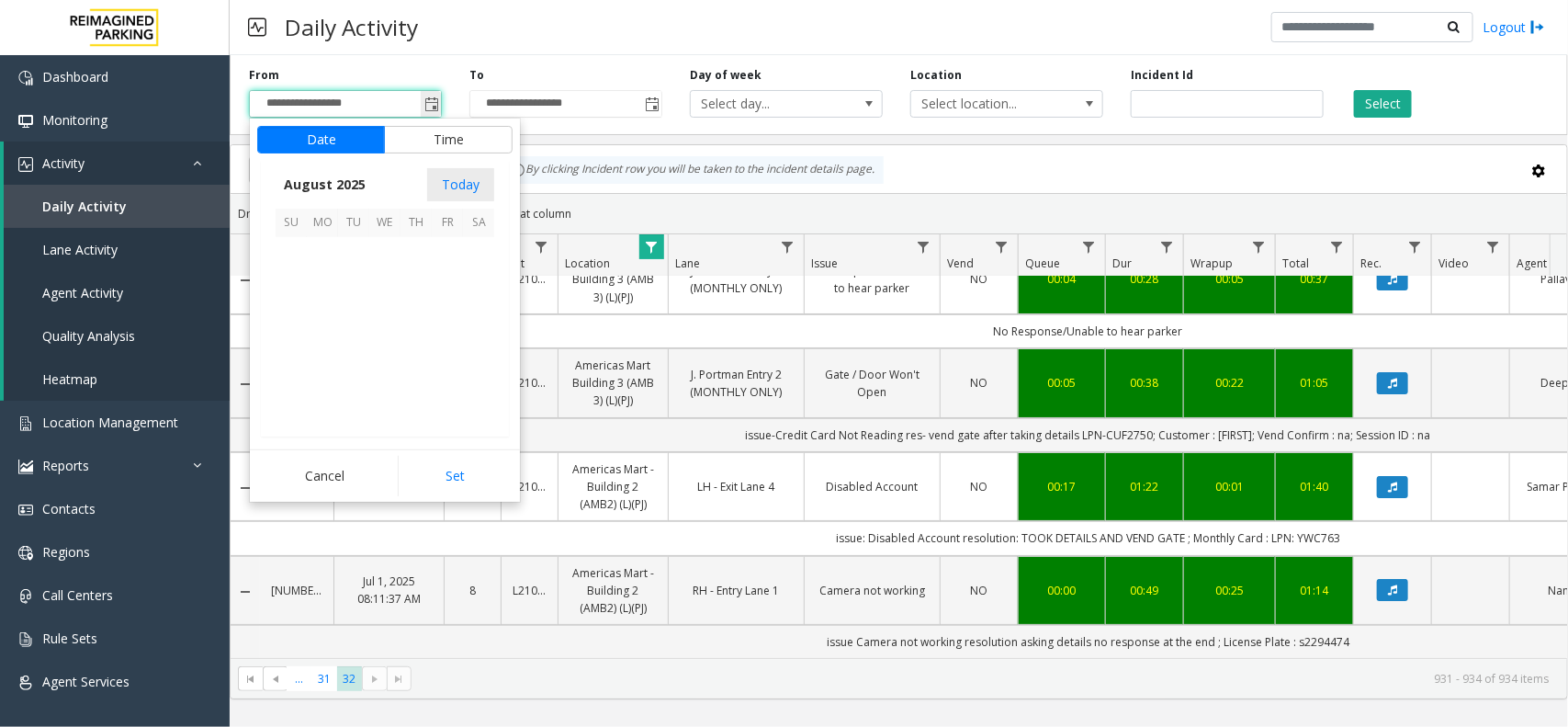 scroll, scrollTop: 329495, scrollLeft: 0, axis: vertical 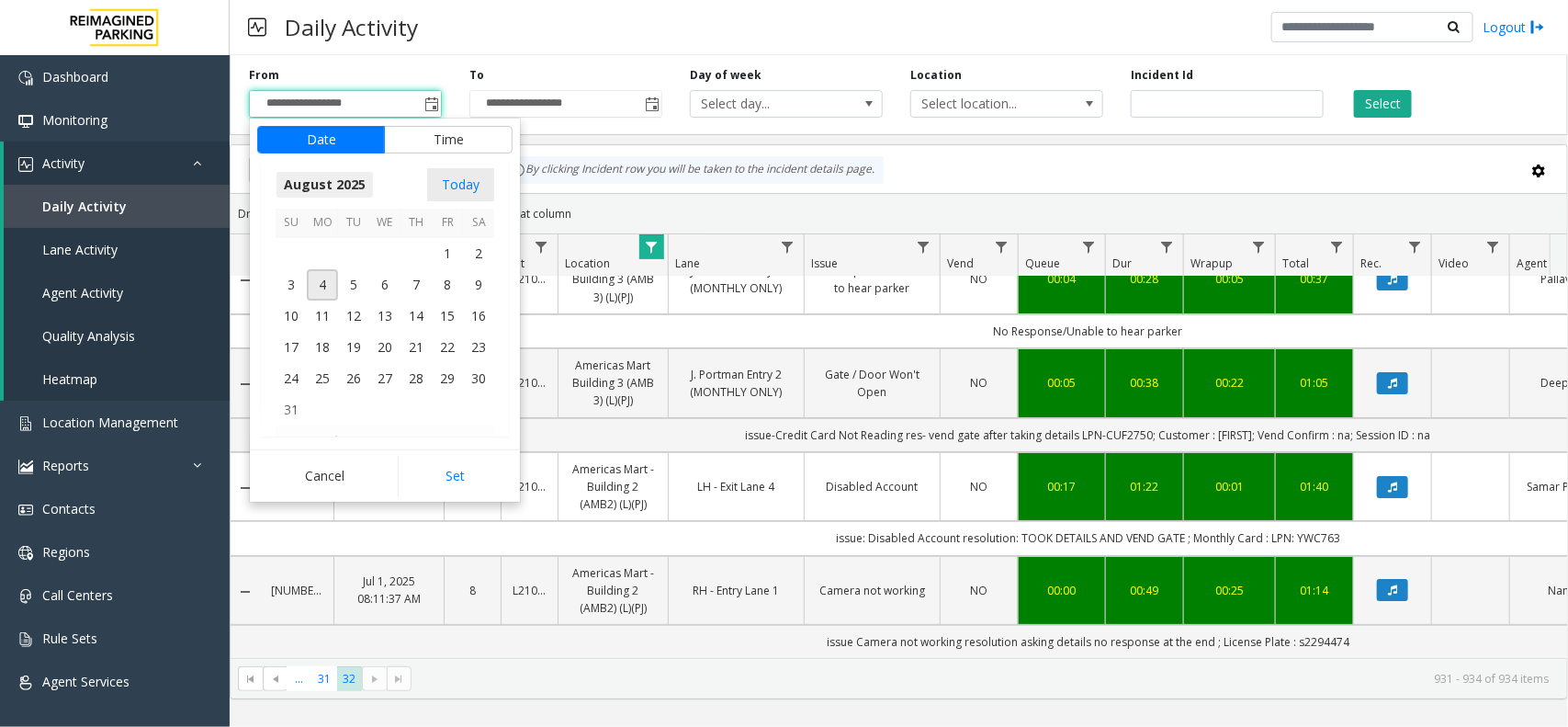 click on "August 2025" at bounding box center [324, 185] 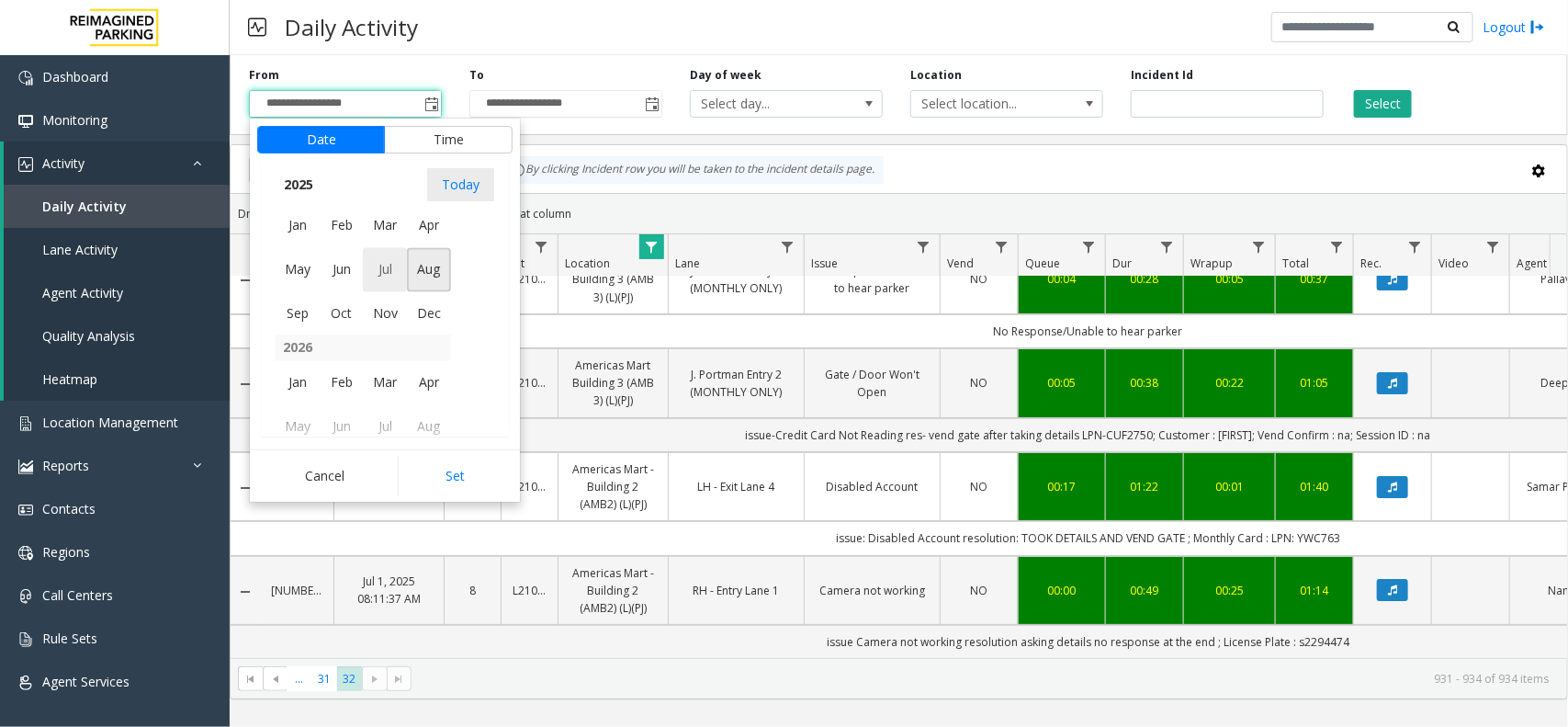 click on "Jul" at bounding box center [385, 270] 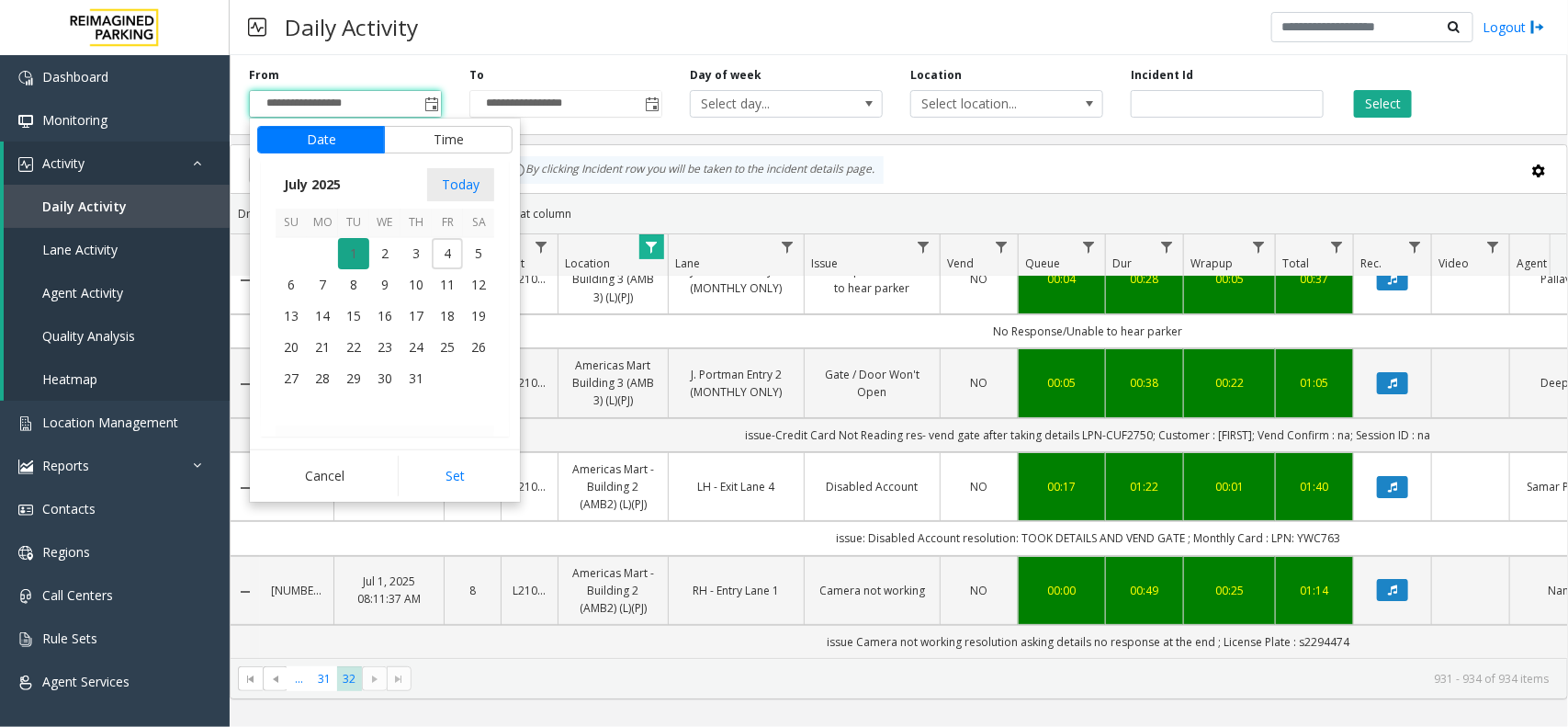 click on "1" at bounding box center [354, 254] 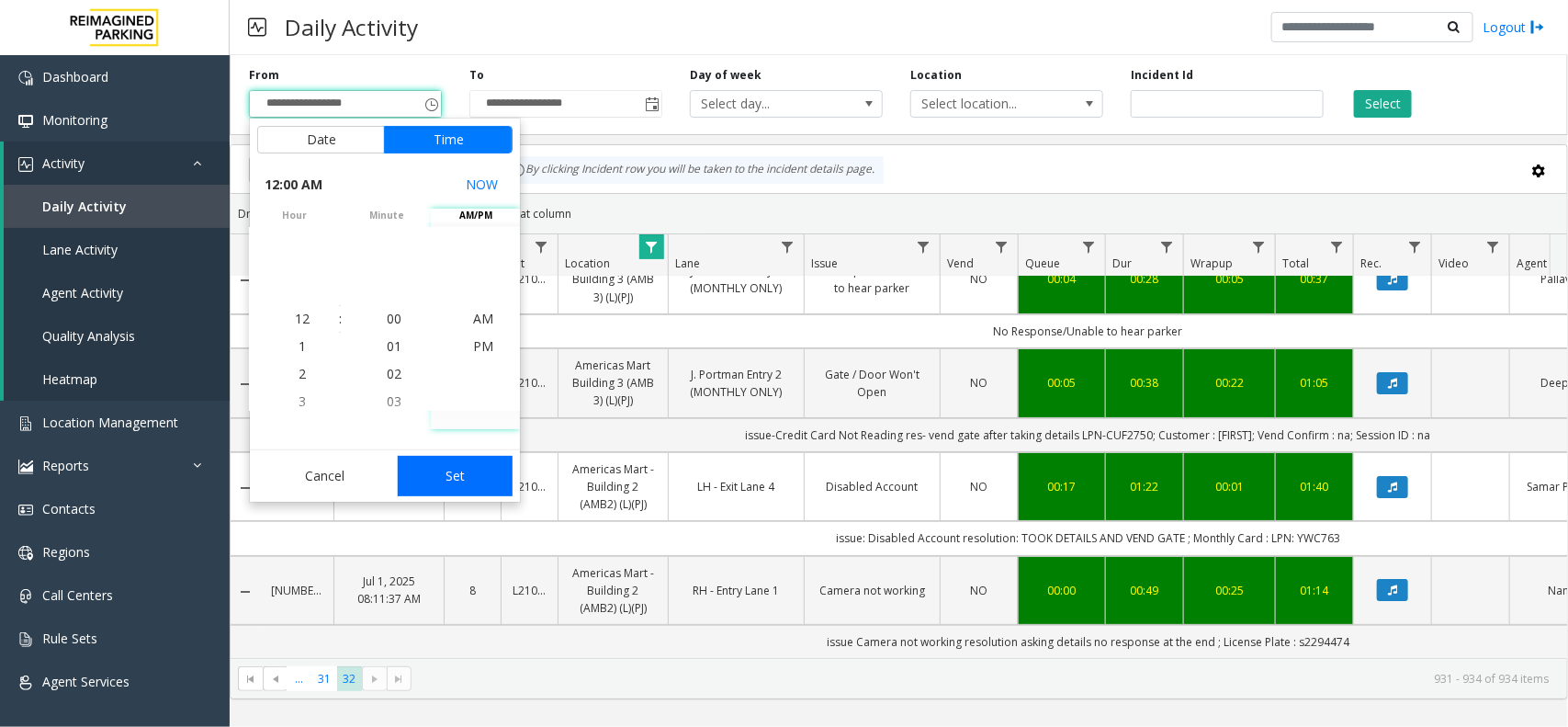click on "Set" 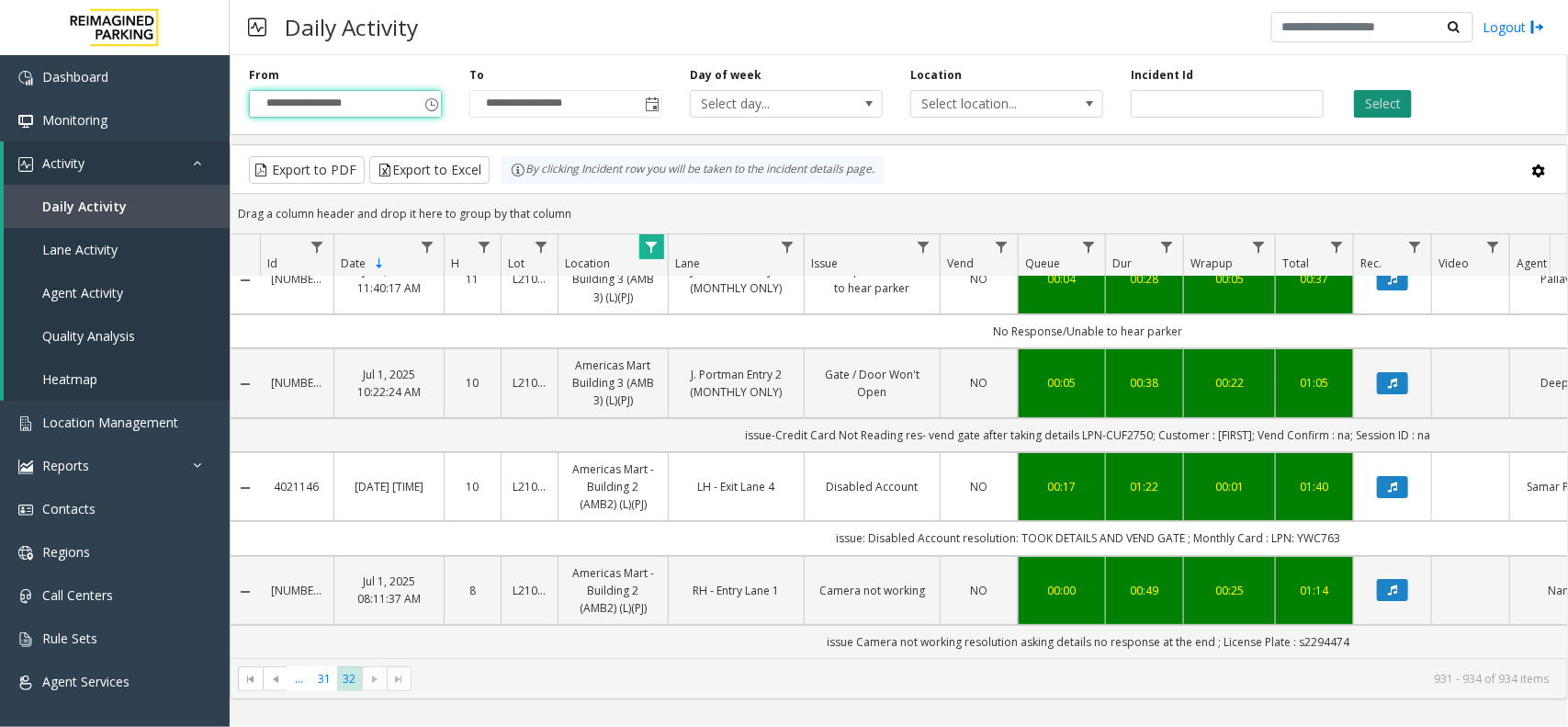 click on "Select" 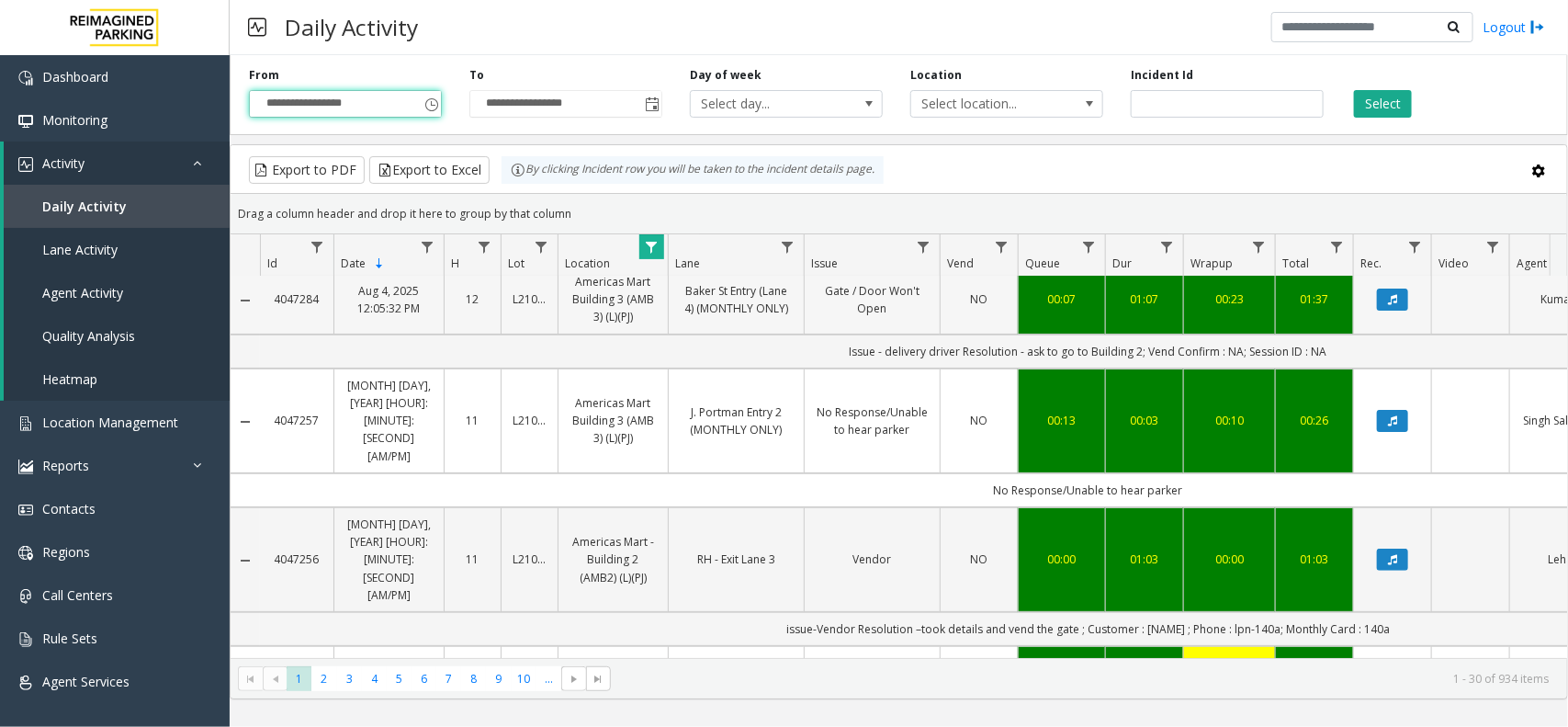 scroll, scrollTop: 230, scrollLeft: 0, axis: vertical 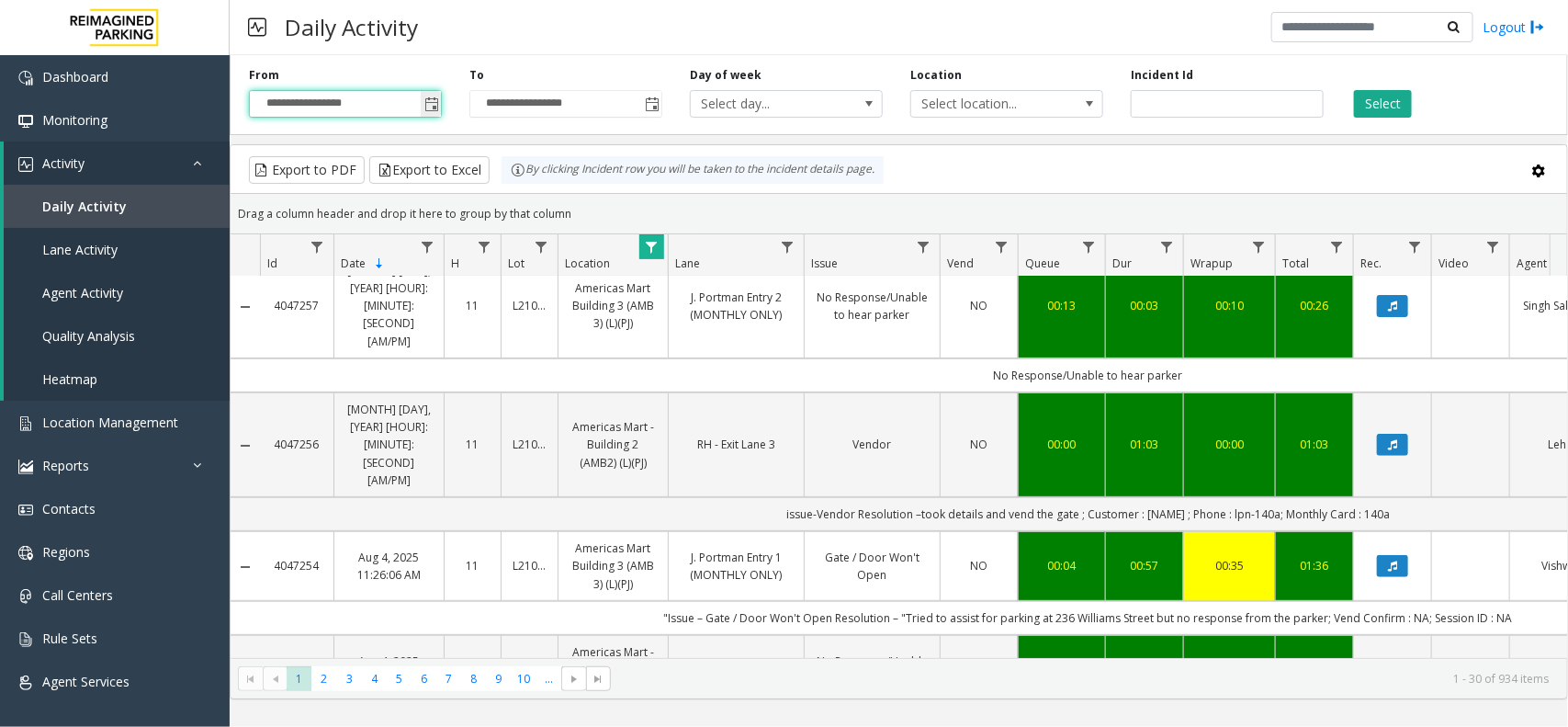 click 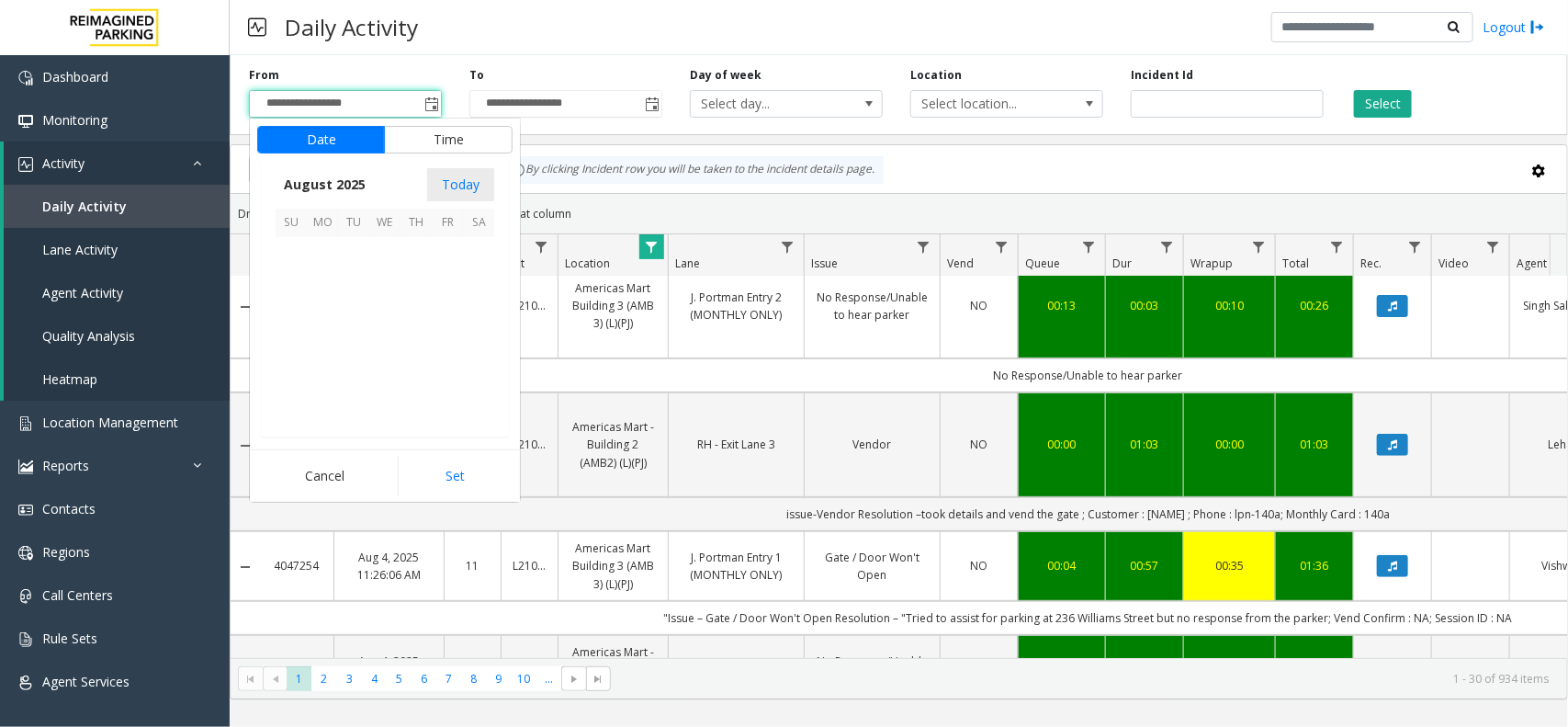 scroll, scrollTop: 329495, scrollLeft: 0, axis: vertical 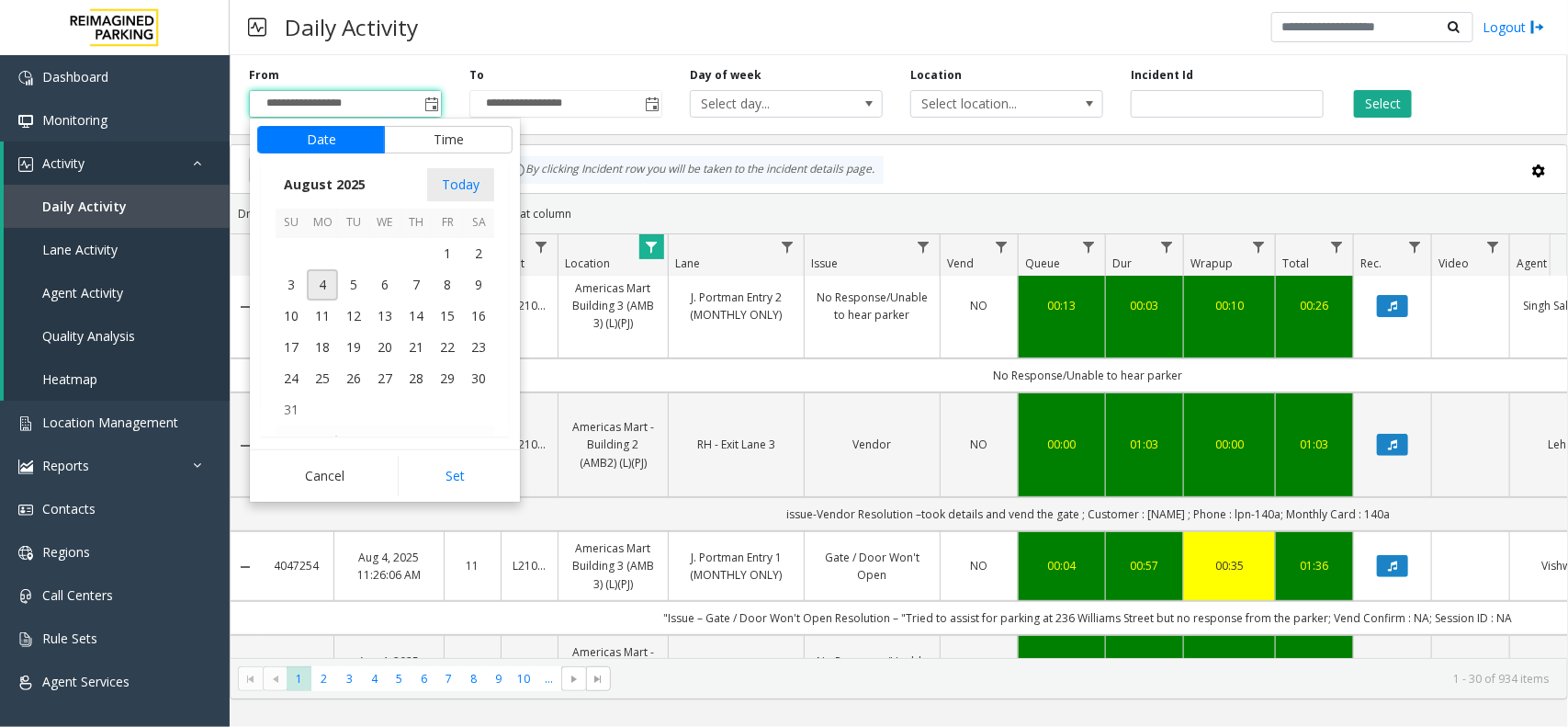 click on "Drag a column header and drop it here to group by that column" 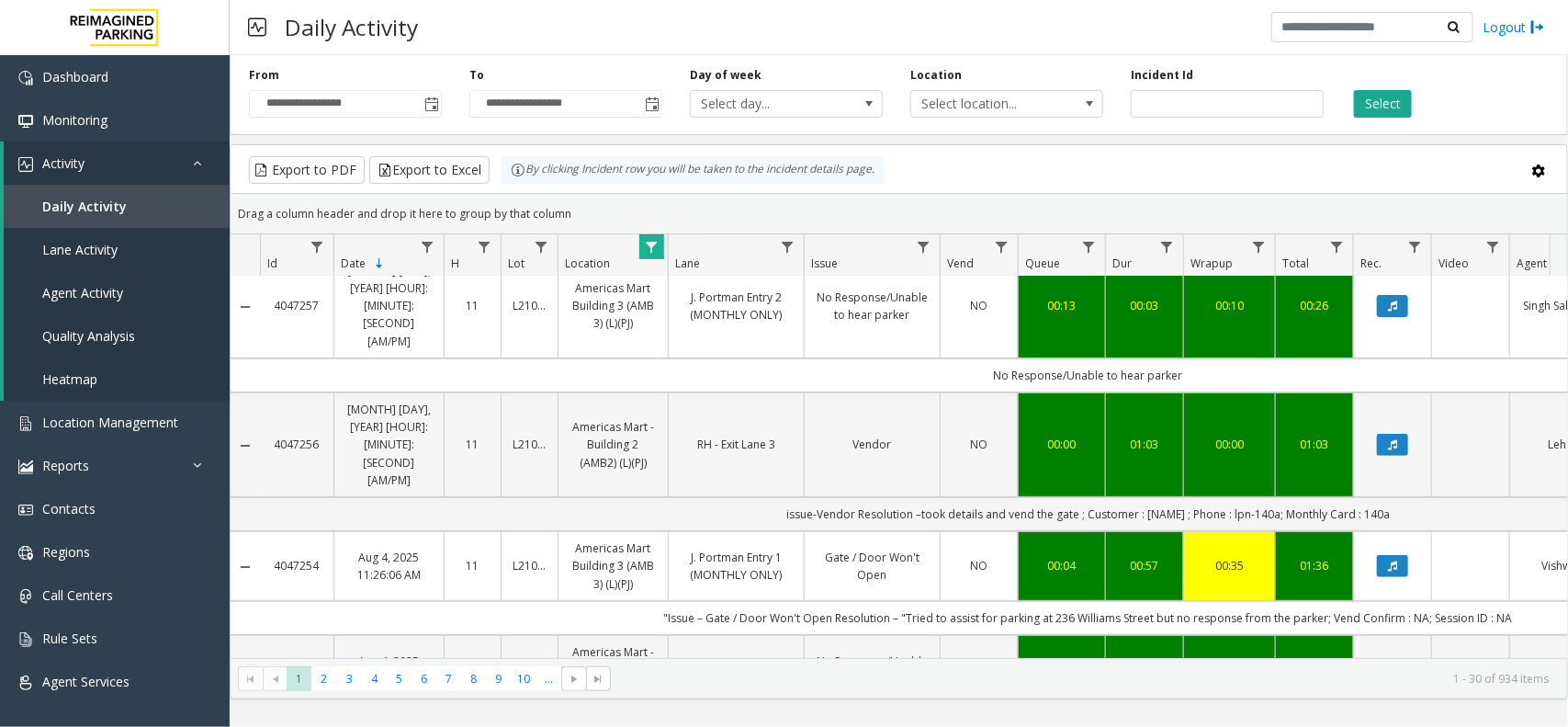 click 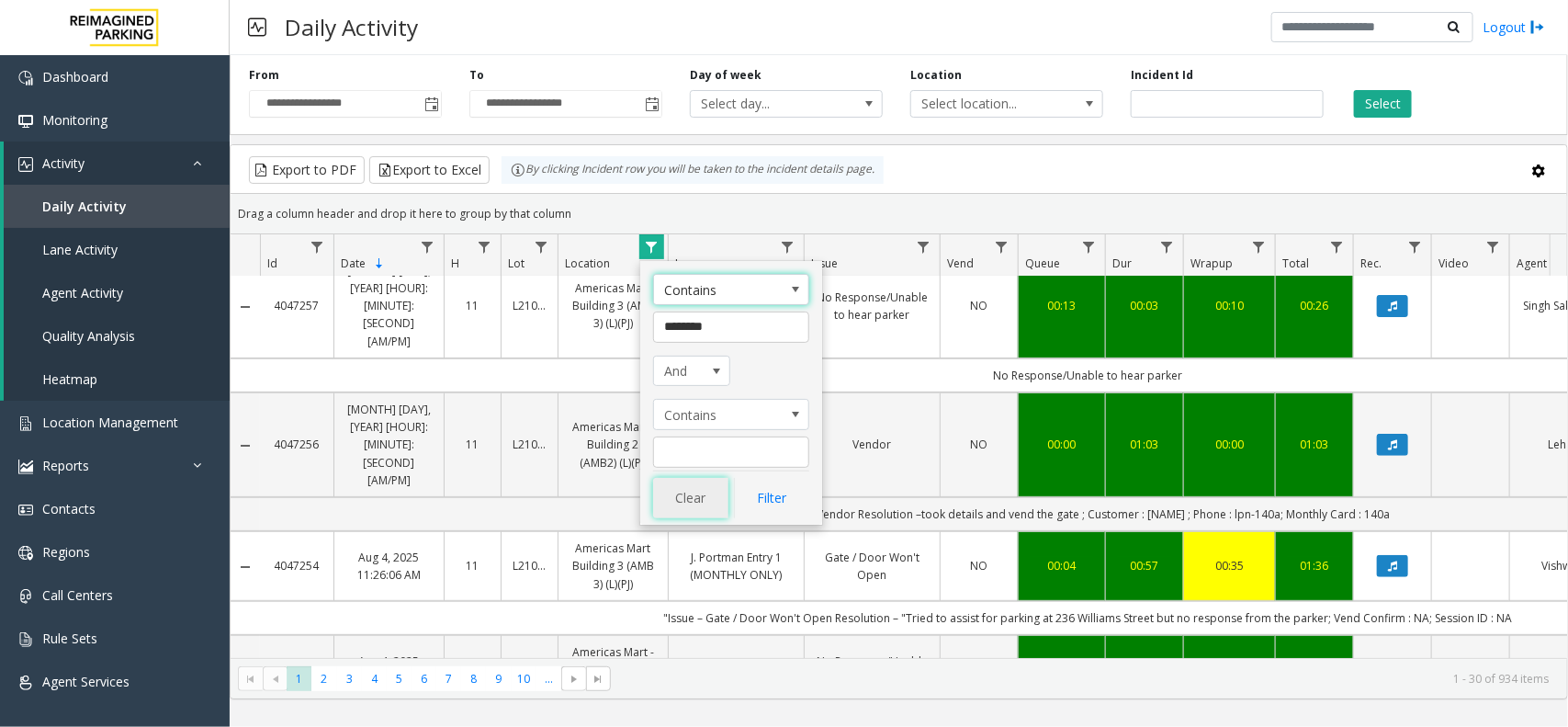 click on "Clear" 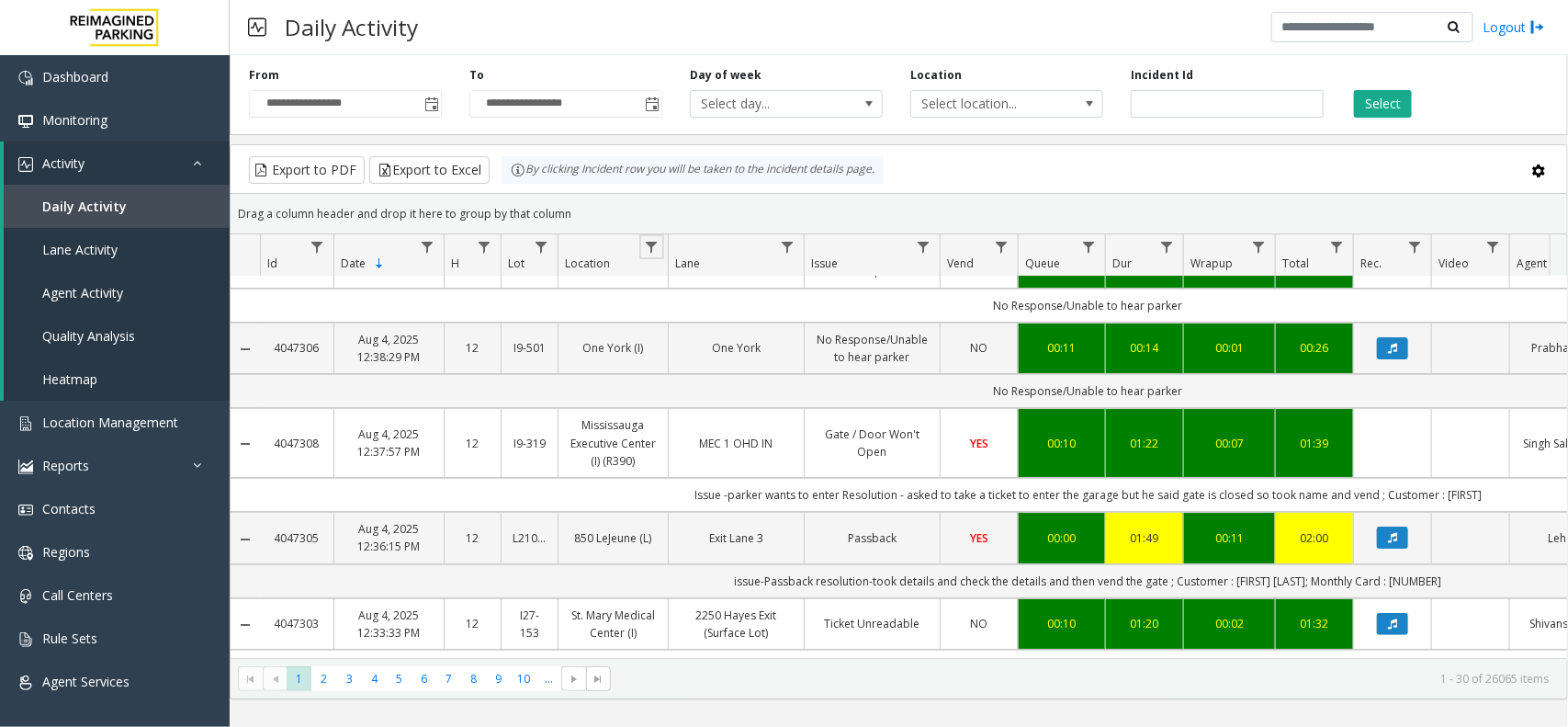 scroll, scrollTop: 0, scrollLeft: 0, axis: both 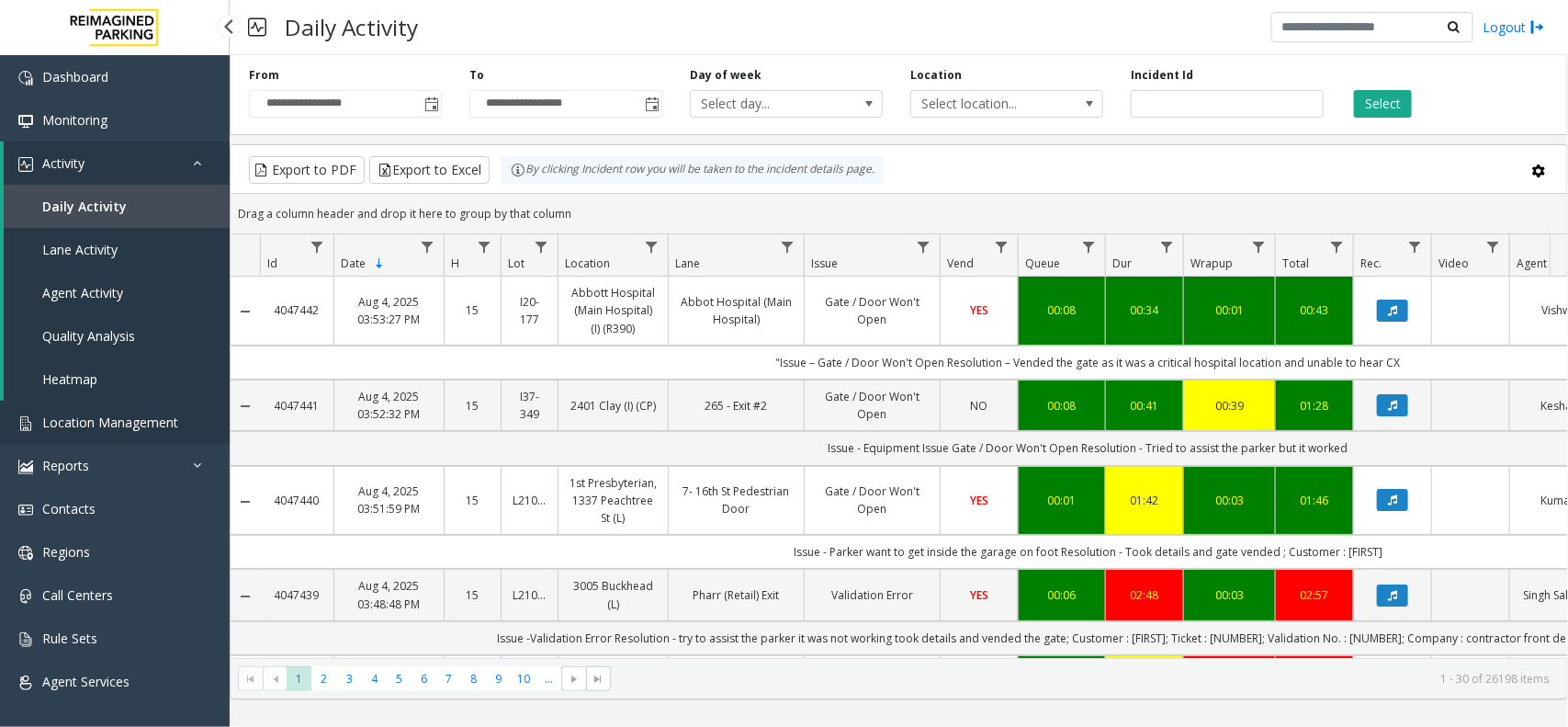 click on "Location Management" at bounding box center [110, 422] 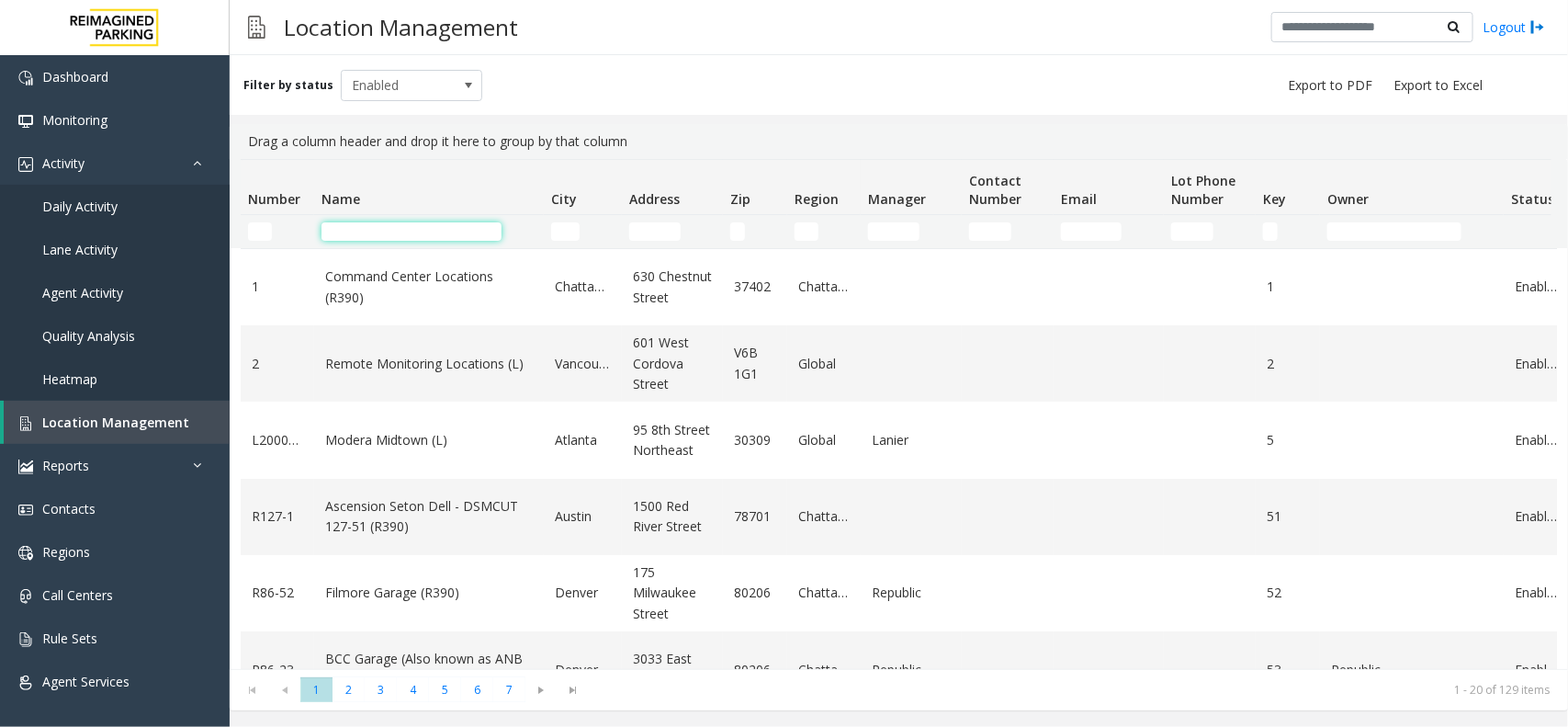 click 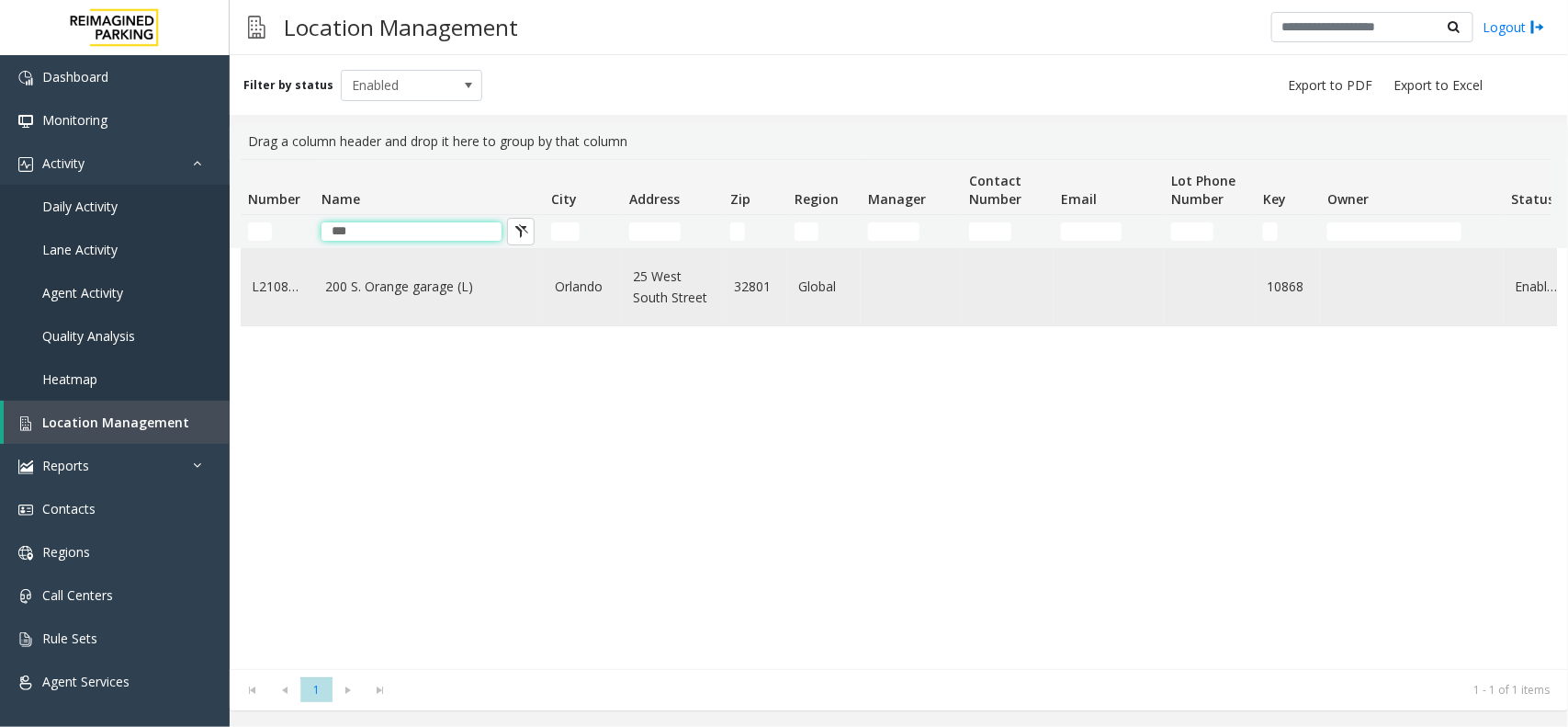 type on "***" 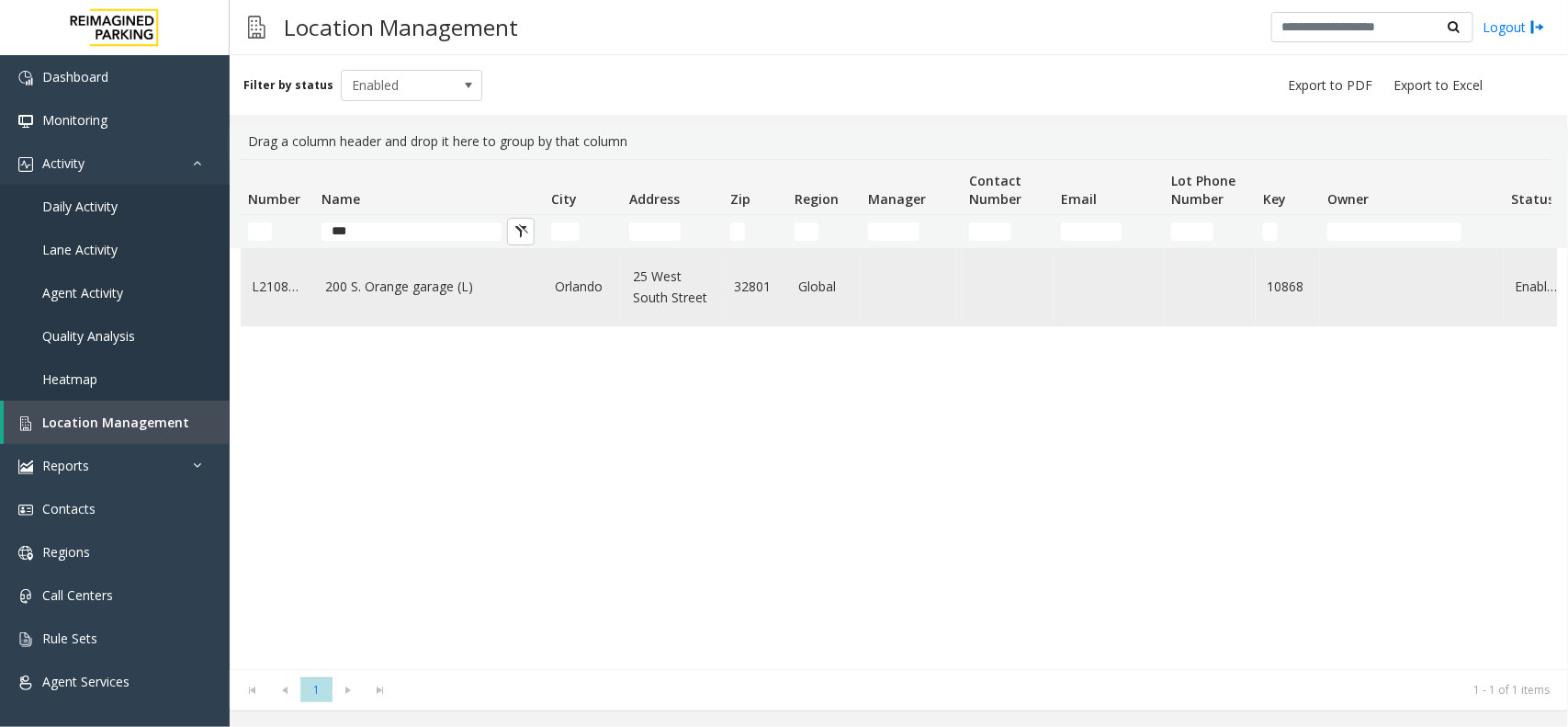 click on "200 S. Orange garage (L)" 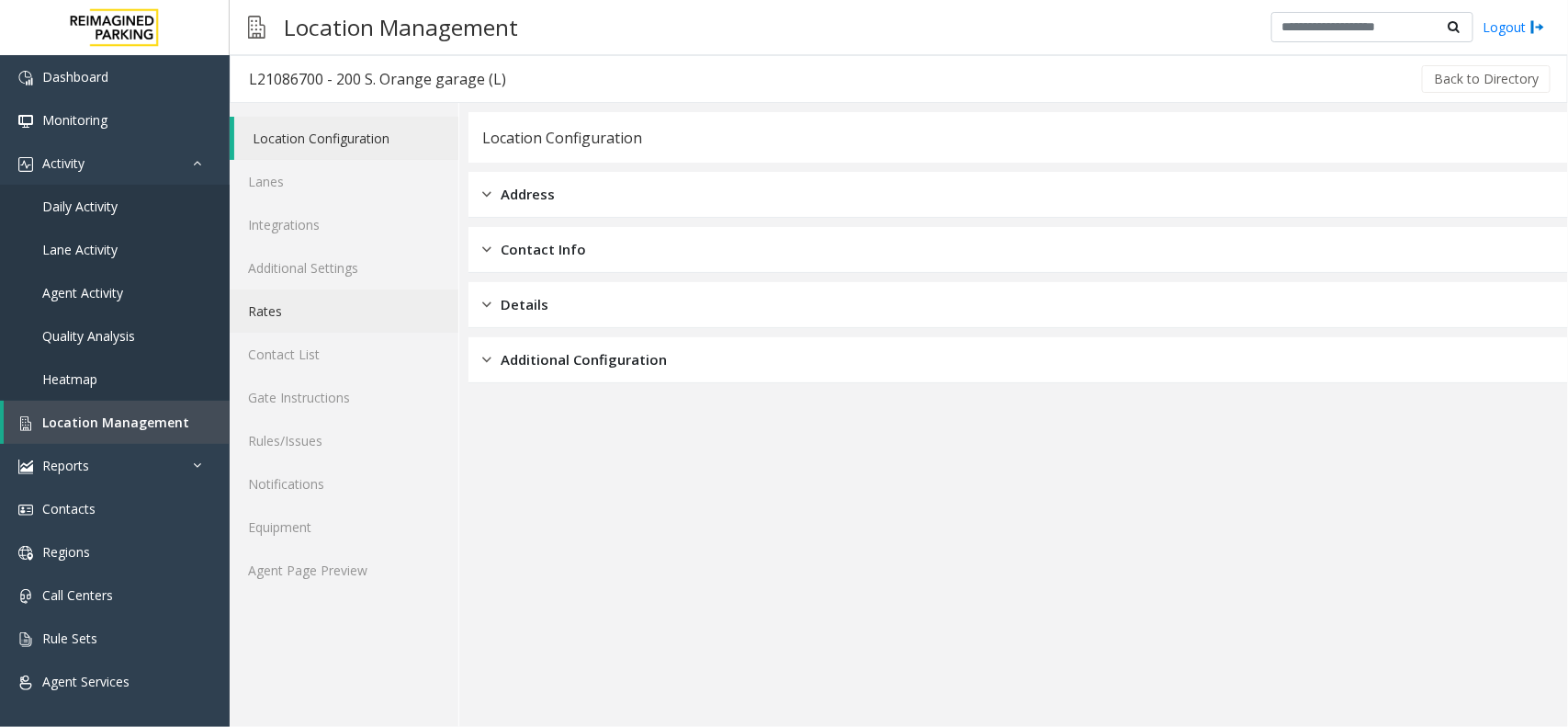 click on "Rates" 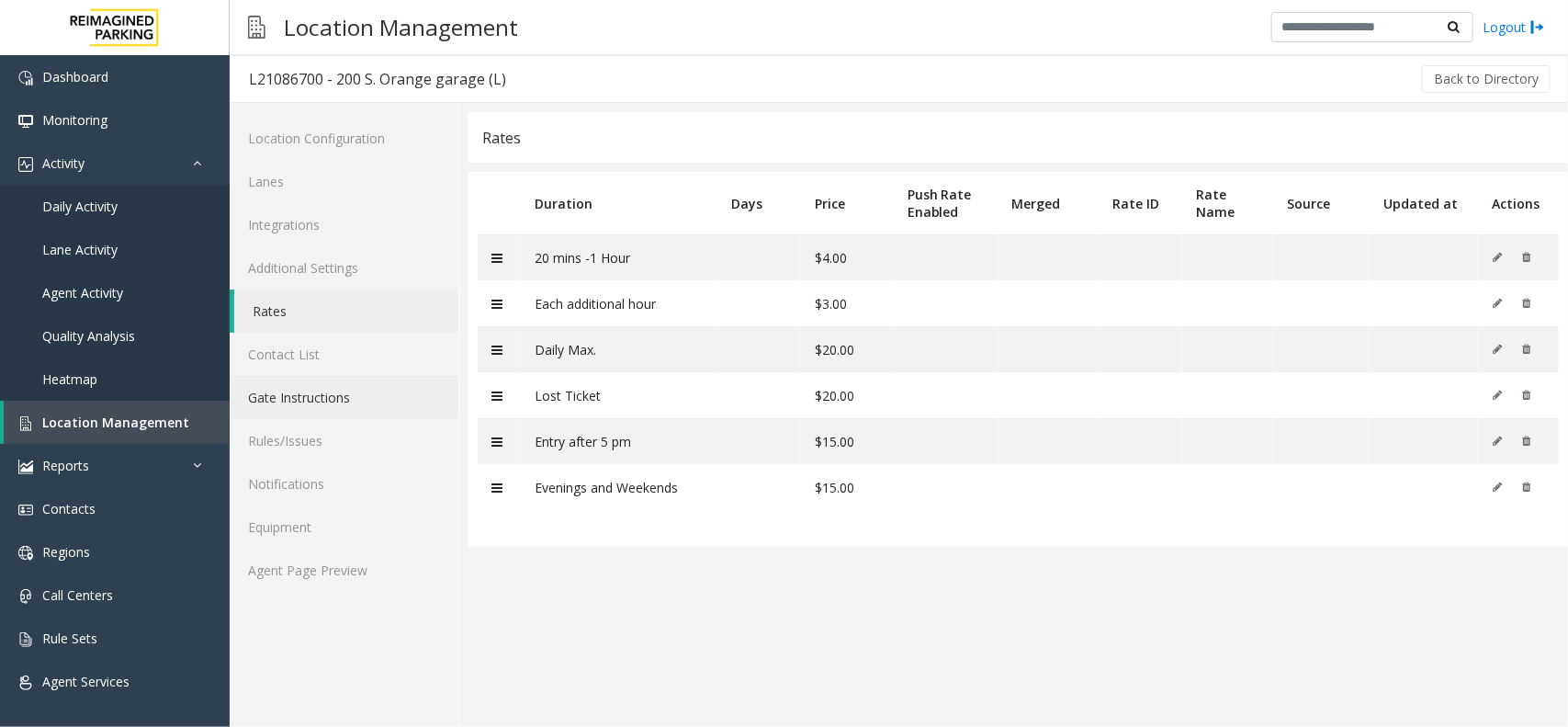 click on "Gate Instructions" 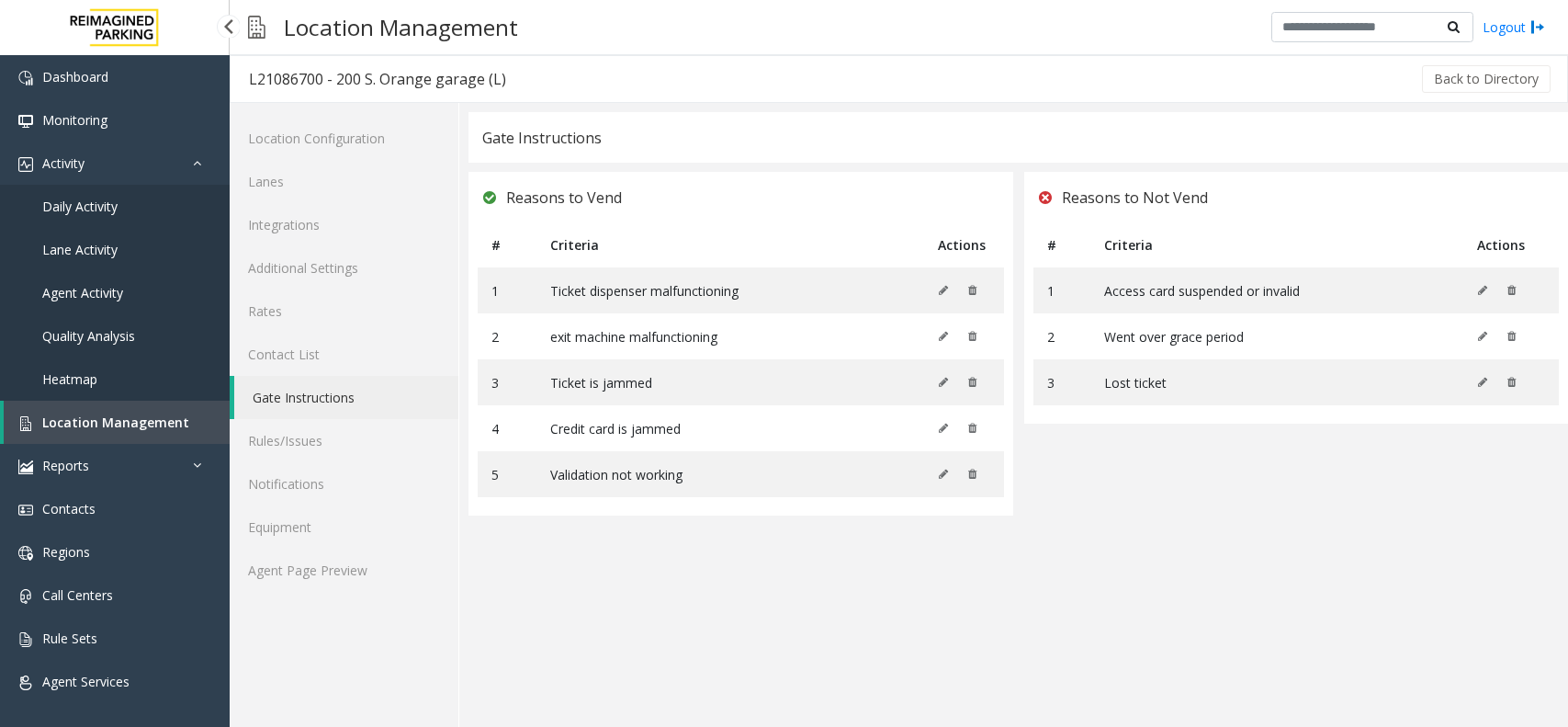 scroll, scrollTop: 0, scrollLeft: 0, axis: both 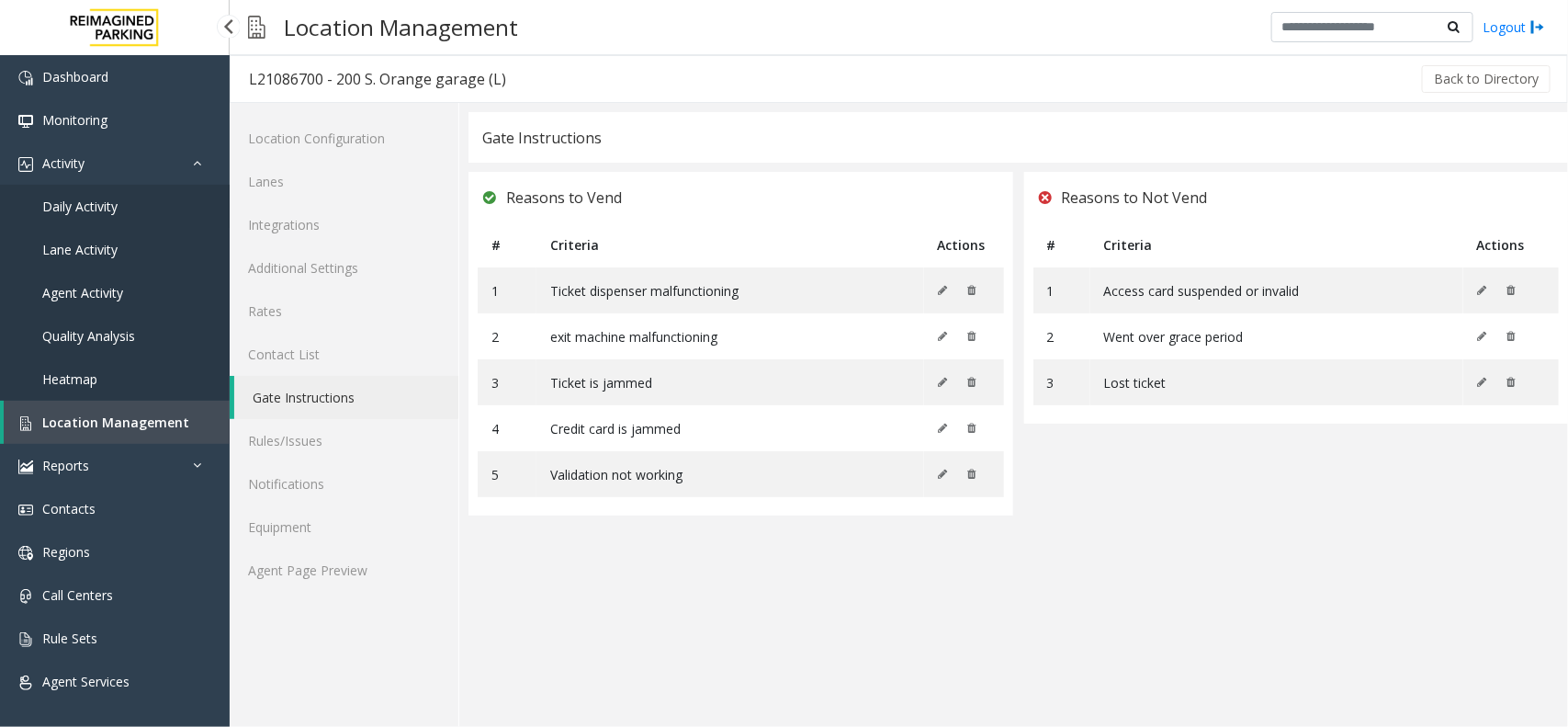 click on "Daily Activity" at bounding box center (115, 206) 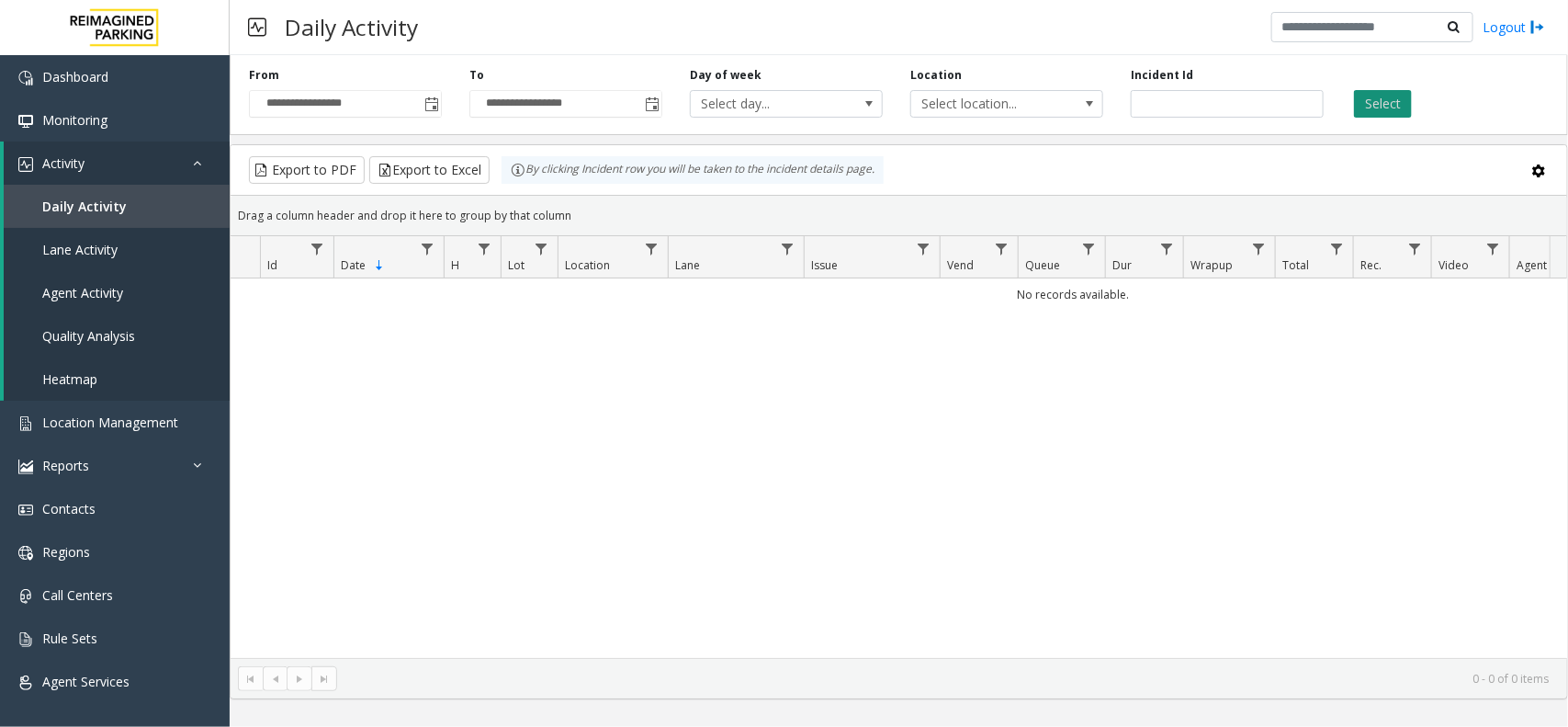click on "Select" 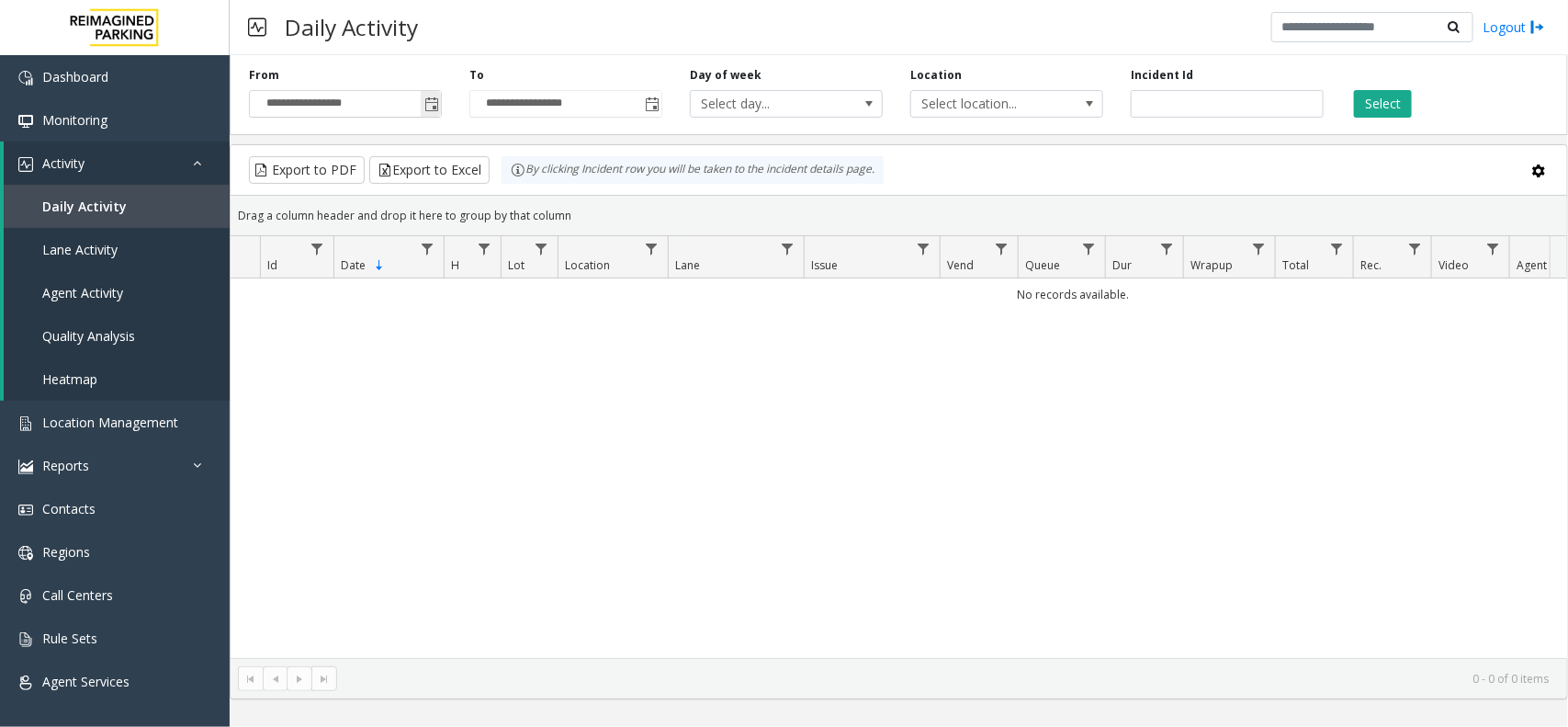 click 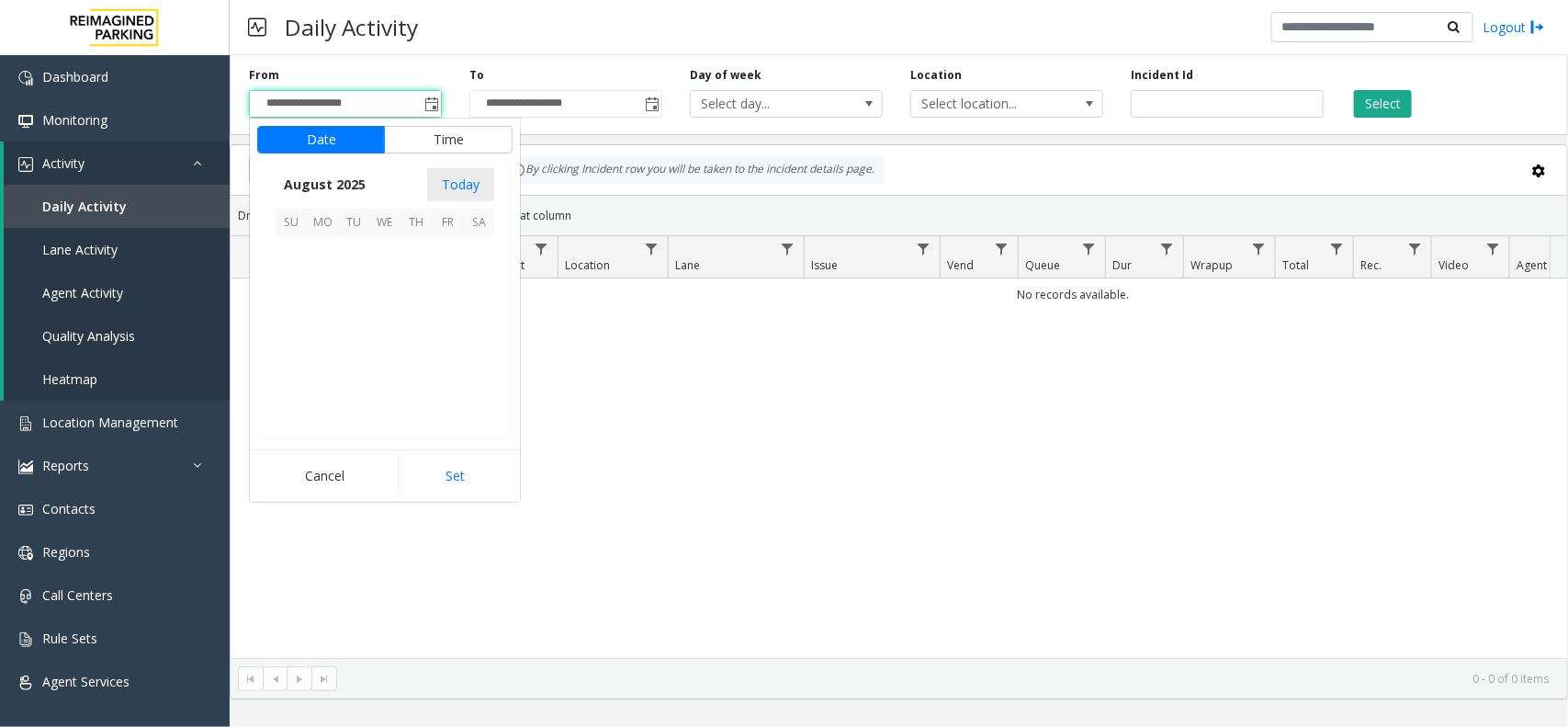scroll, scrollTop: 329495, scrollLeft: 0, axis: vertical 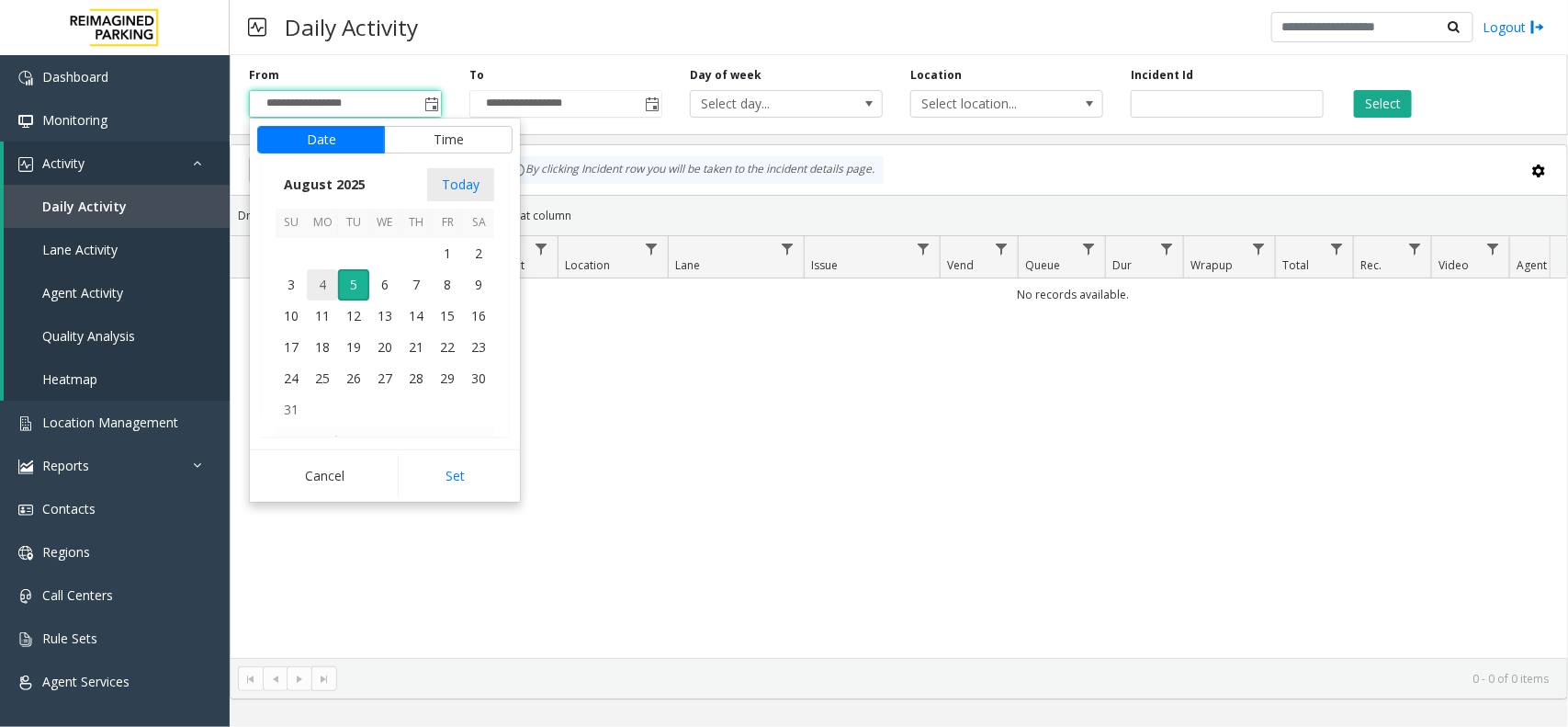 click on "4" at bounding box center (322, 285) 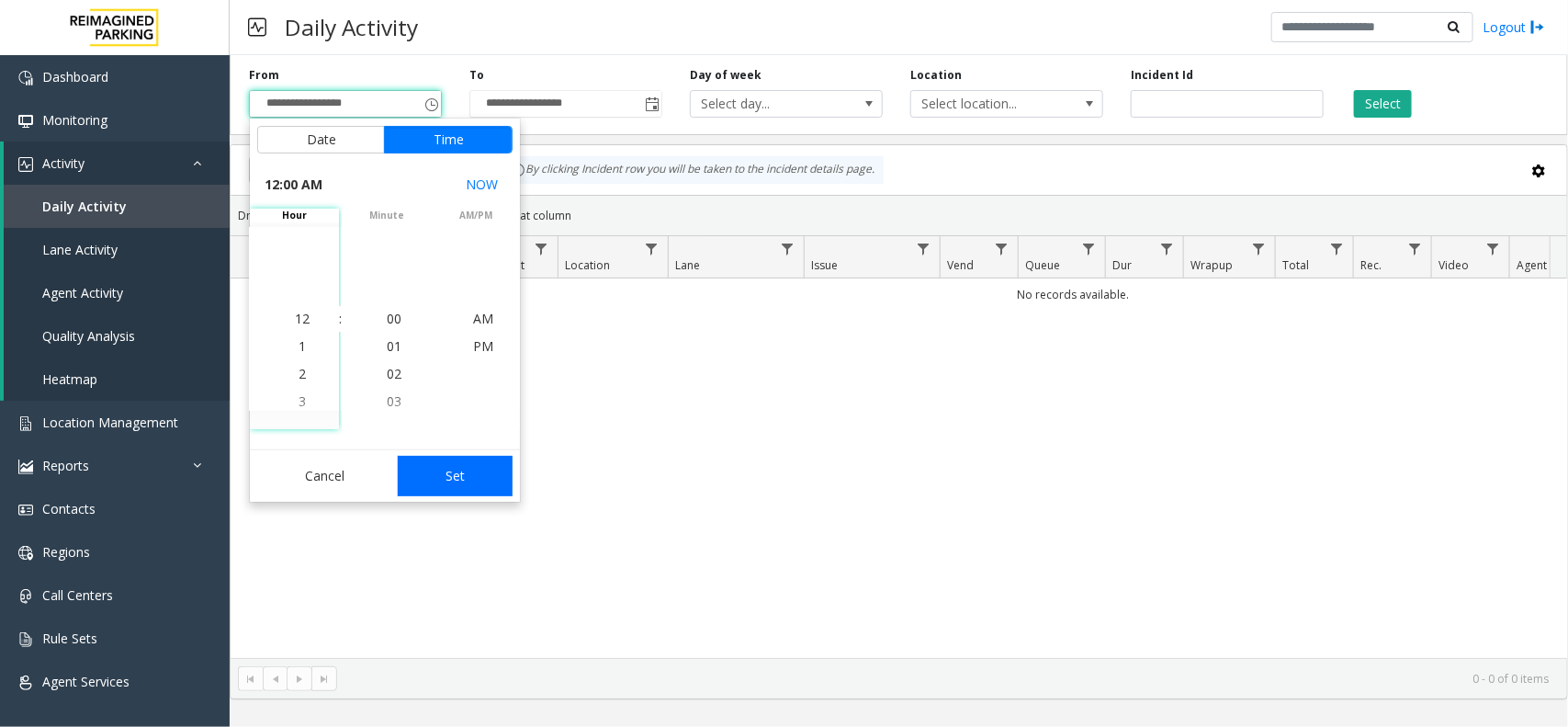 click on "Set" 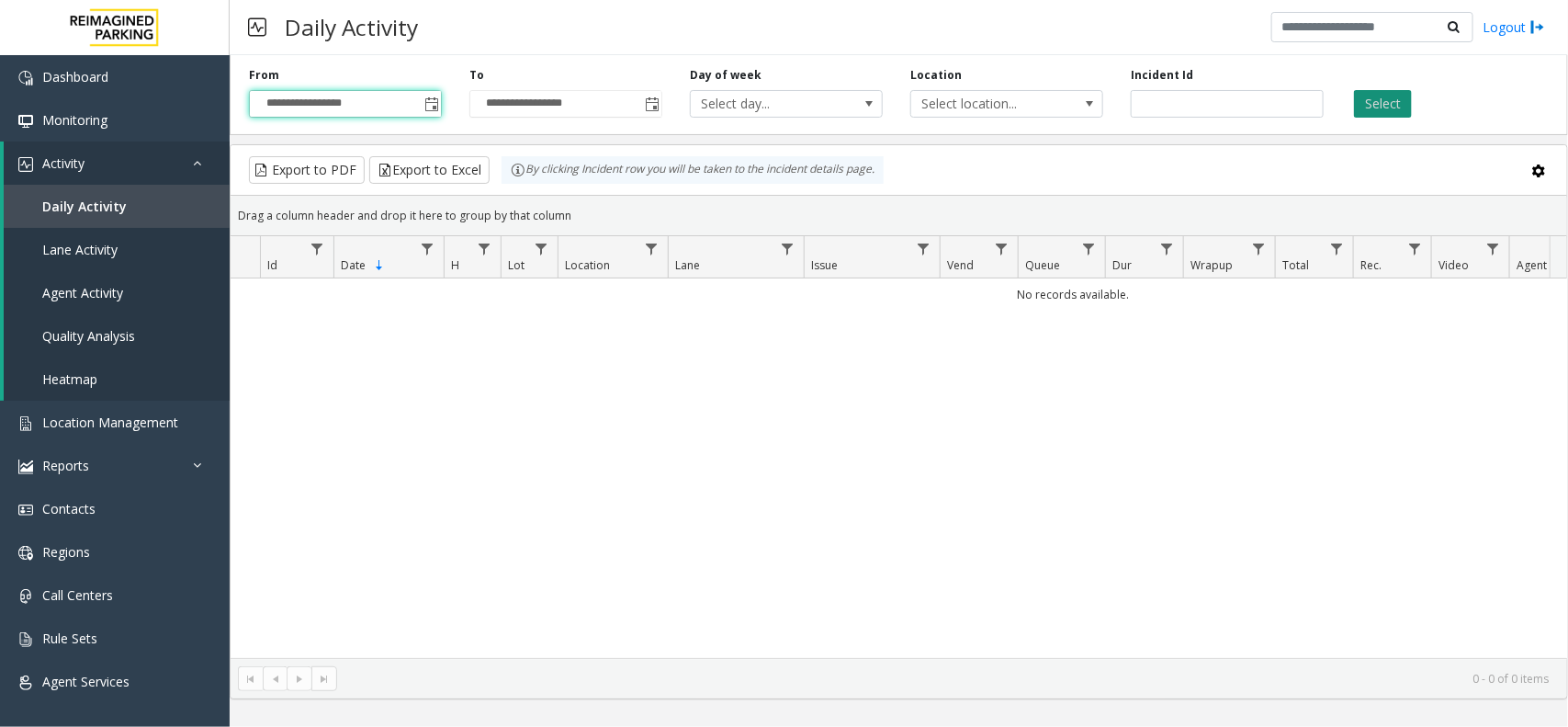 click on "Select" 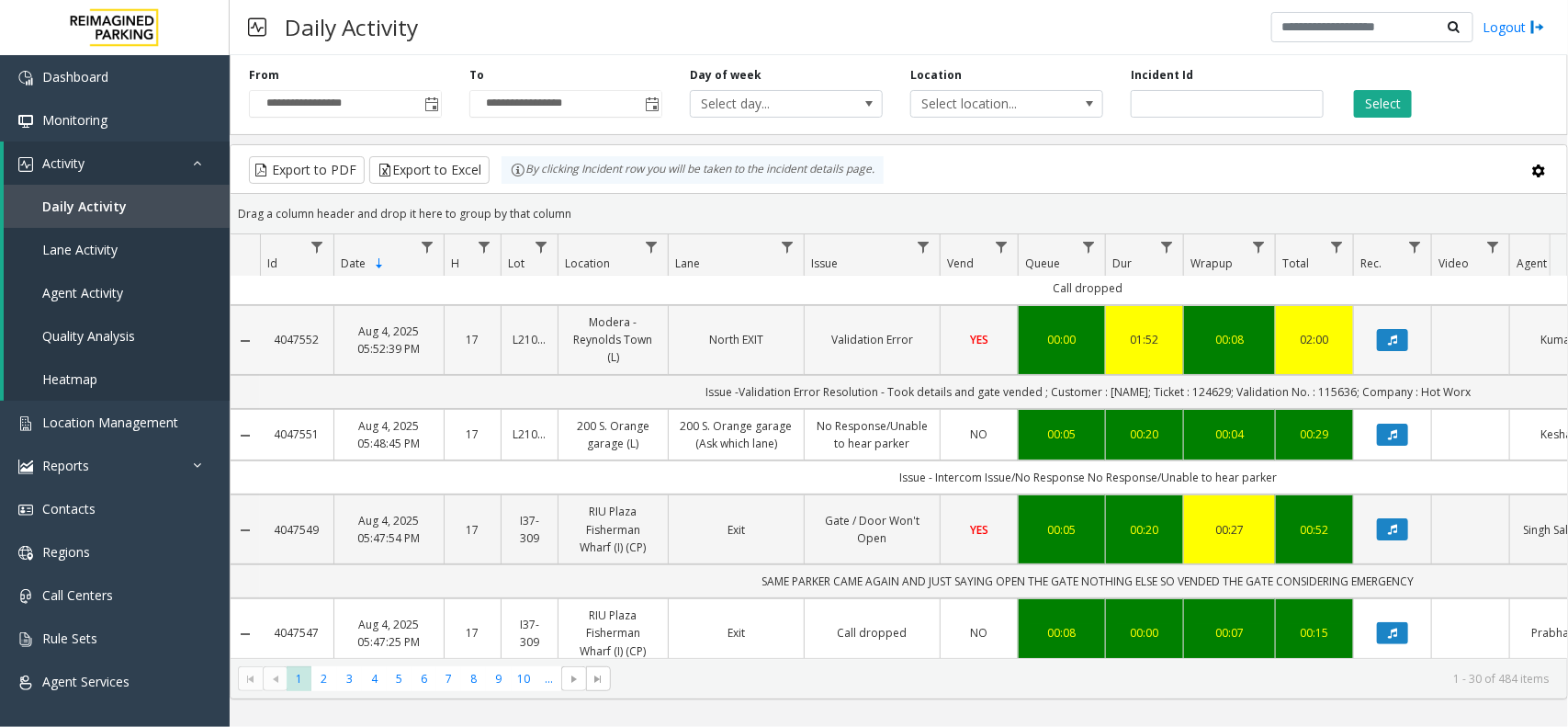 scroll, scrollTop: 115, scrollLeft: 0, axis: vertical 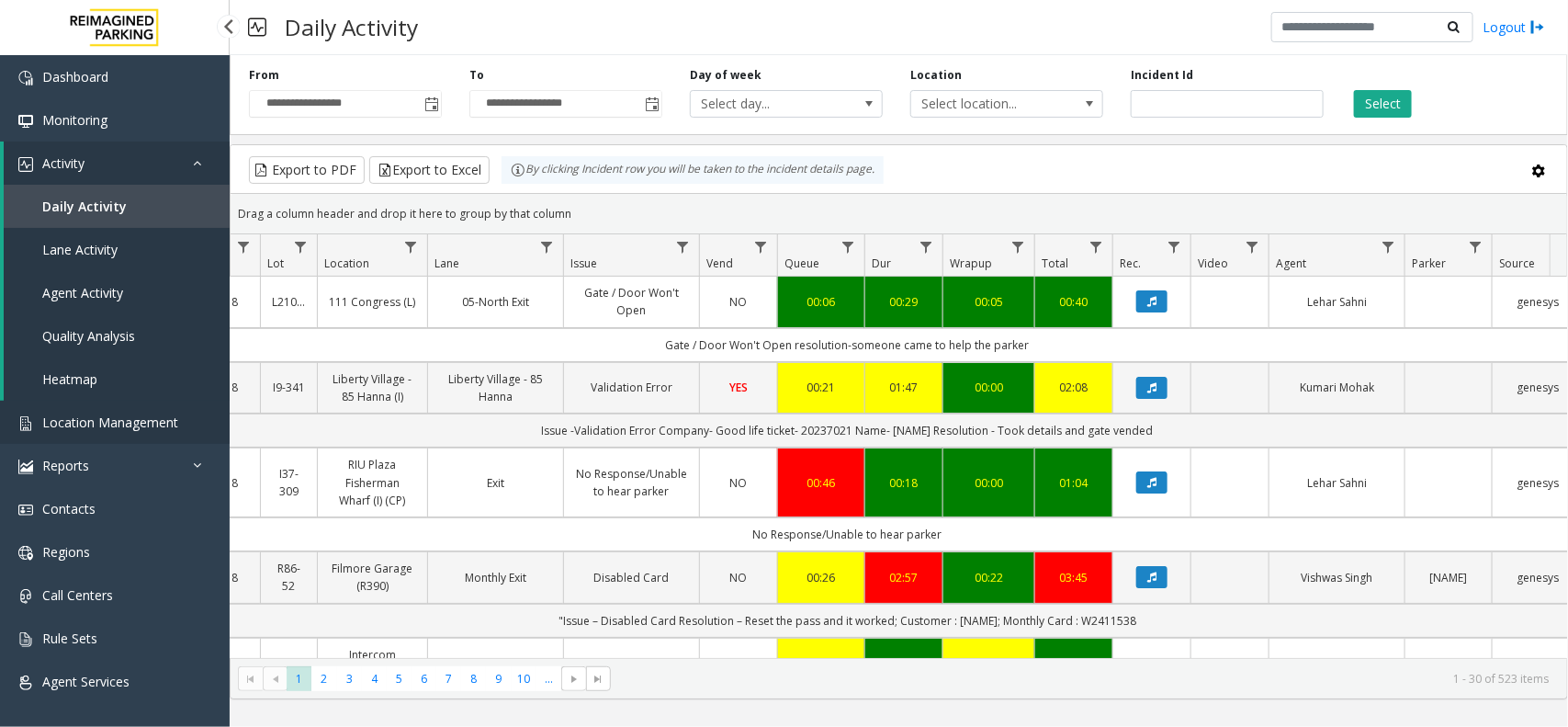 click on "Location Management" at bounding box center [110, 422] 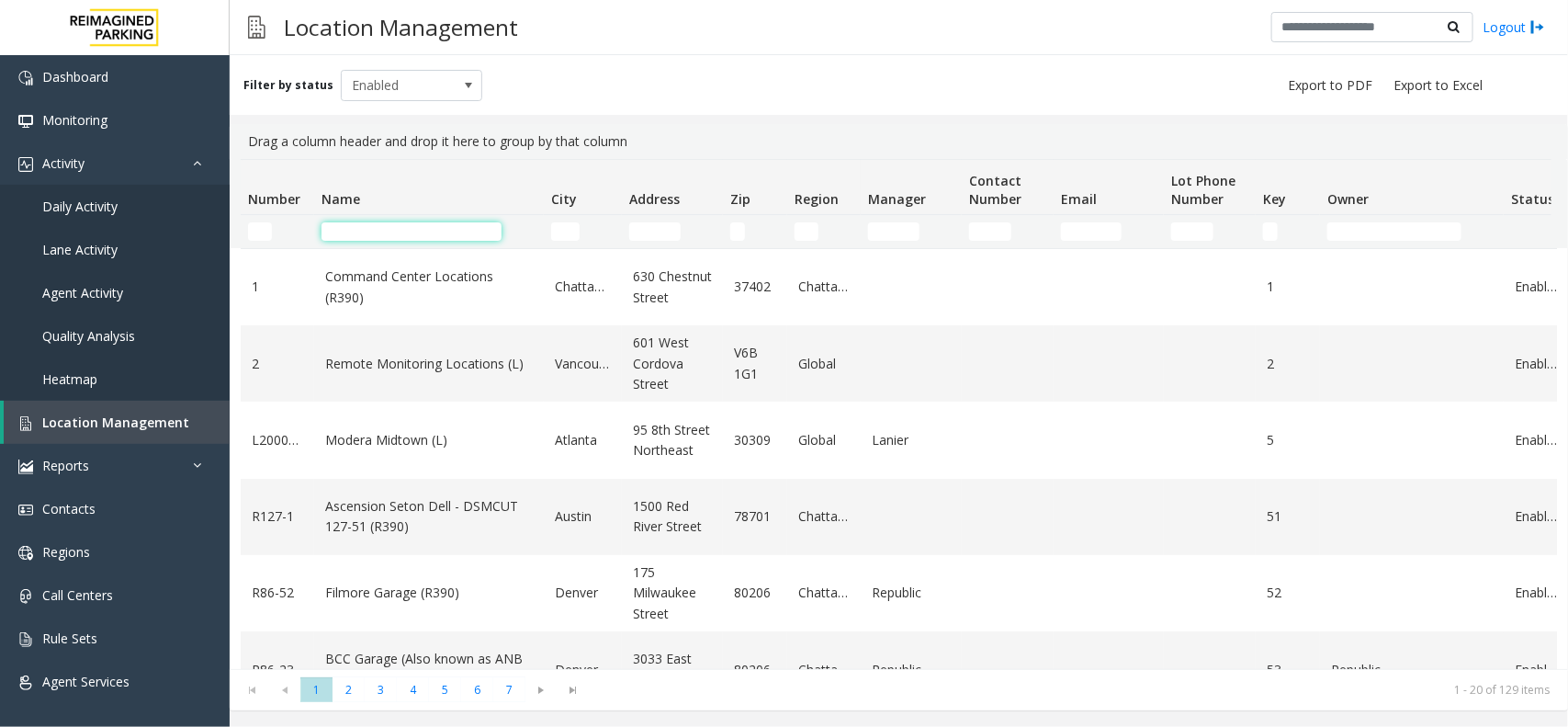 click 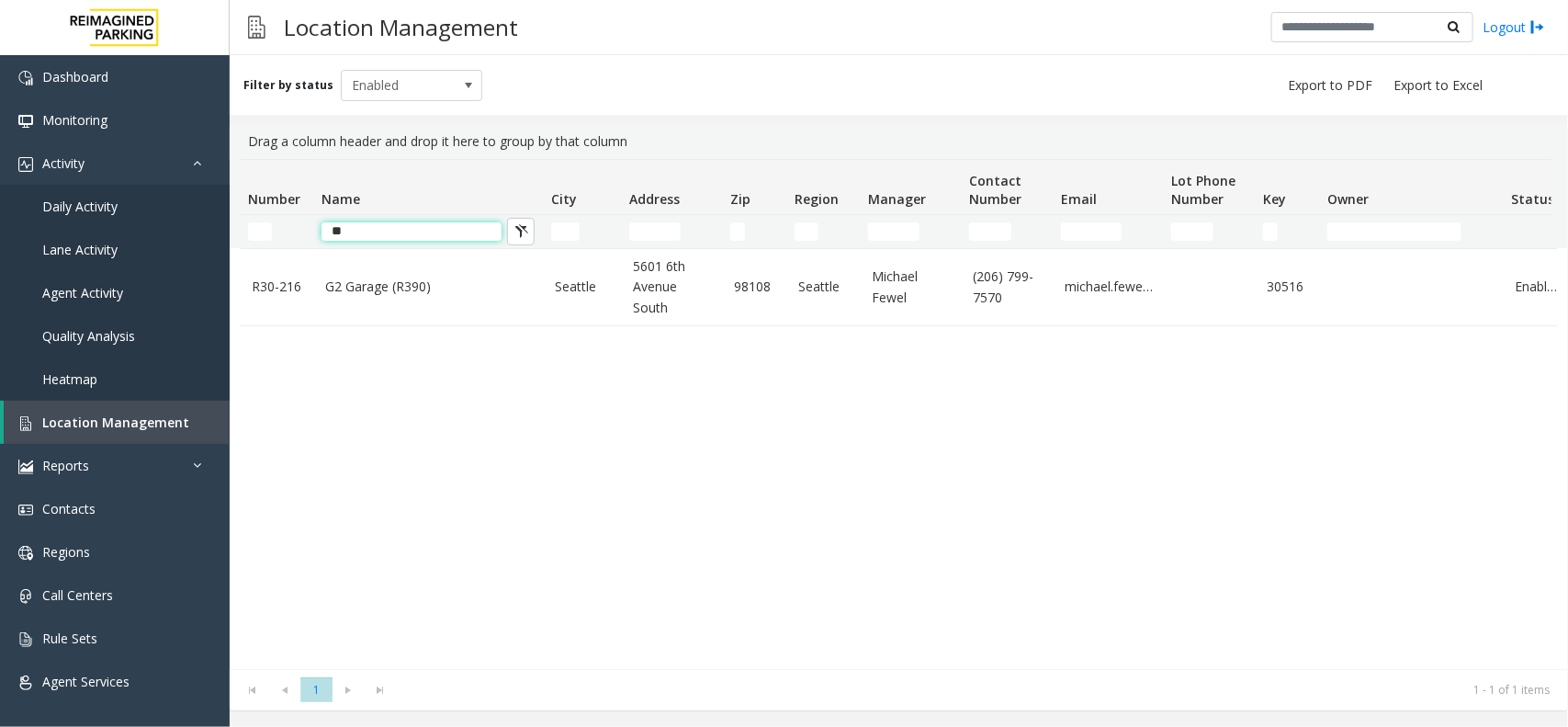 type on "**" 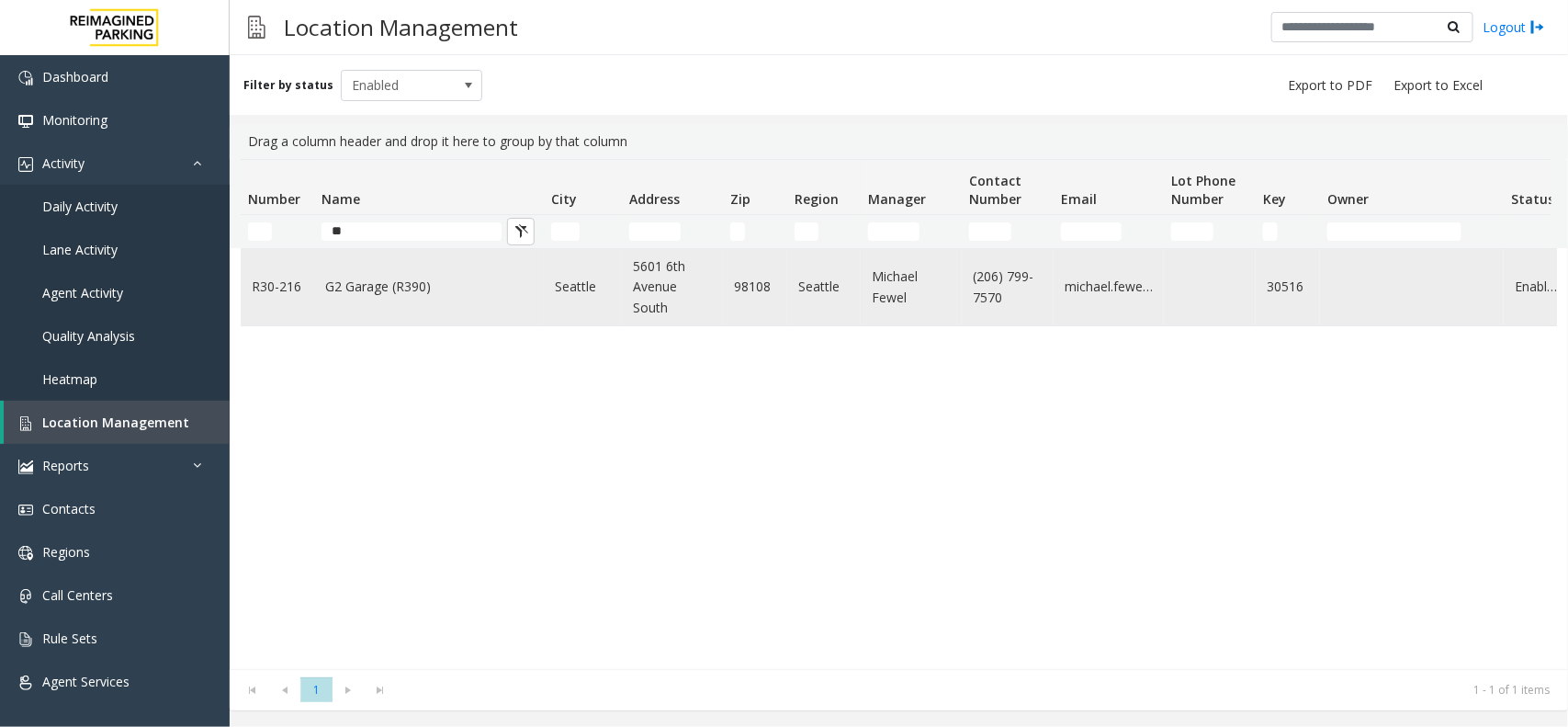 click on "G2 Garage (R390)" 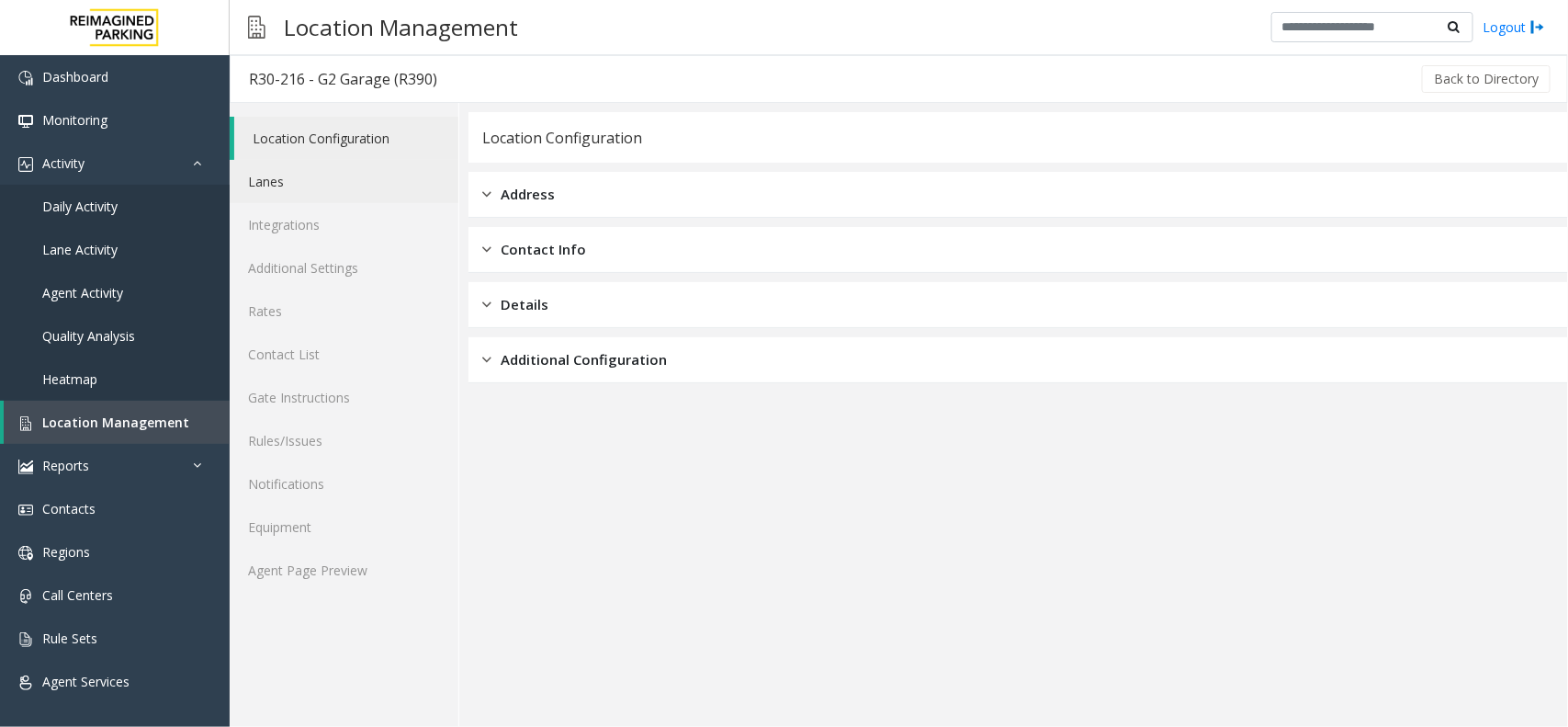 click on "Lanes" 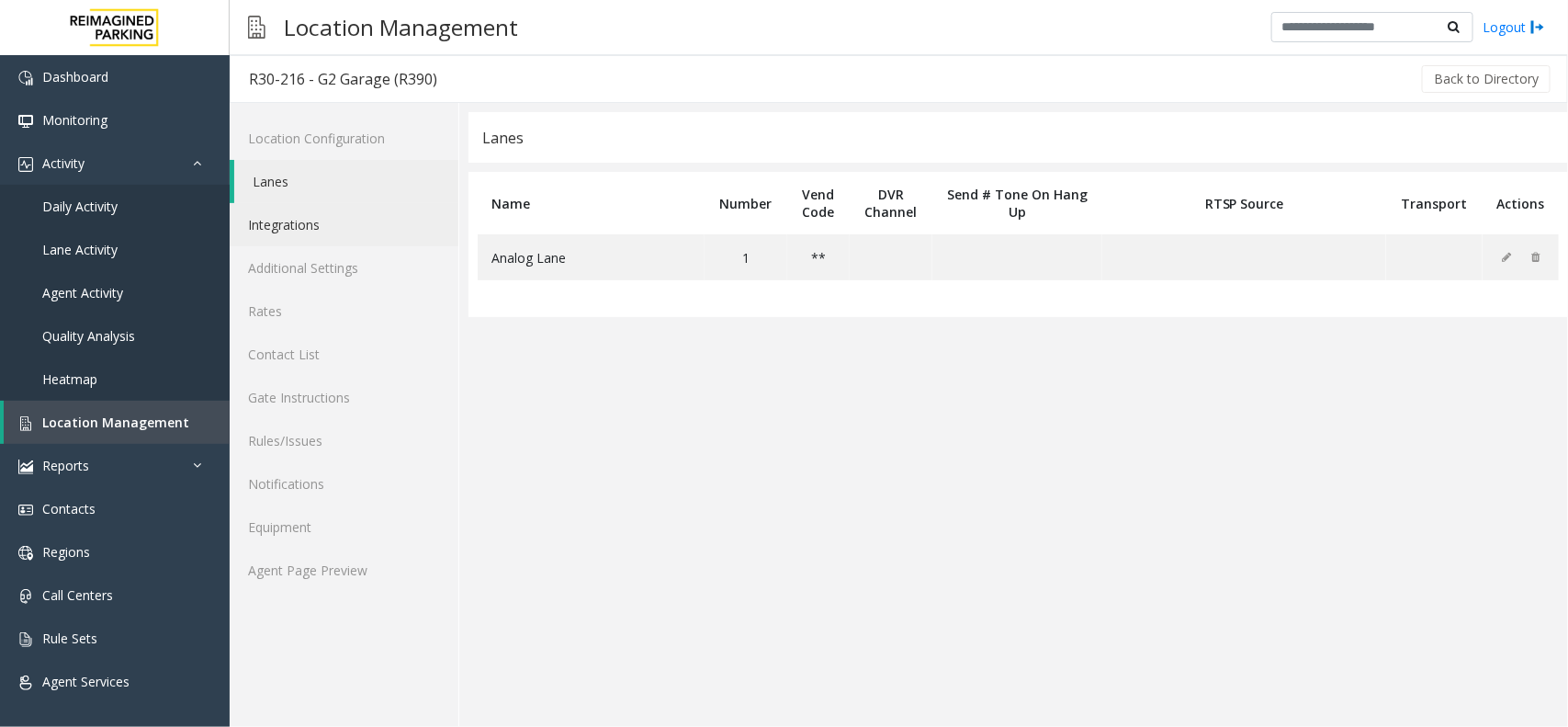 click on "Integrations" 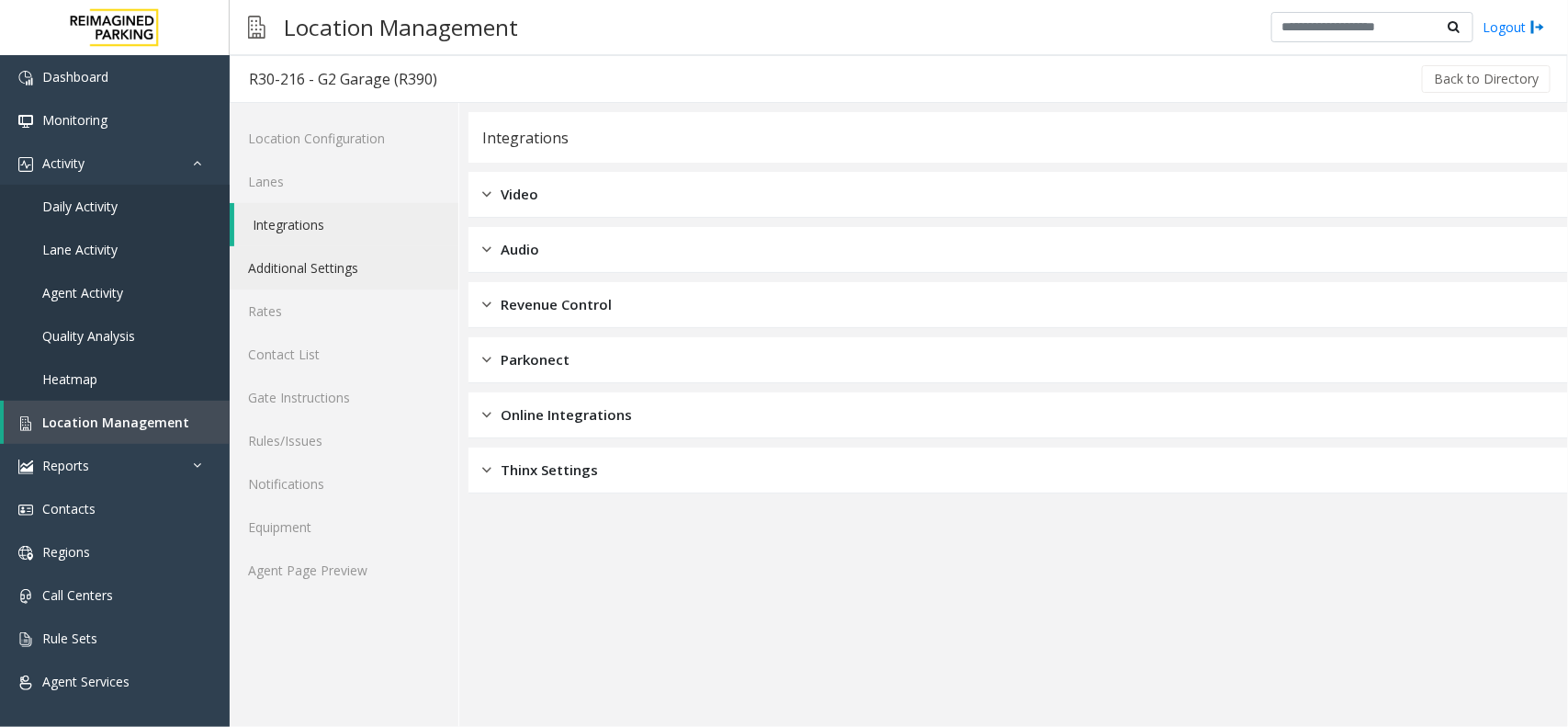 click on "Additional Settings" 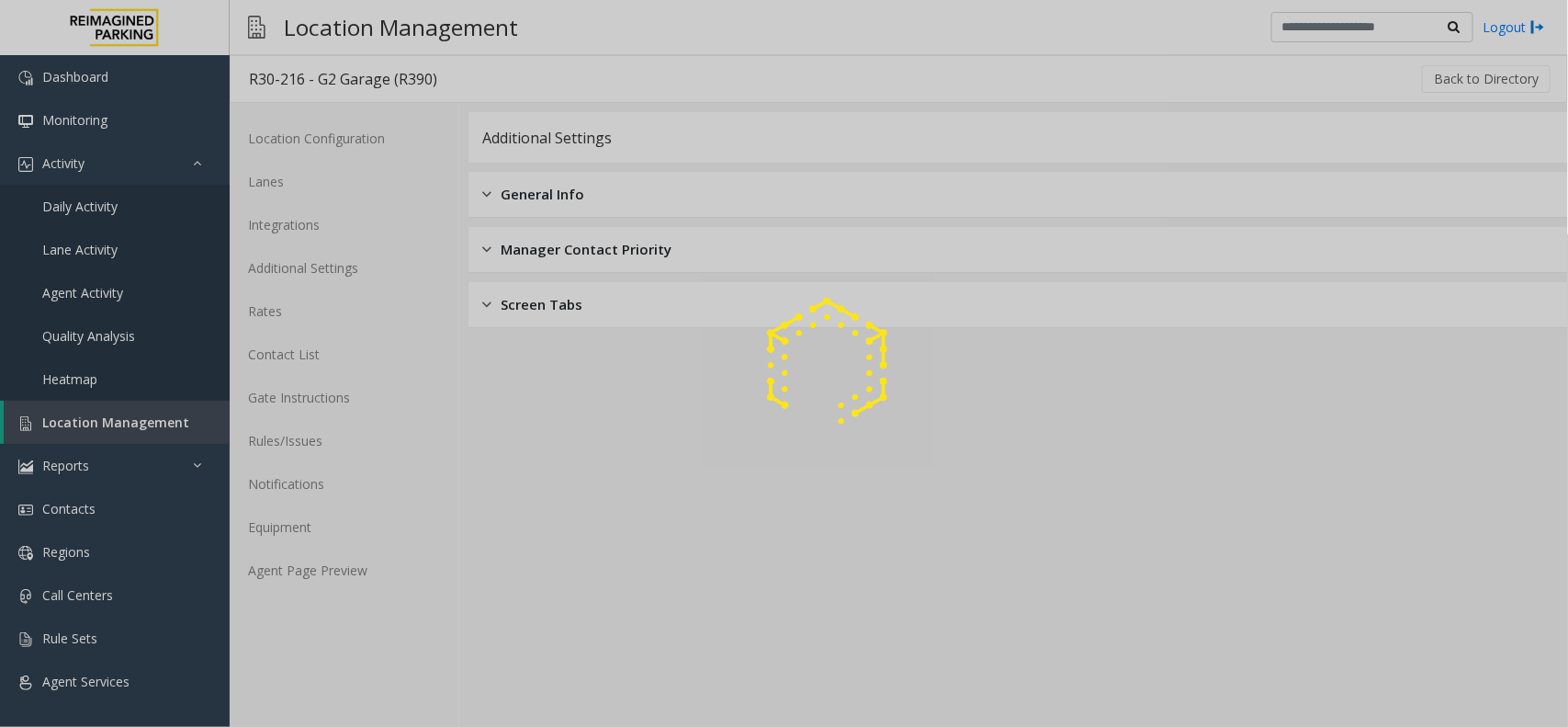 click 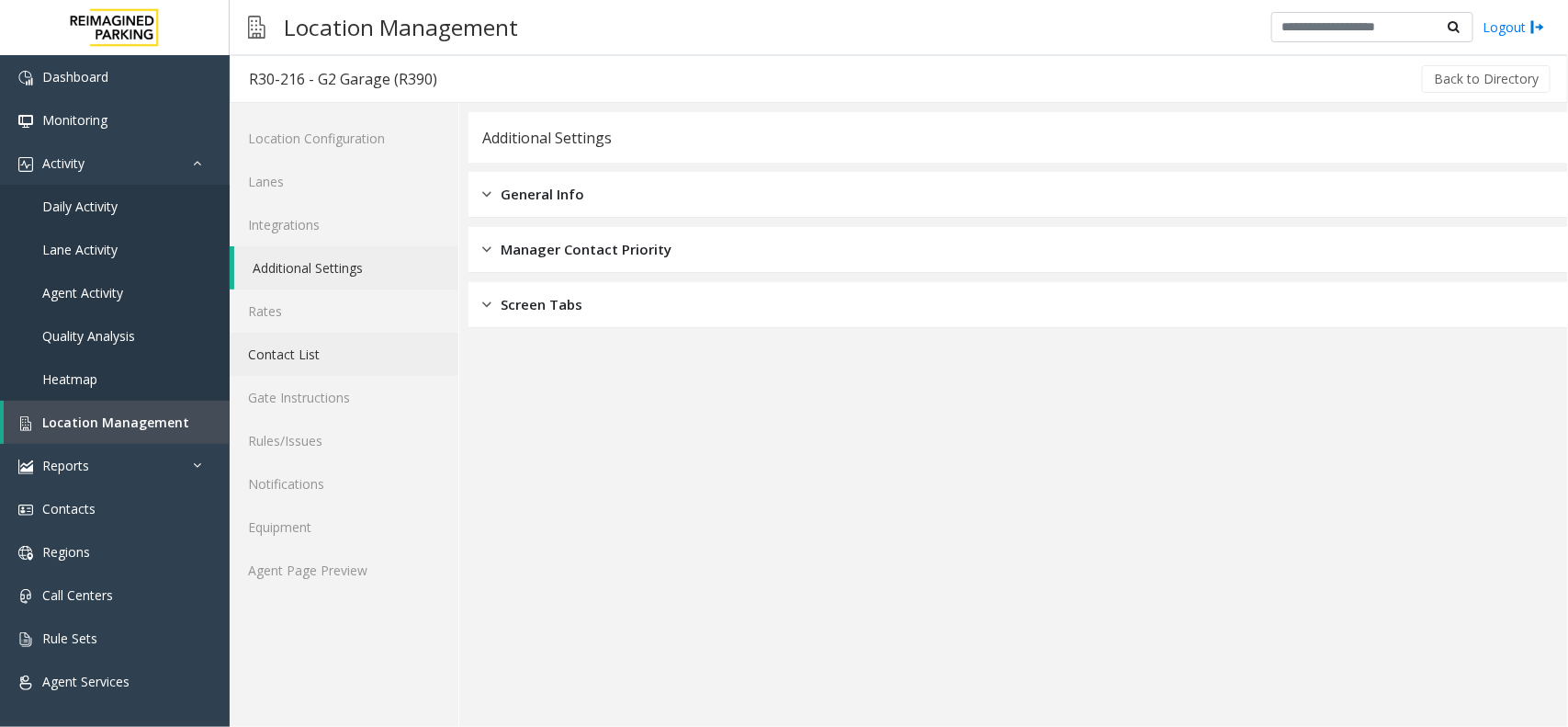 click on "Contact List" 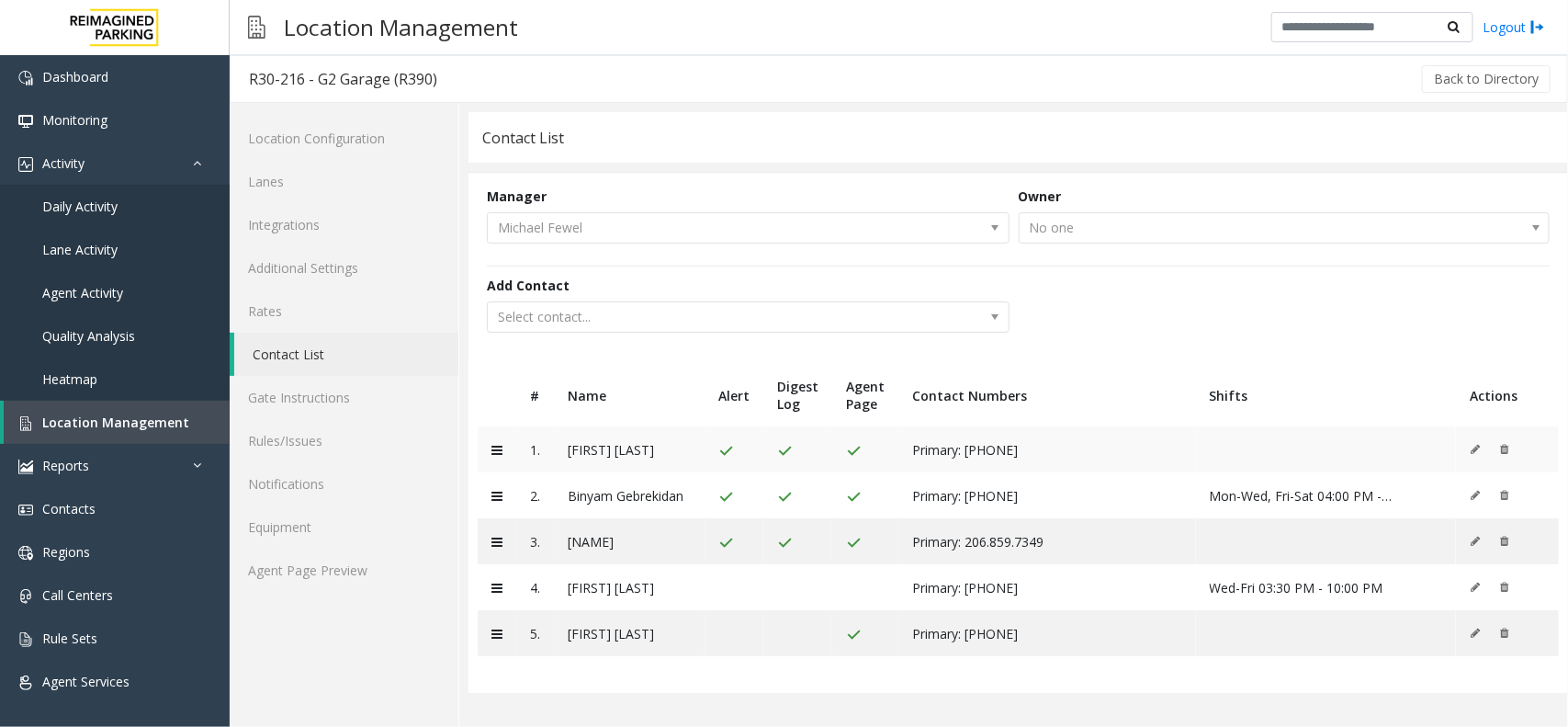 drag, startPoint x: 1077, startPoint y: 442, endPoint x: 825, endPoint y: 469, distance: 253.4423 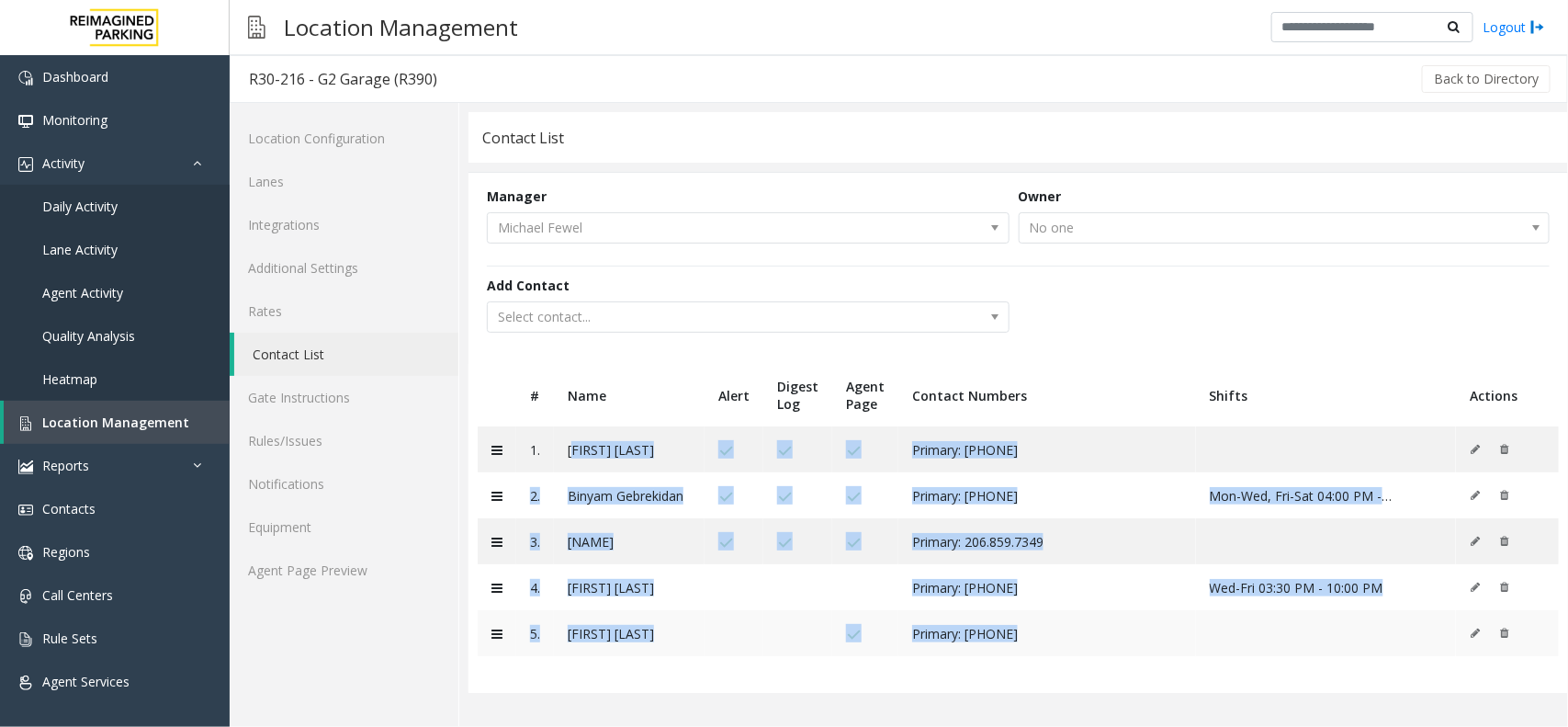 drag, startPoint x: 568, startPoint y: 449, endPoint x: 1324, endPoint y: 631, distance: 777.59887 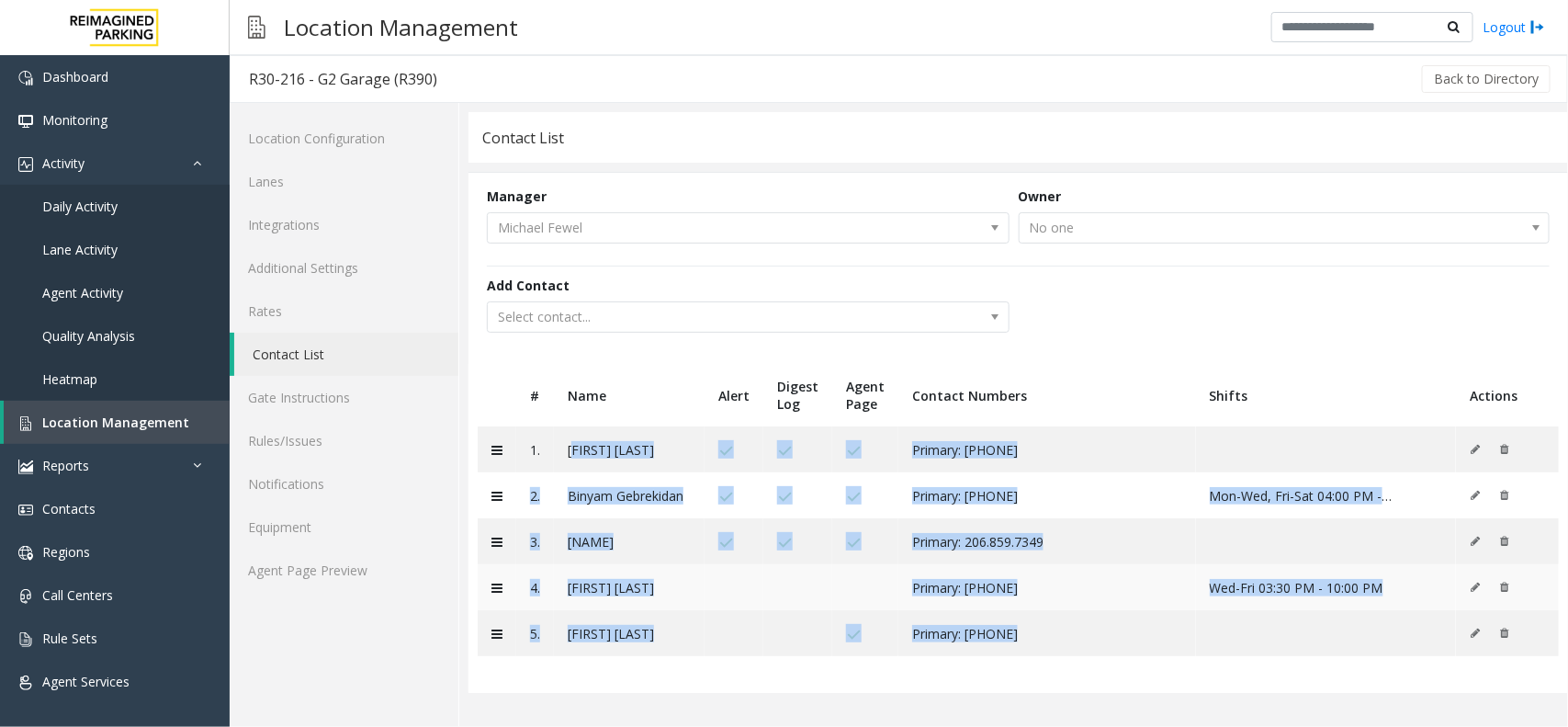 click on "Wed-Fri 03:30 PM - 10:00 PM" at bounding box center [1326, 587] 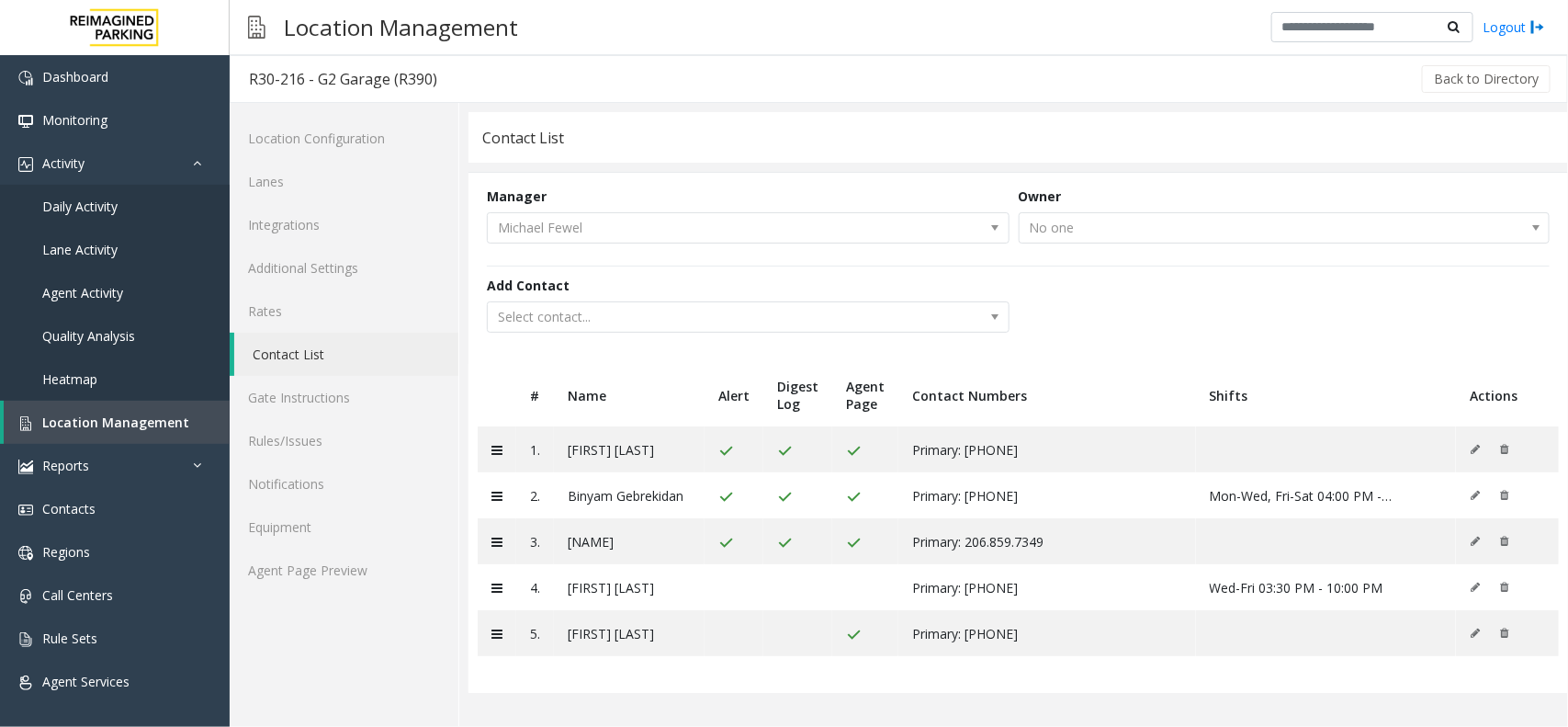 click on "Select contact..." 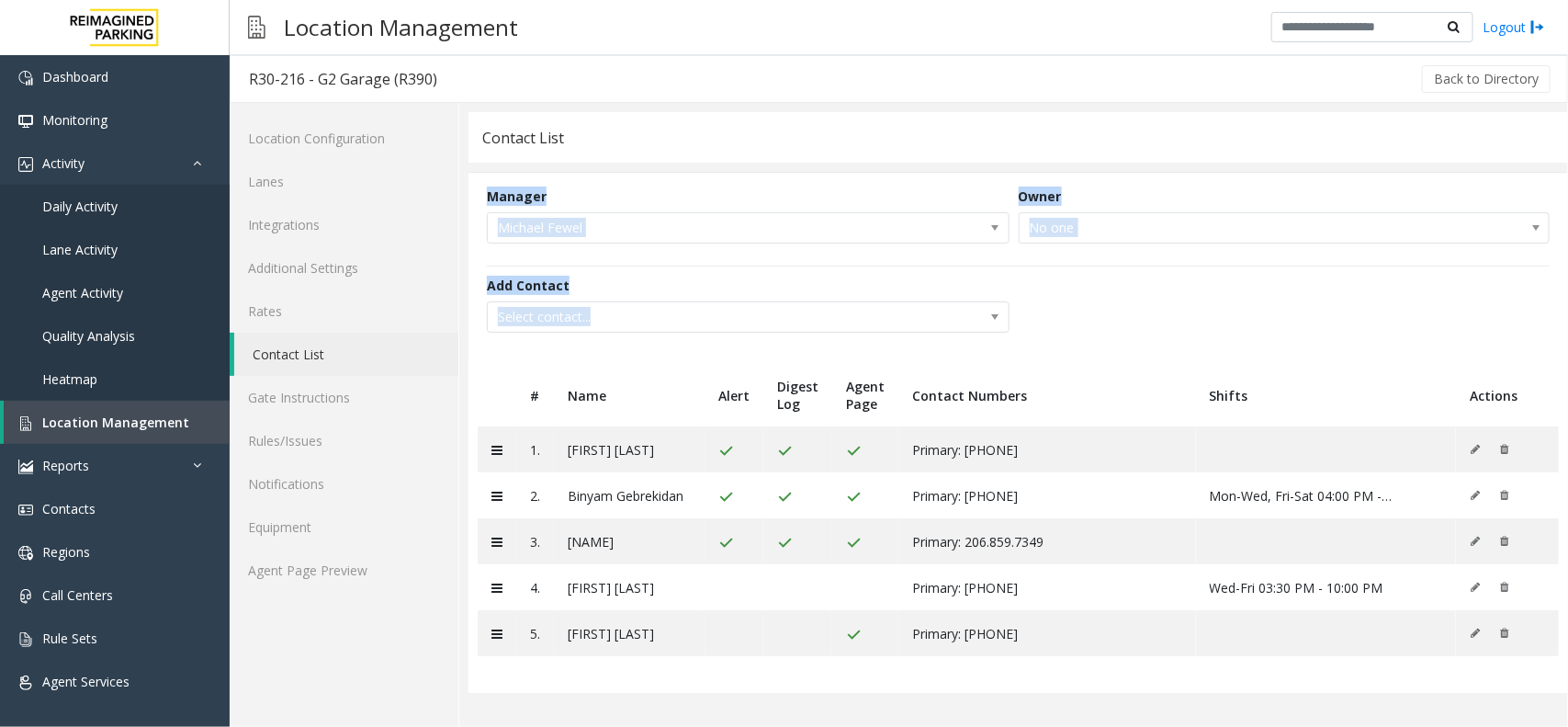 click on "Add Contact Select contact..." 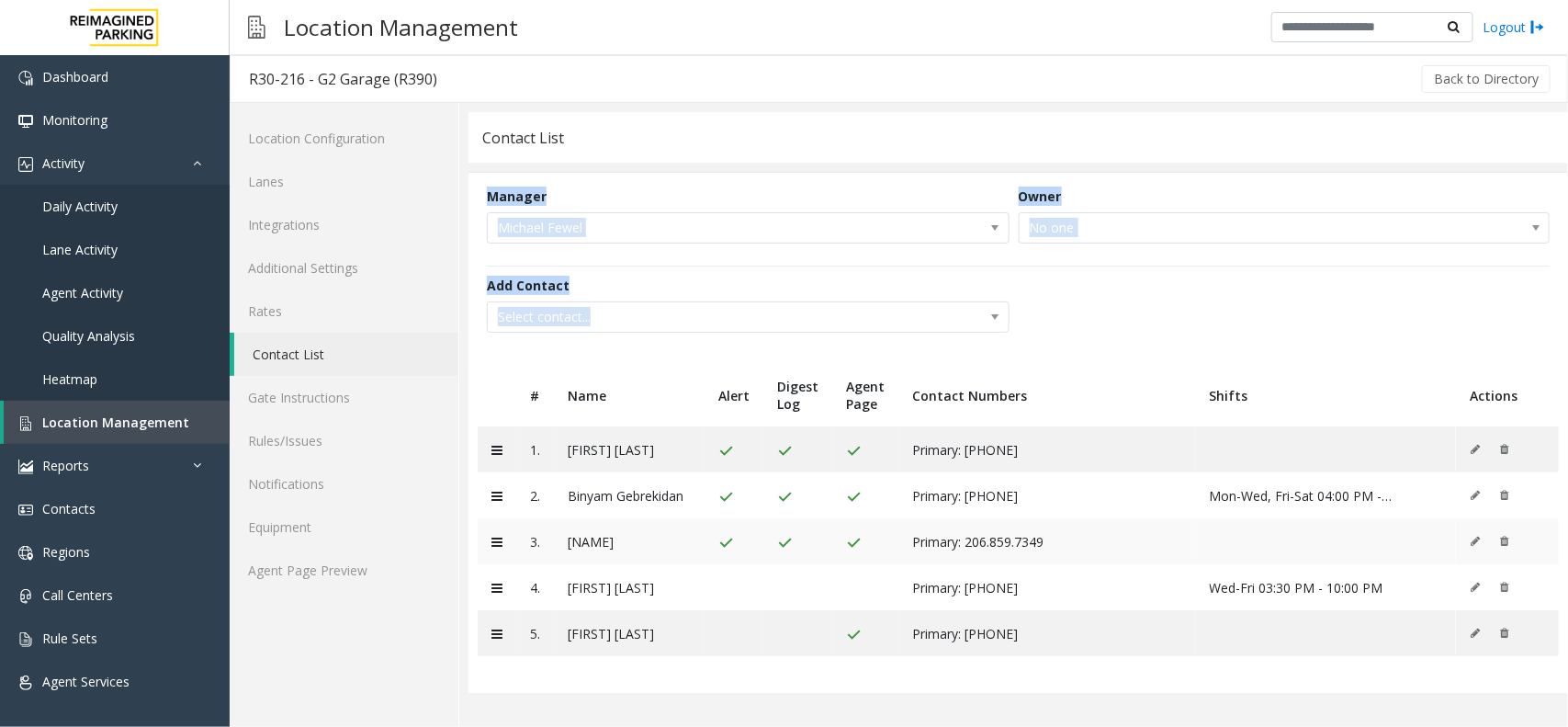 drag, startPoint x: 1162, startPoint y: 320, endPoint x: 1165, endPoint y: 550, distance: 230.02 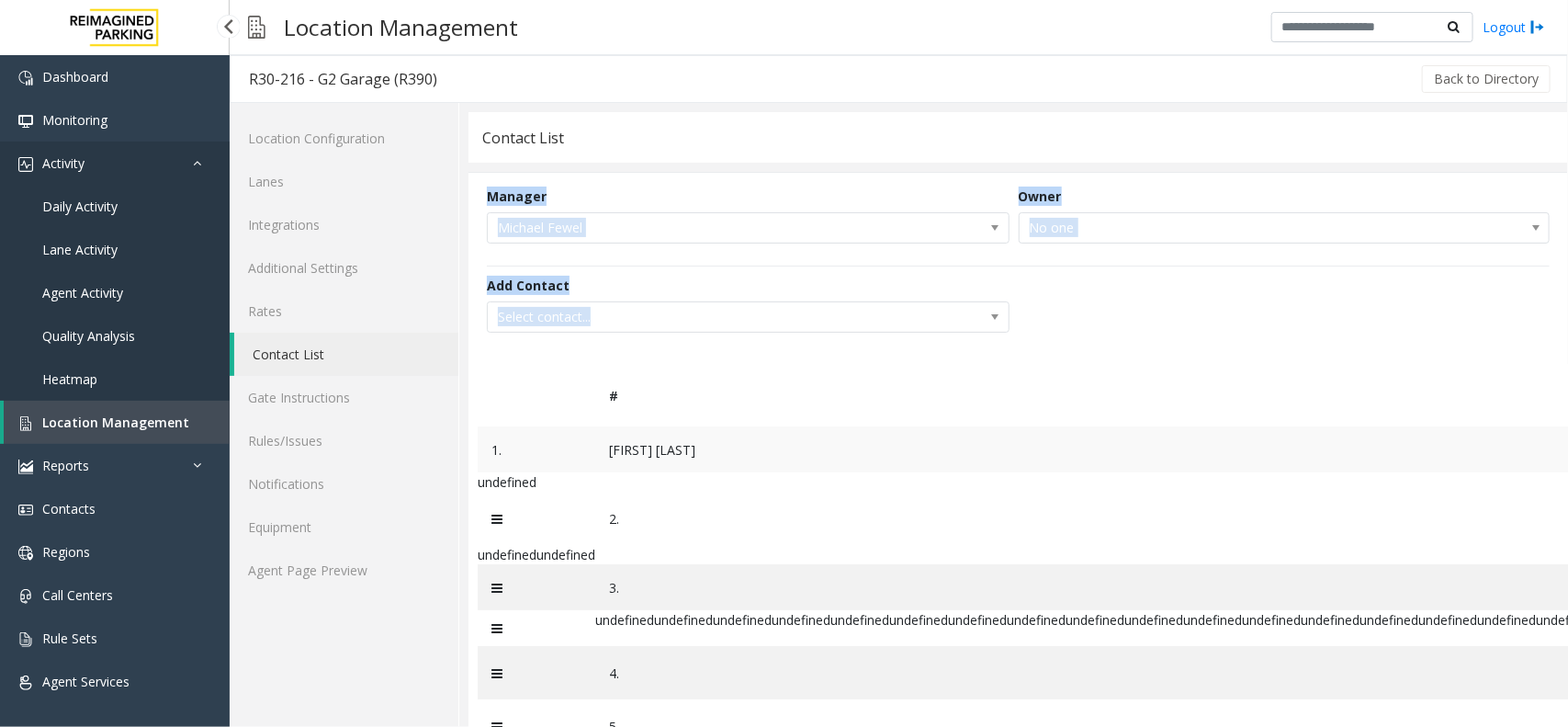 click on "Activity" at bounding box center (115, 163) 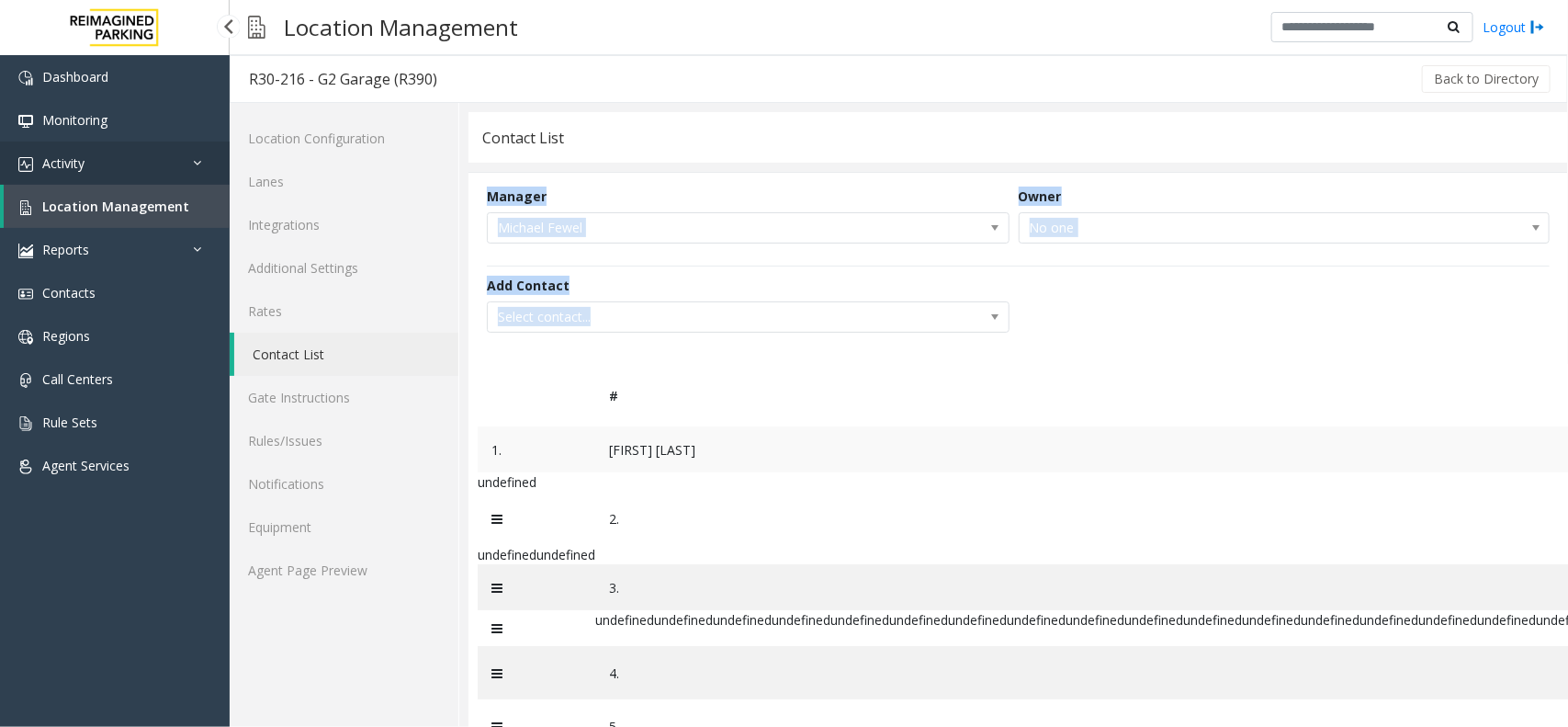 click on "Activity" at bounding box center (115, 163) 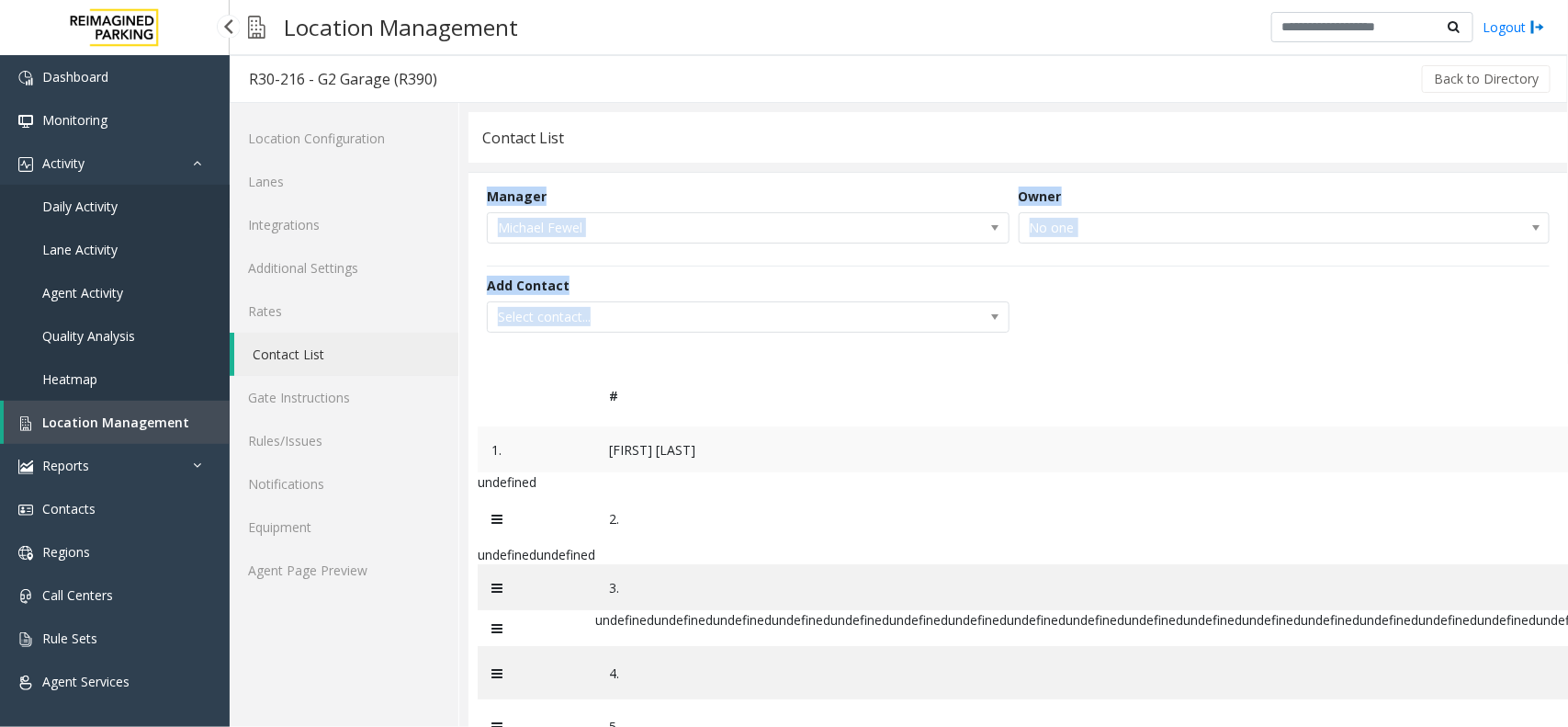 click on "Daily Activity" at bounding box center (115, 206) 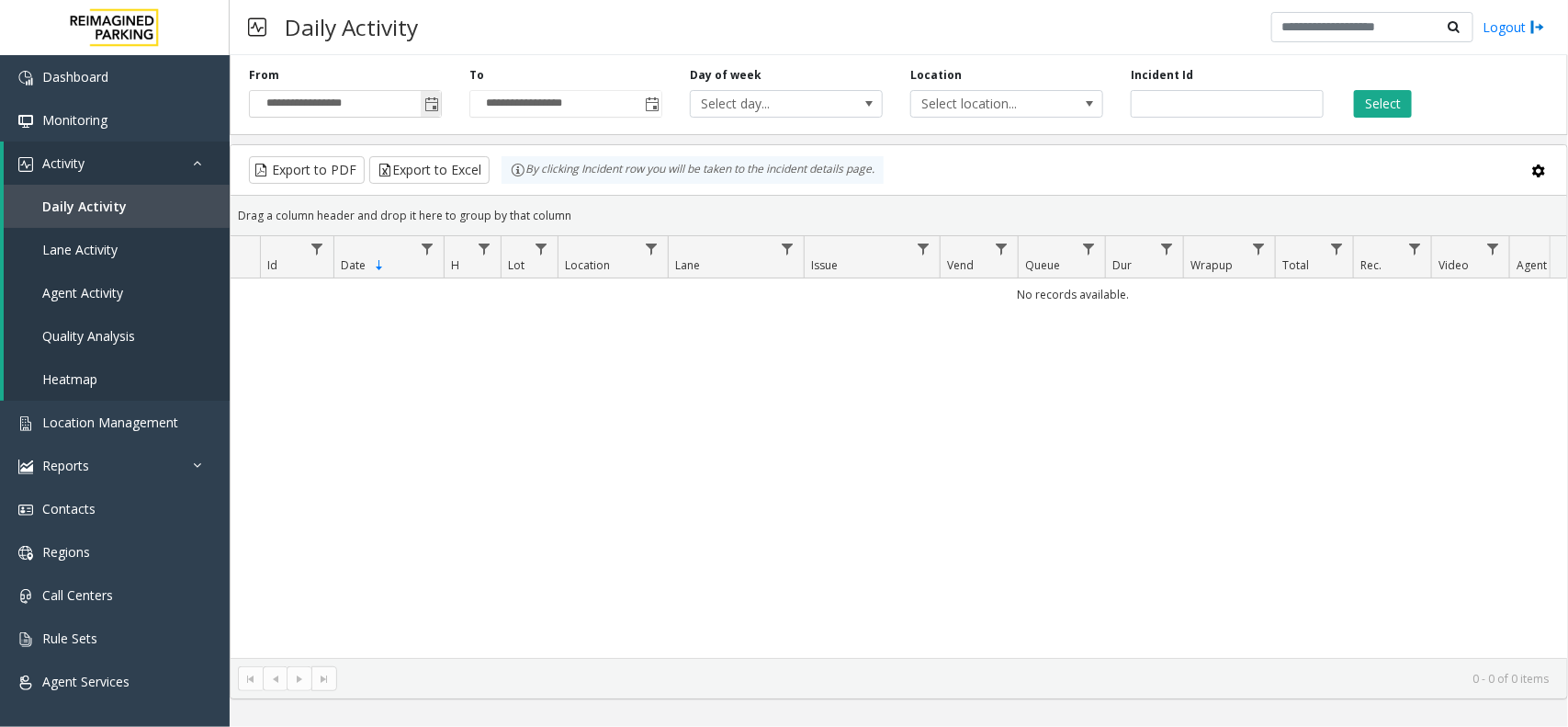 click 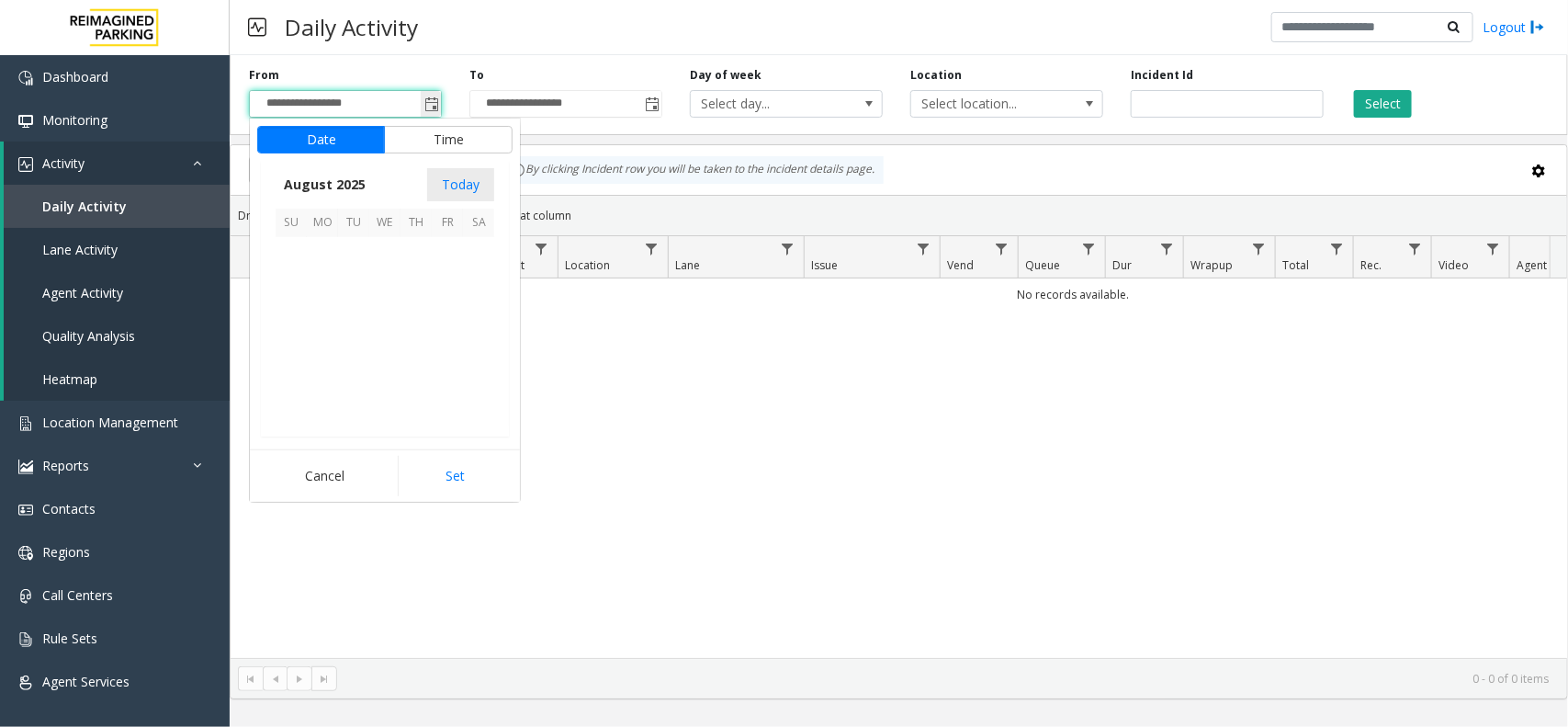 scroll, scrollTop: 329495, scrollLeft: 0, axis: vertical 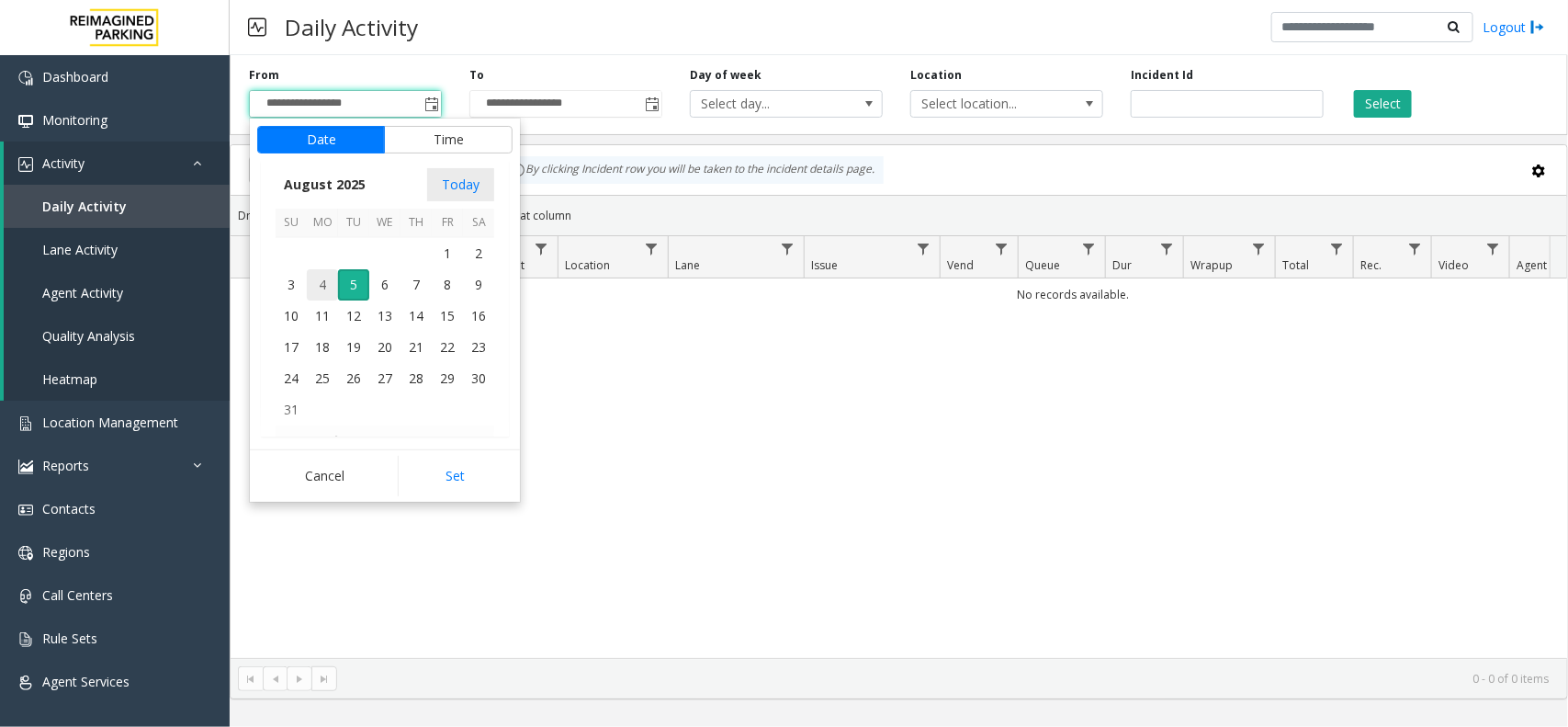 click on "4" at bounding box center (322, 285) 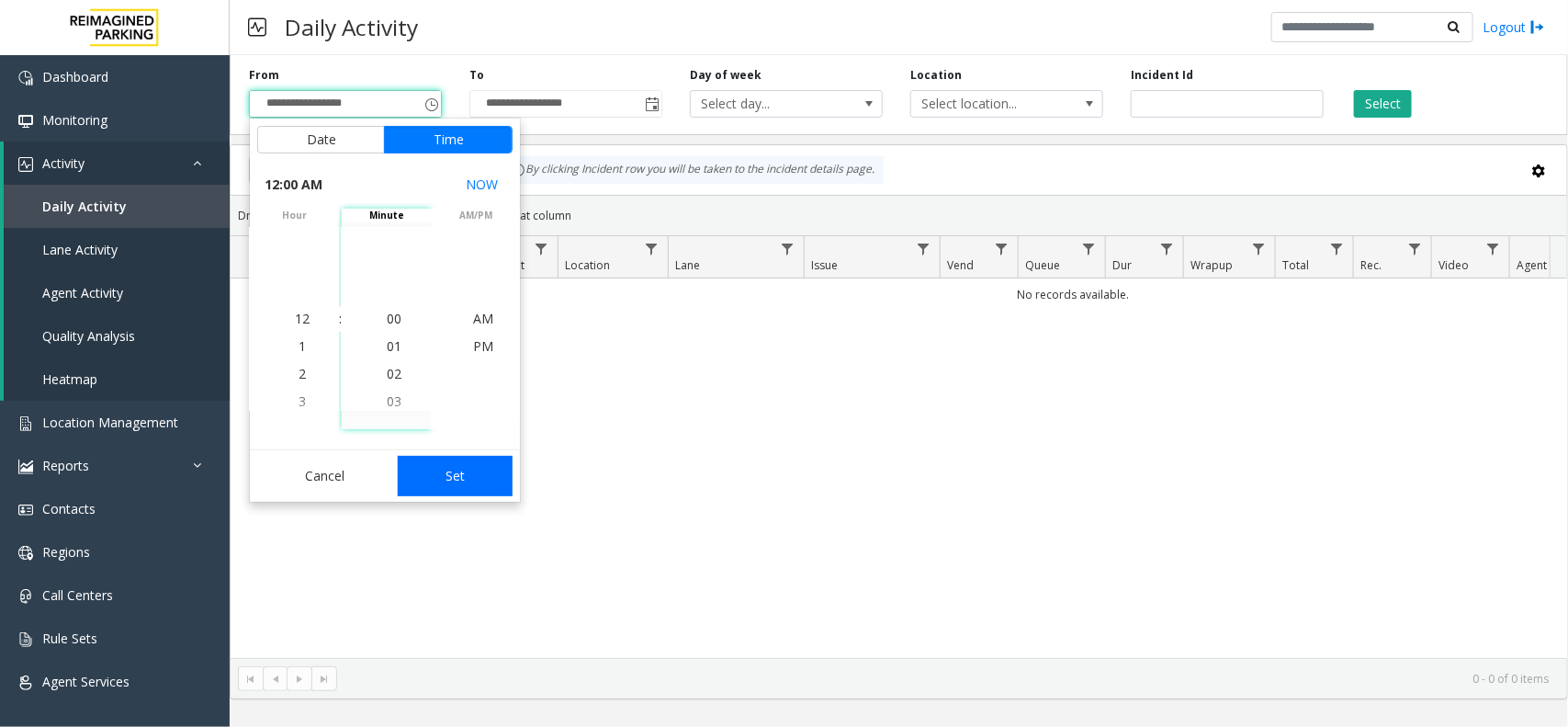 click on "Set" 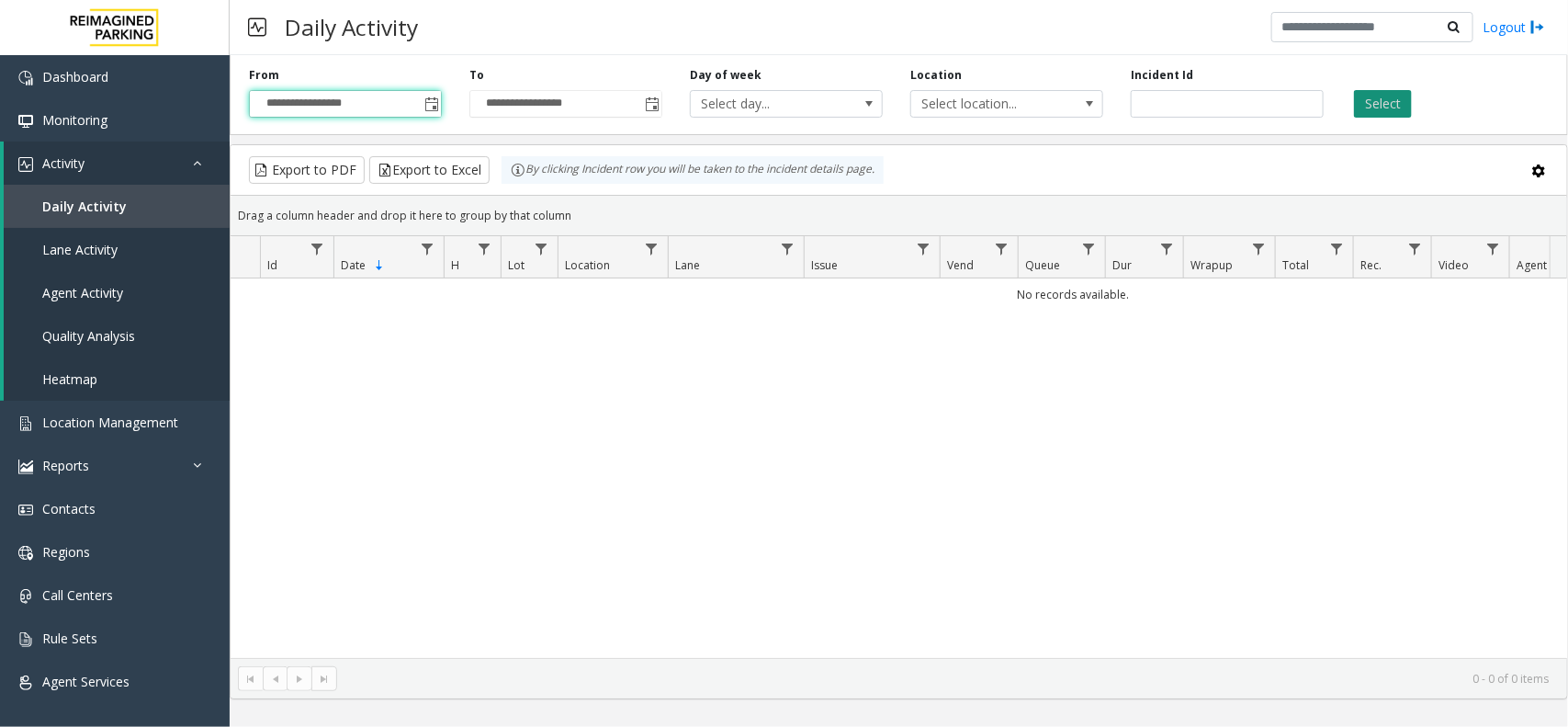 click on "Select" 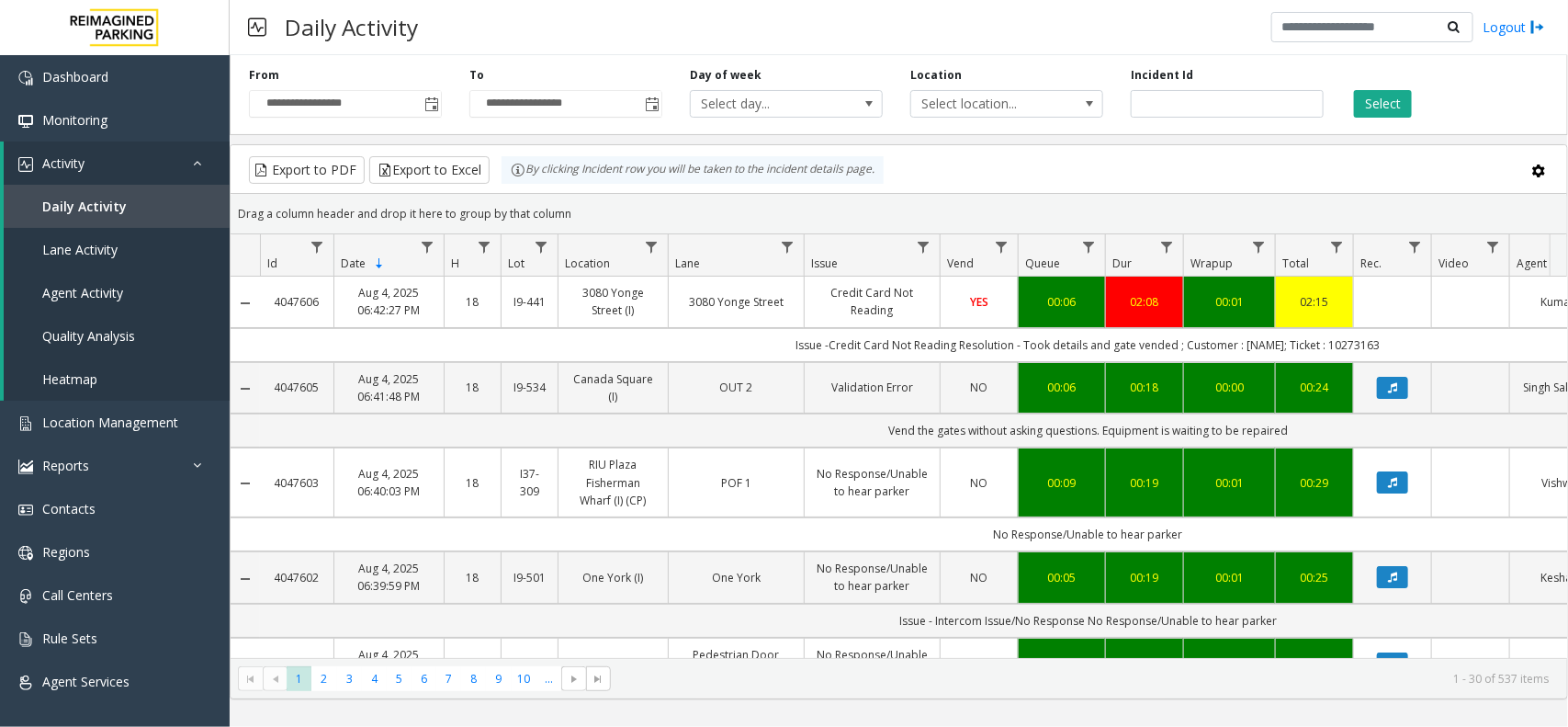 scroll, scrollTop: 0, scrollLeft: 366, axis: horizontal 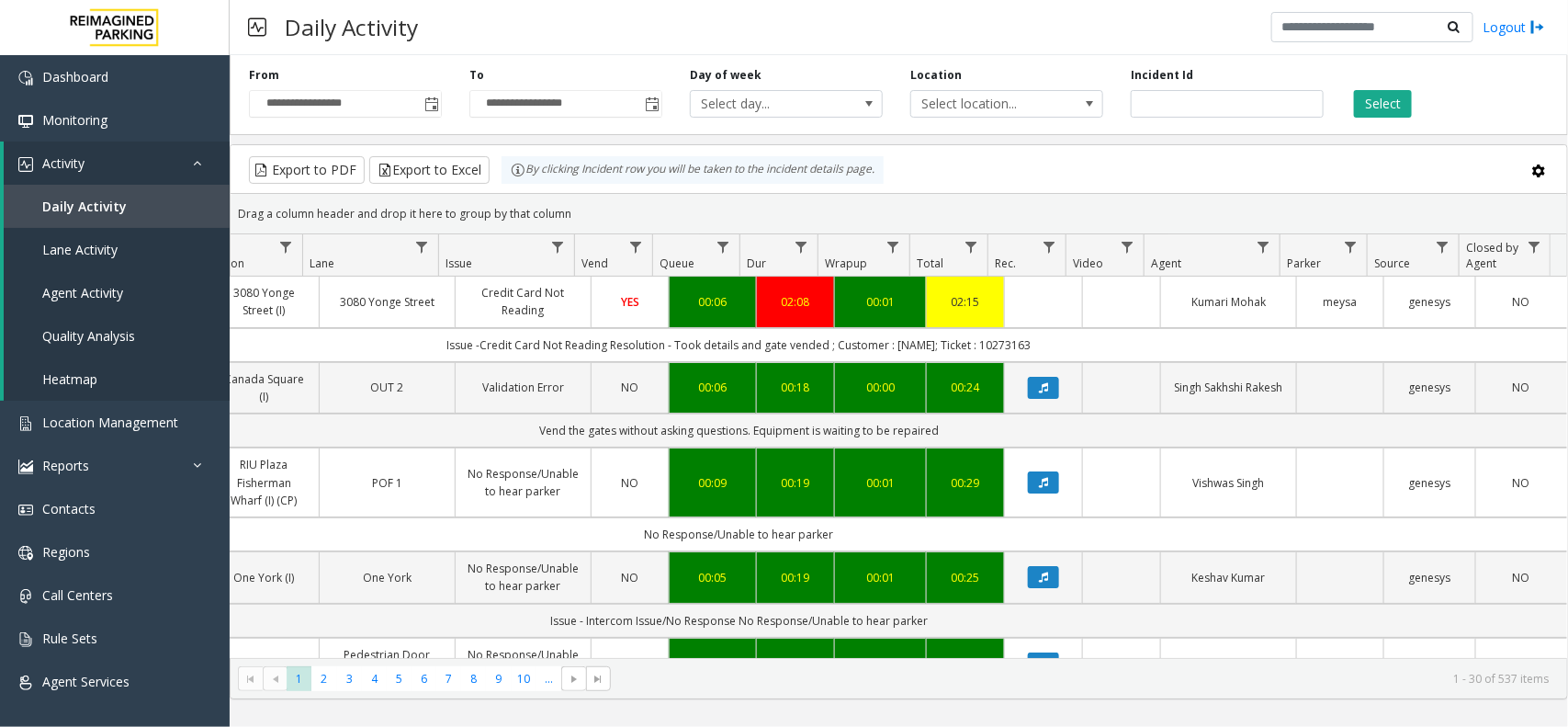 drag, startPoint x: 1398, startPoint y: 350, endPoint x: 1249, endPoint y: 331, distance: 150.20652 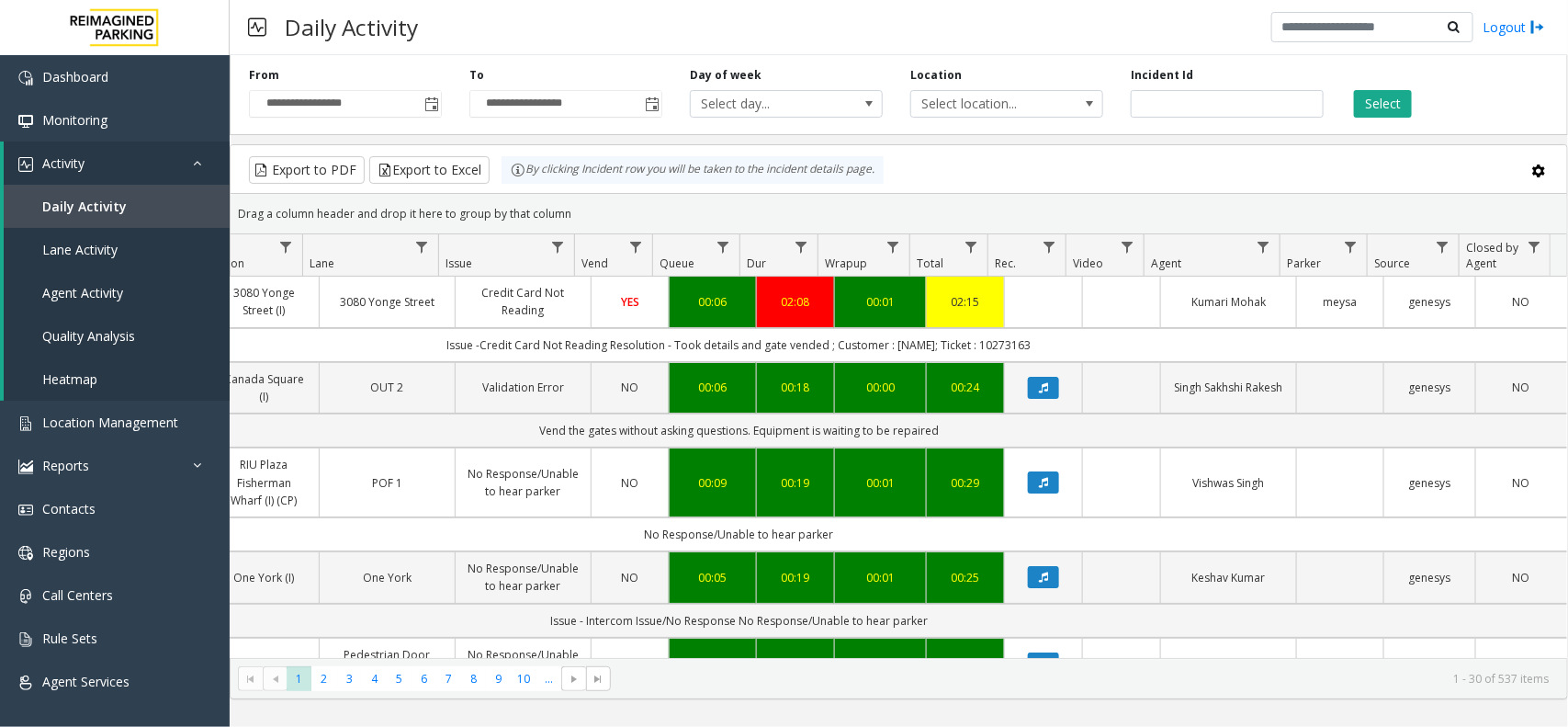click on "Export to PDF  Export to Excel By clicking Incident row you will be taken to the incident details page." 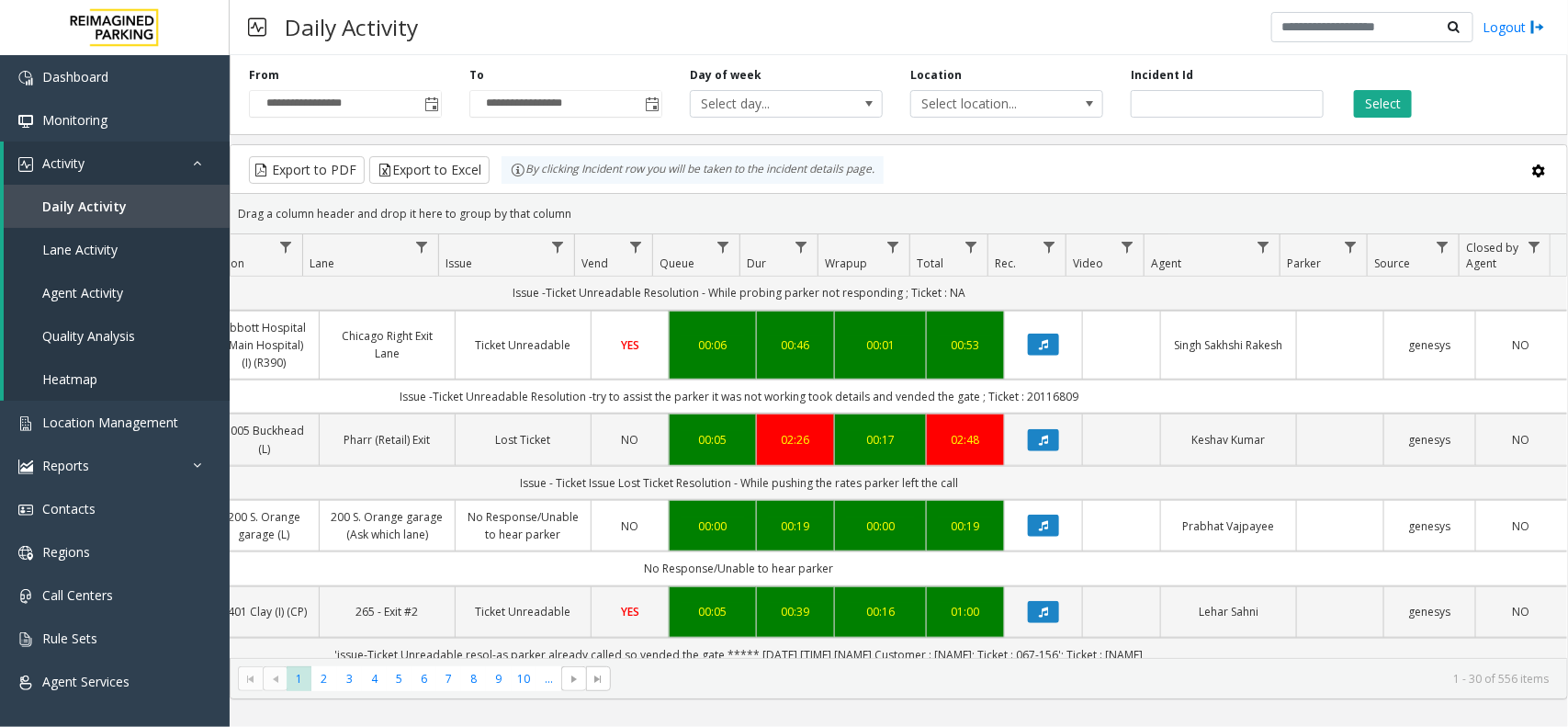 scroll, scrollTop: 574, scrollLeft: 366, axis: both 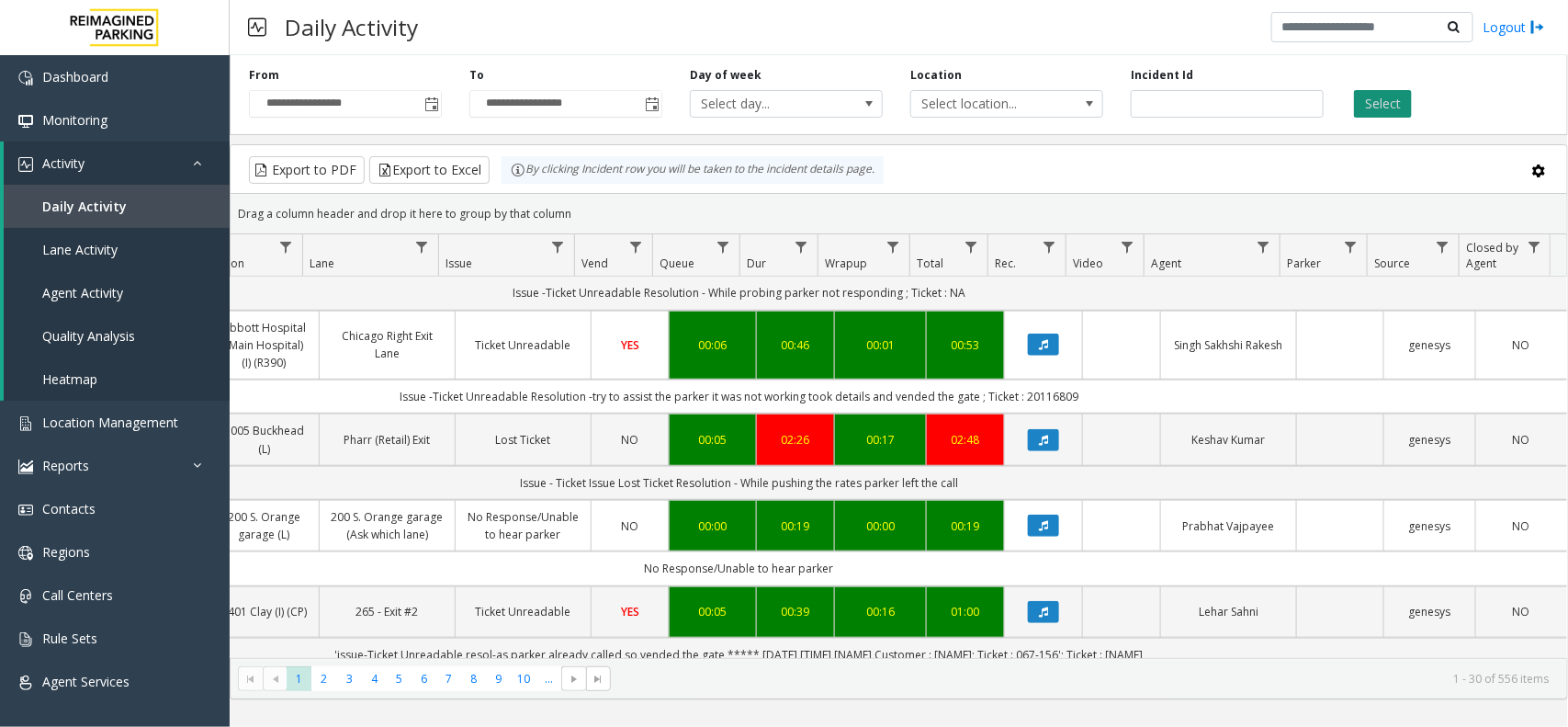 click on "Select" 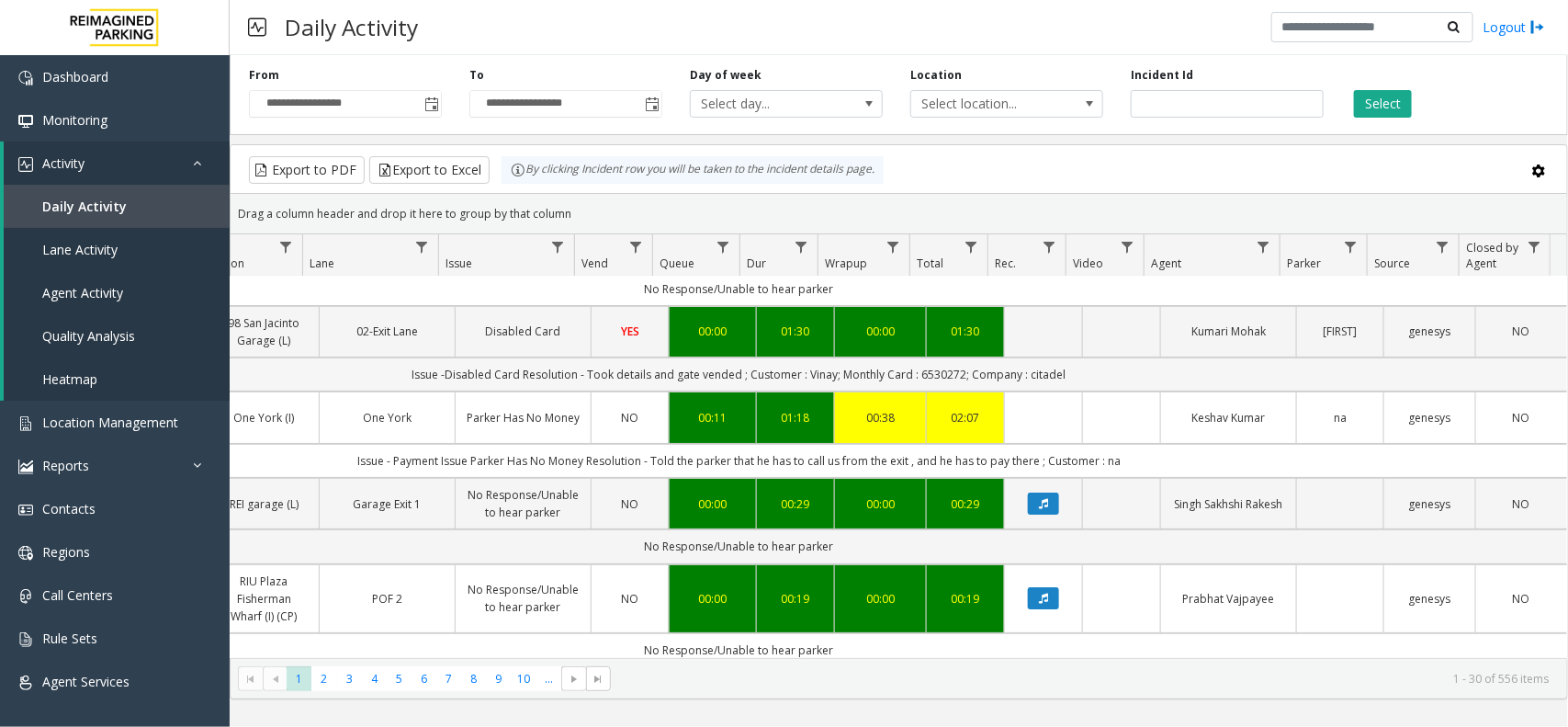 scroll, scrollTop: 0, scrollLeft: 366, axis: horizontal 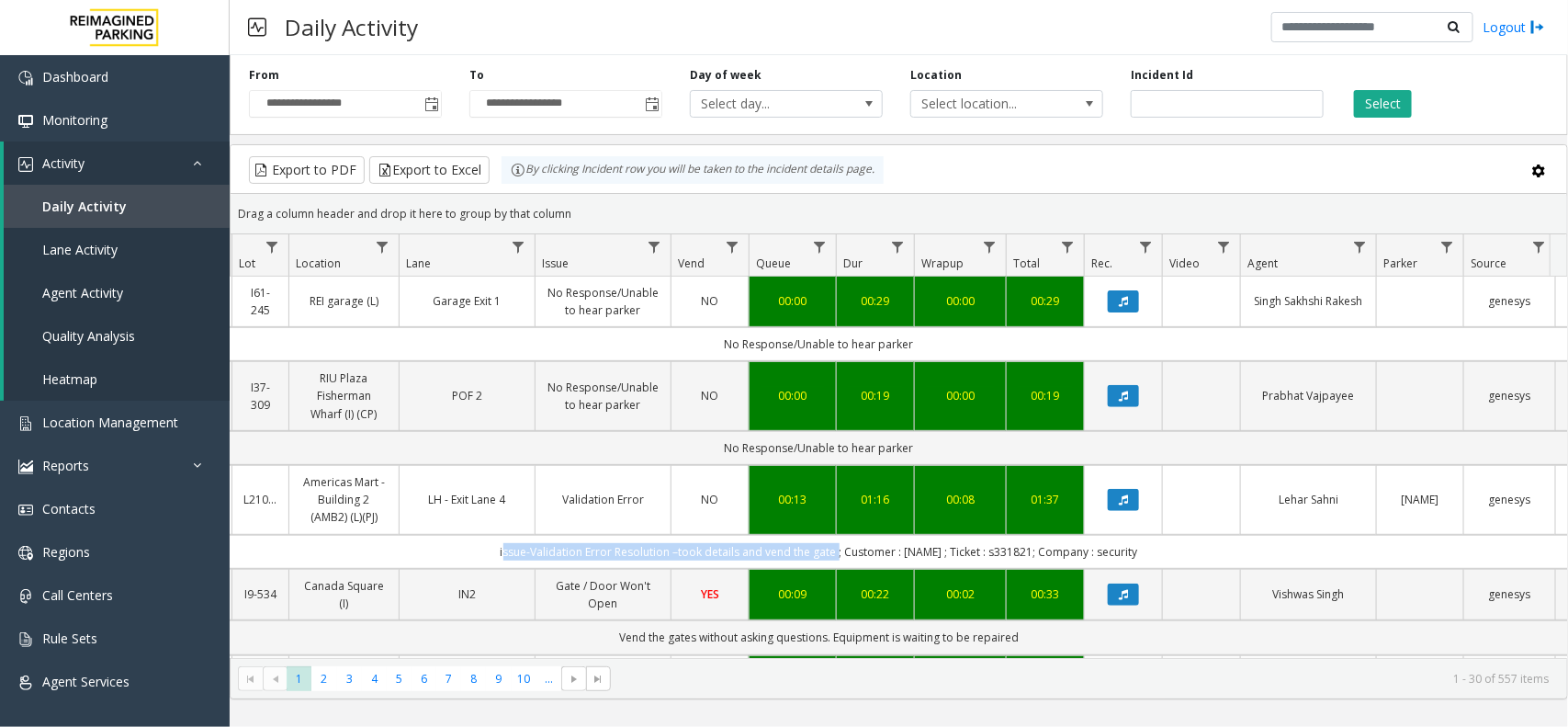 drag, startPoint x: 503, startPoint y: 554, endPoint x: 840, endPoint y: 547, distance: 337.0727 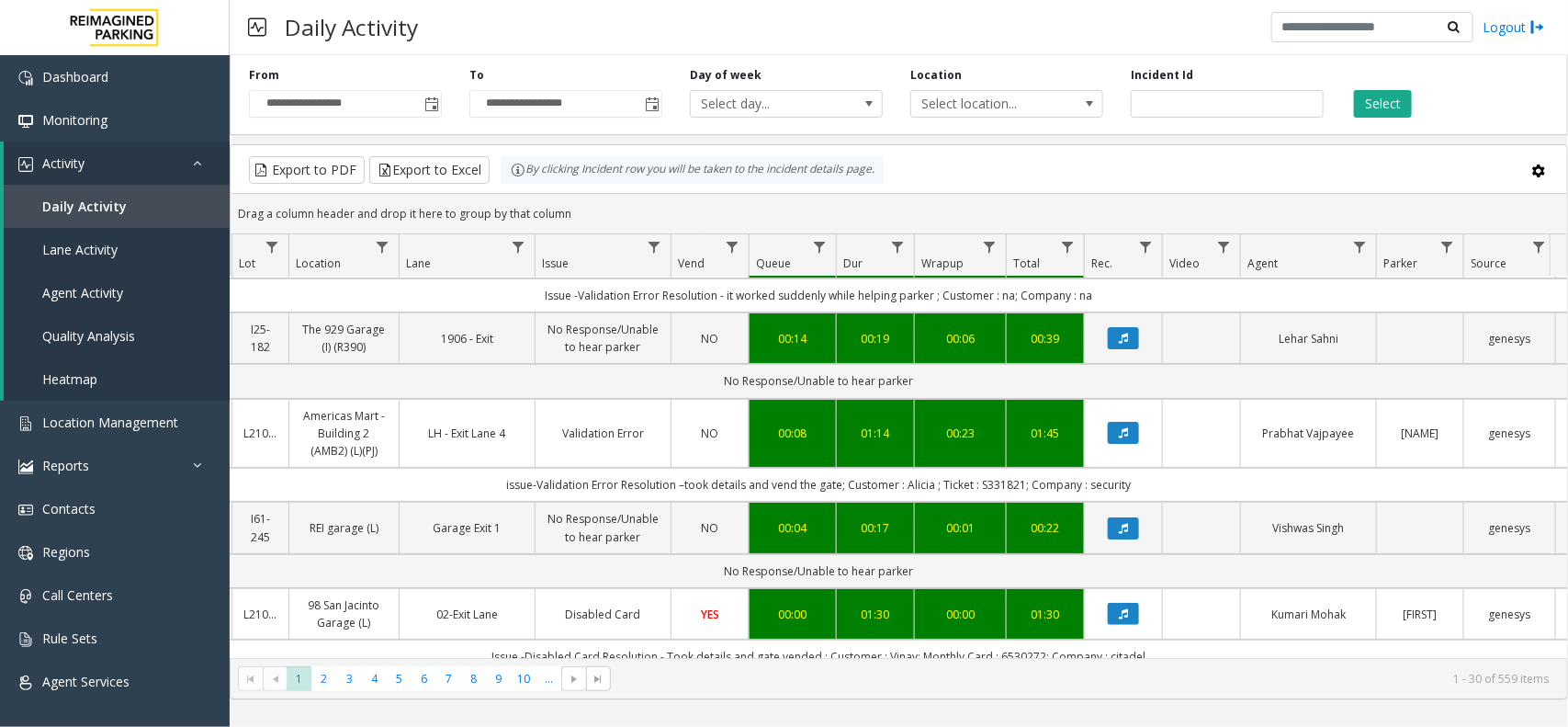 scroll, scrollTop: 0, scrollLeft: 269, axis: horizontal 